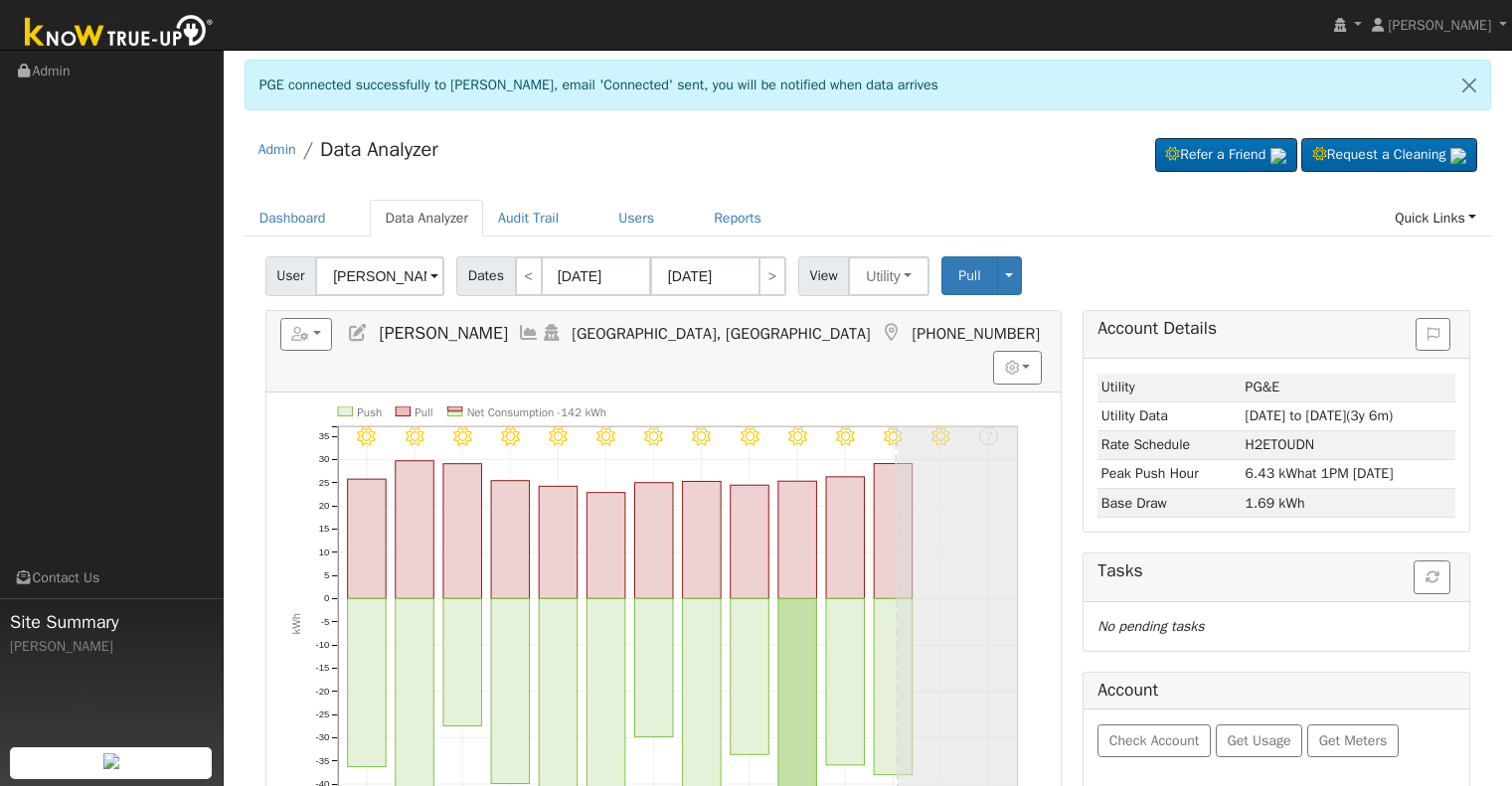 scroll, scrollTop: 99, scrollLeft: 0, axis: vertical 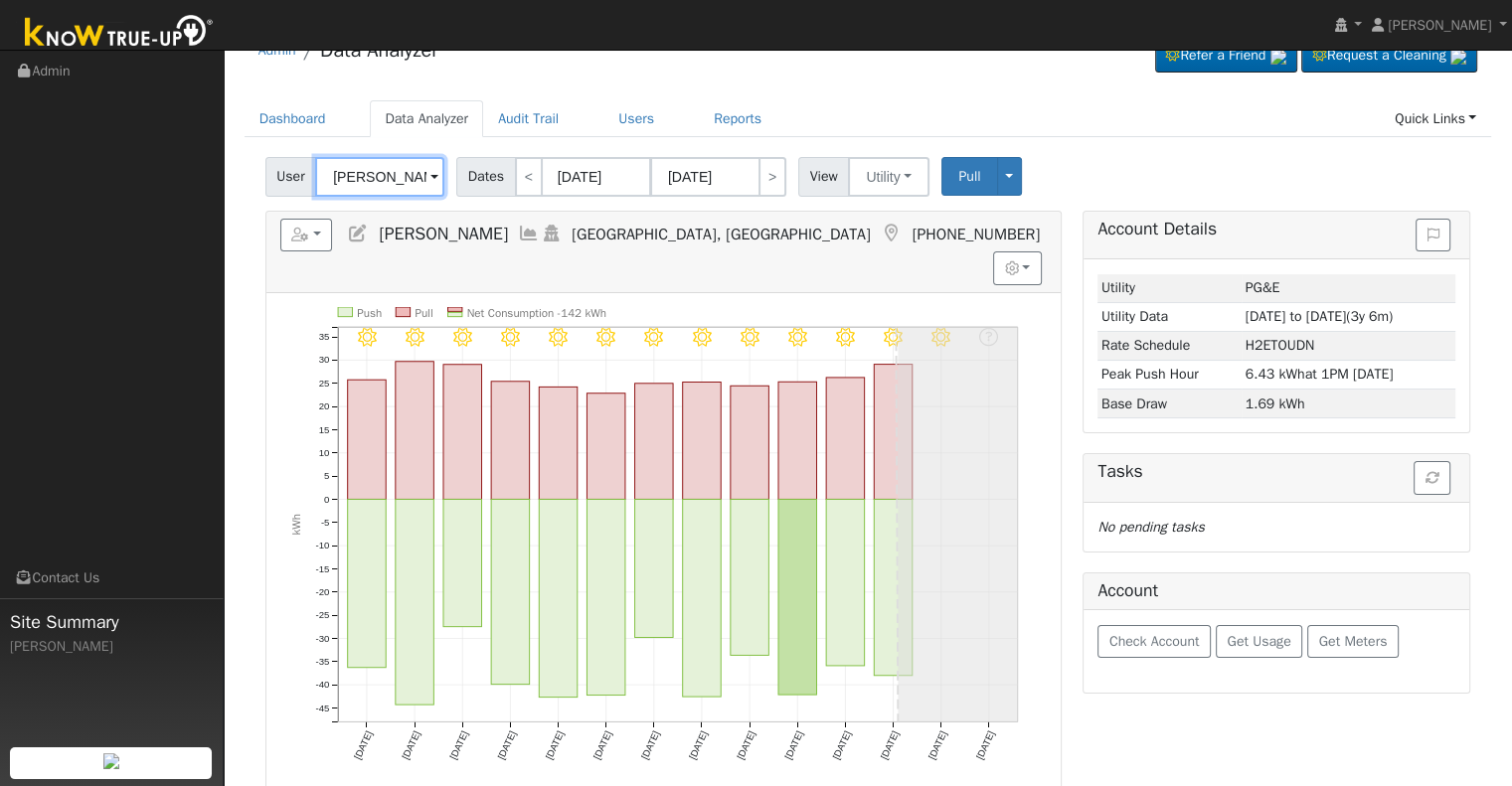click on "[PERSON_NAME]" at bounding box center (380, 177) 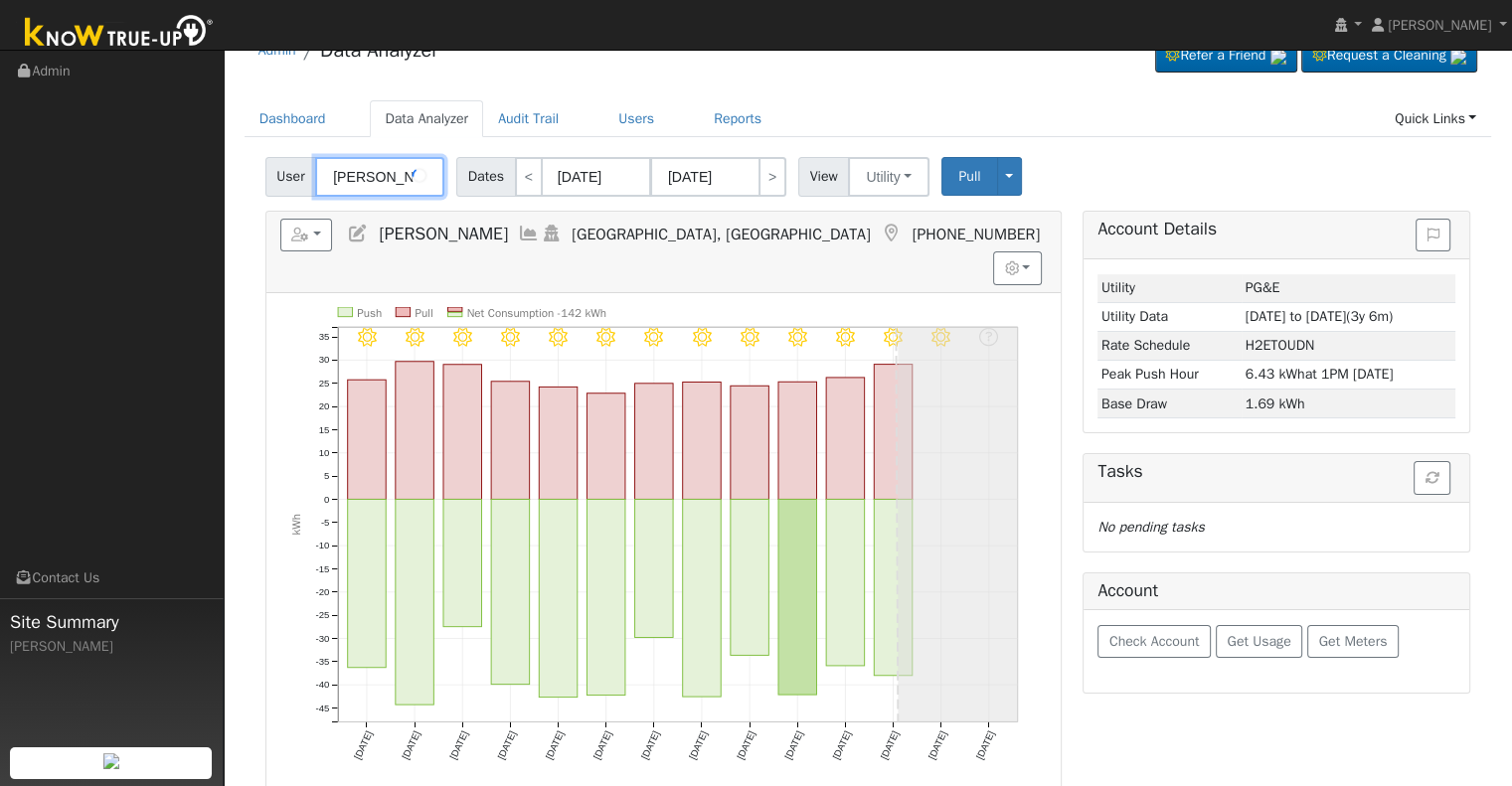 click on "Kirsten Krejcik" at bounding box center (380, 177) 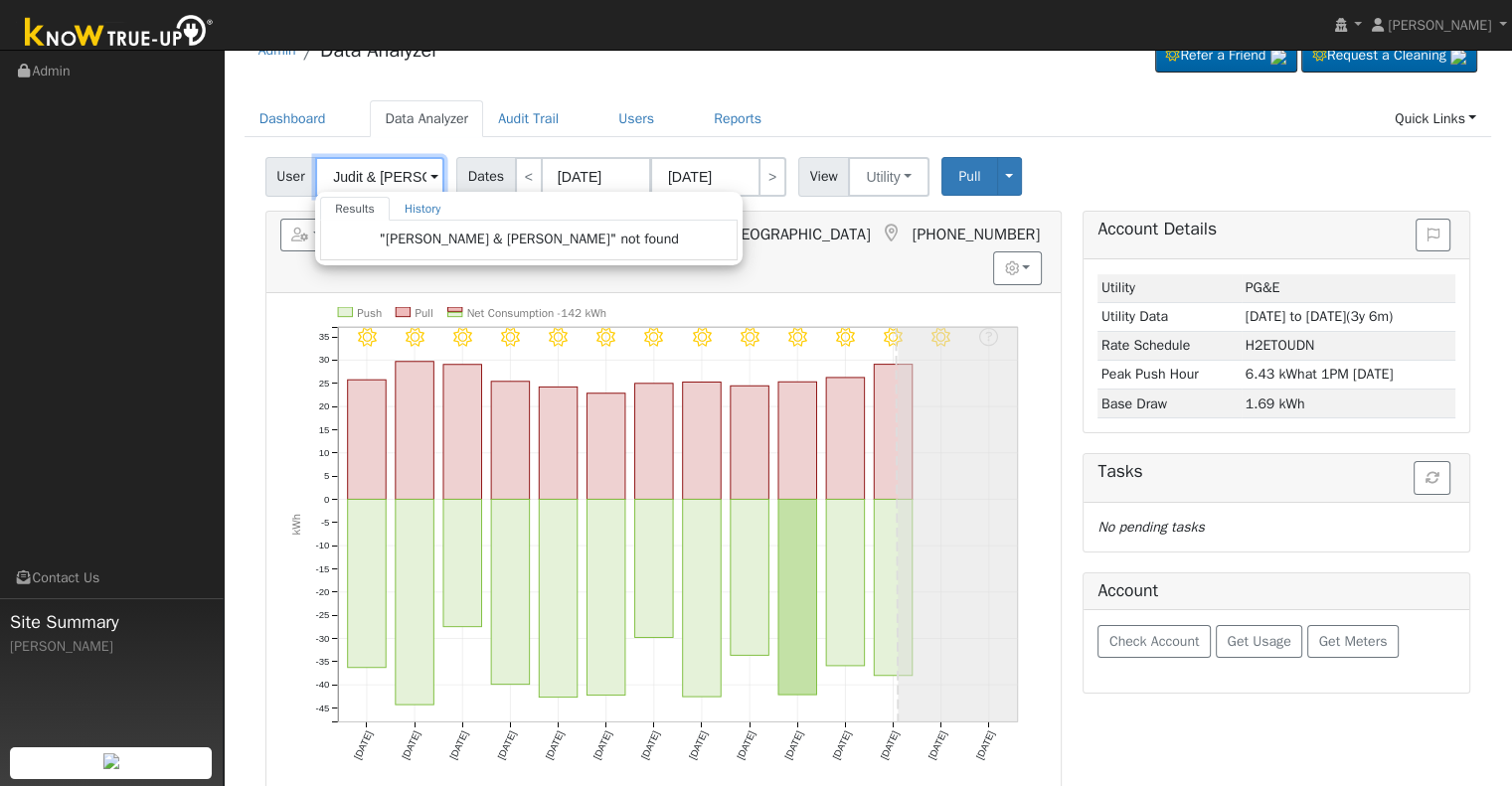 drag, startPoint x: 415, startPoint y: 171, endPoint x: 308, endPoint y: 162, distance: 107.37784 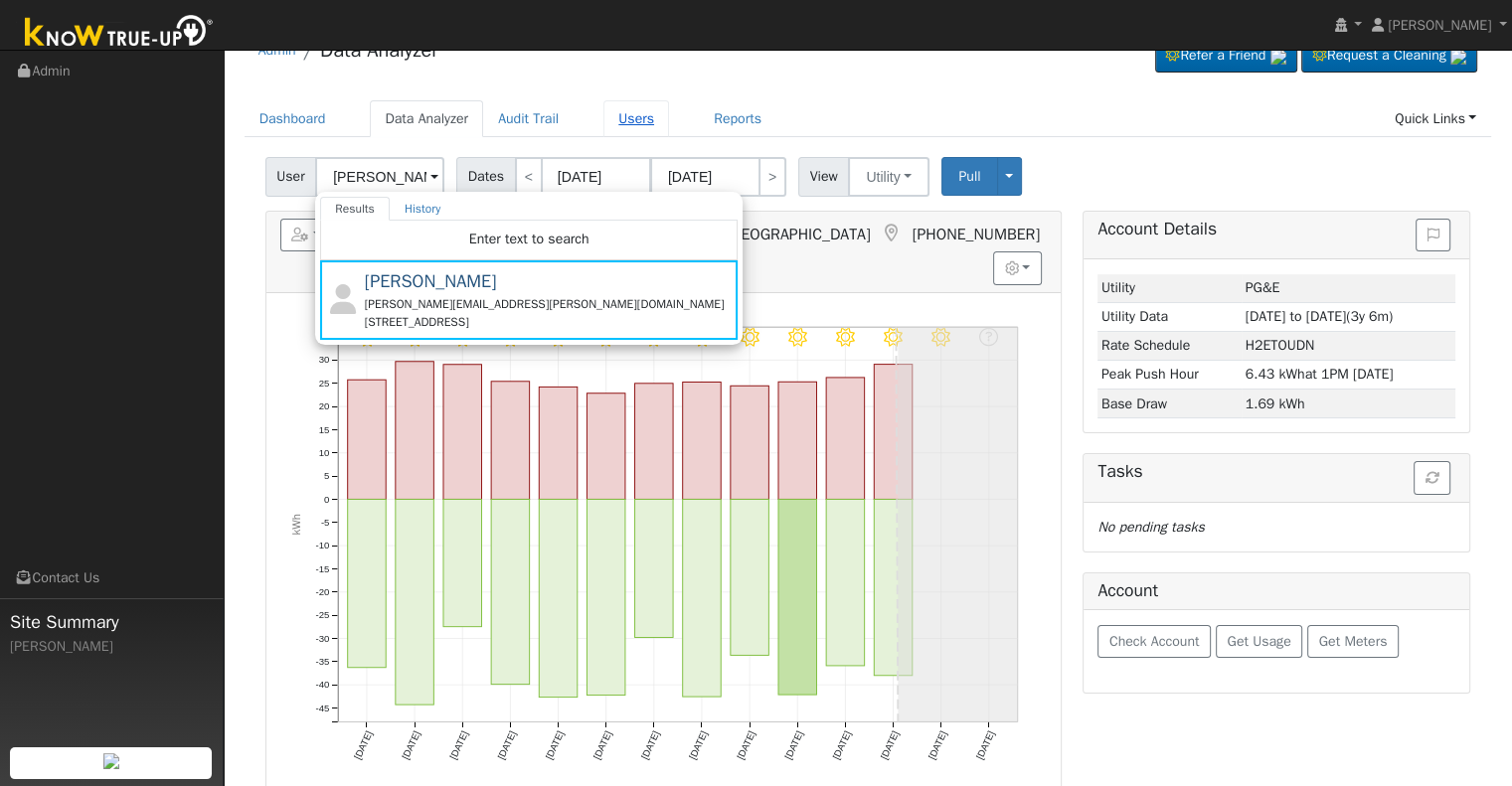 click on "Users" at bounding box center [636, 118] 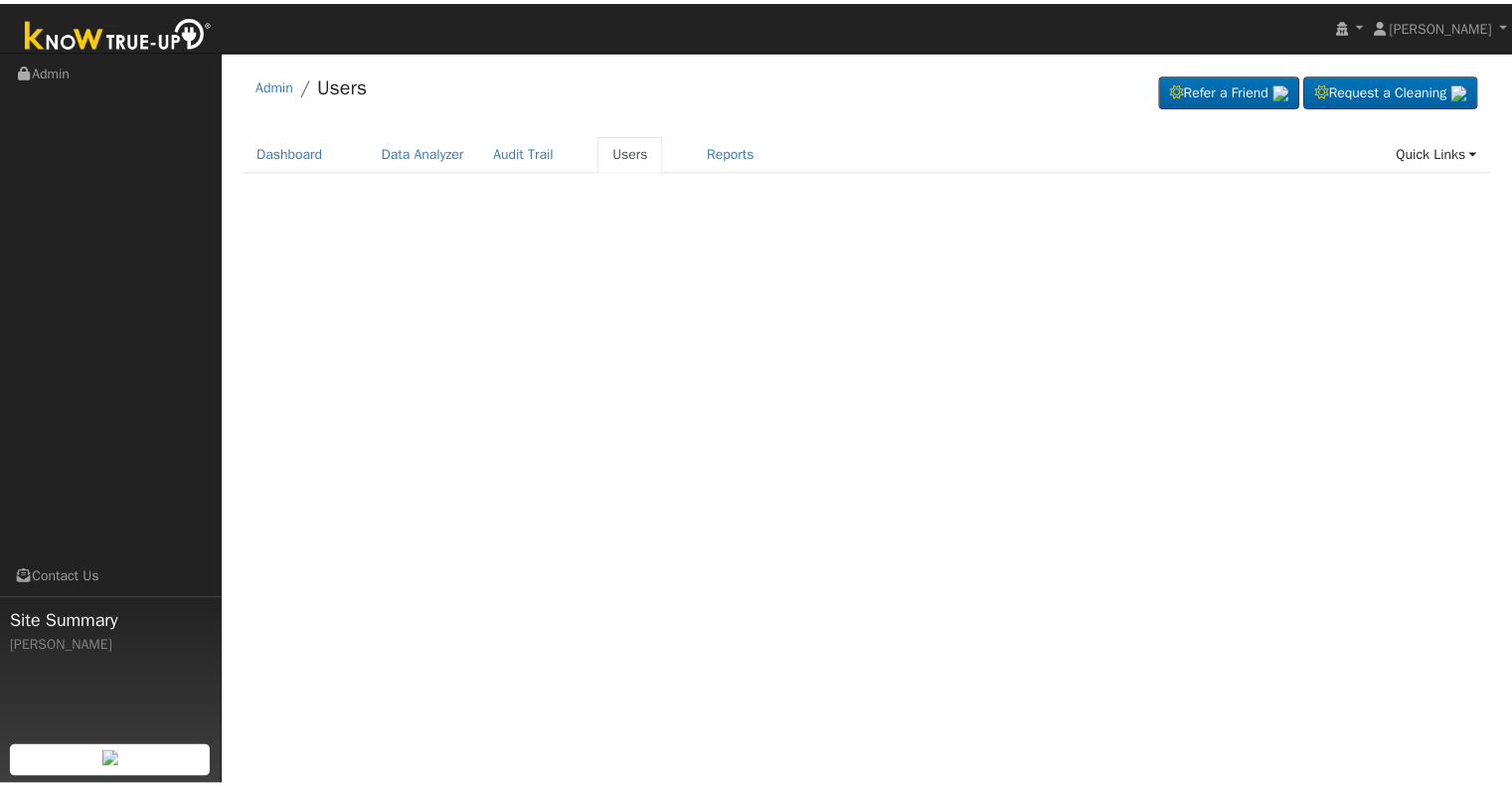 scroll, scrollTop: 0, scrollLeft: 0, axis: both 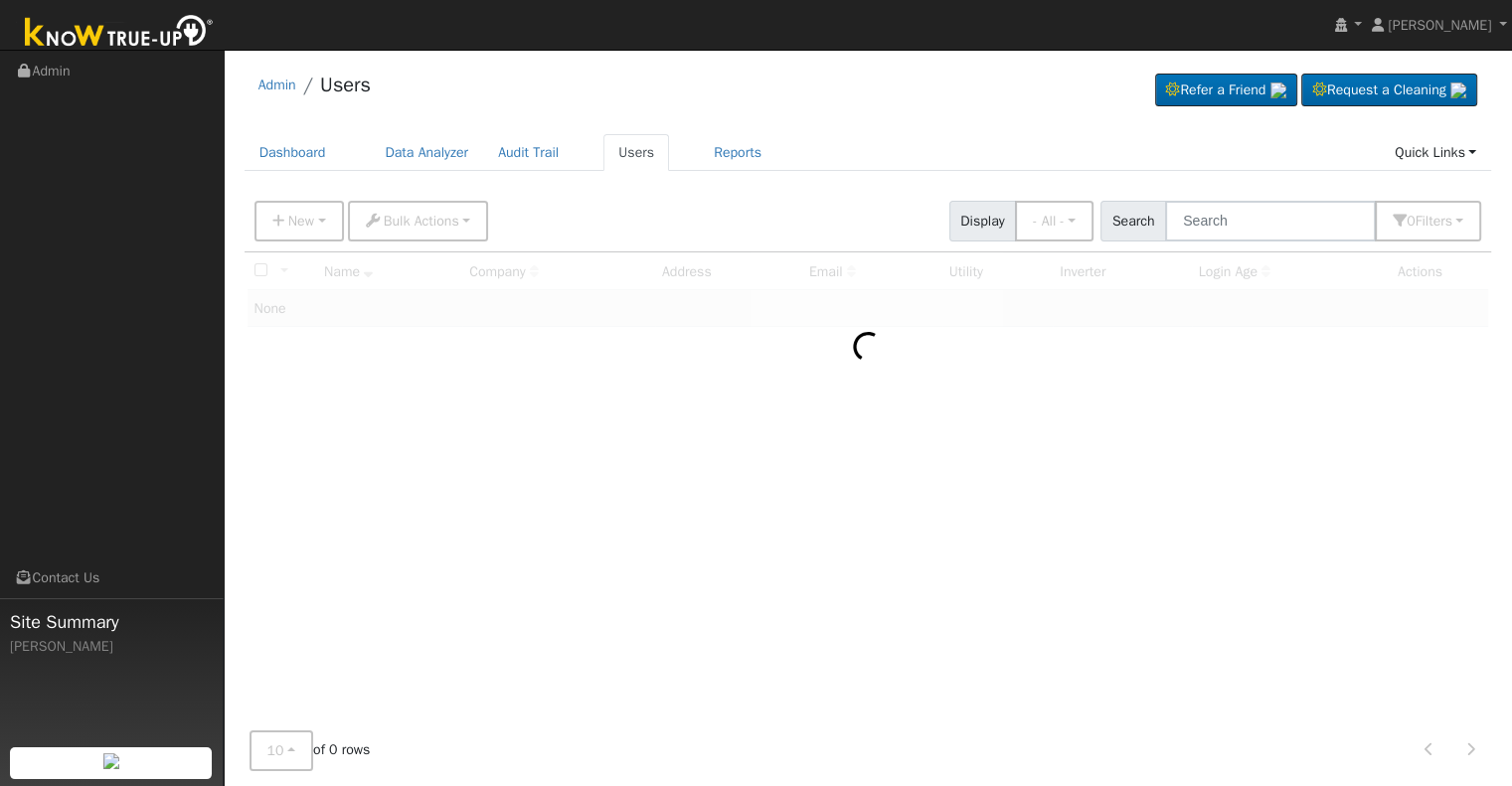click on "New Add User Quick Add Quick Connect Quick Convert Lead   Bulk Actions Send Email Assign Fields Export CSV Import CSV Disconnect Users Delete Users Display - All - - All - Customers Leads Staff Search  0  Filter s Role   Show - All -  Show Leads  Admin  Billing Admin  Account Manager  Manager  Salesperson  Owner  None  Any Utility   None  Any  Any Connection Solar   None  Any Trial   Trials Only  Expired Trials Only  Active Trials Only Access   Access Only  Expired Access Only  Active Access Only Advanced Filter Clear All" at bounding box center [868, 221] 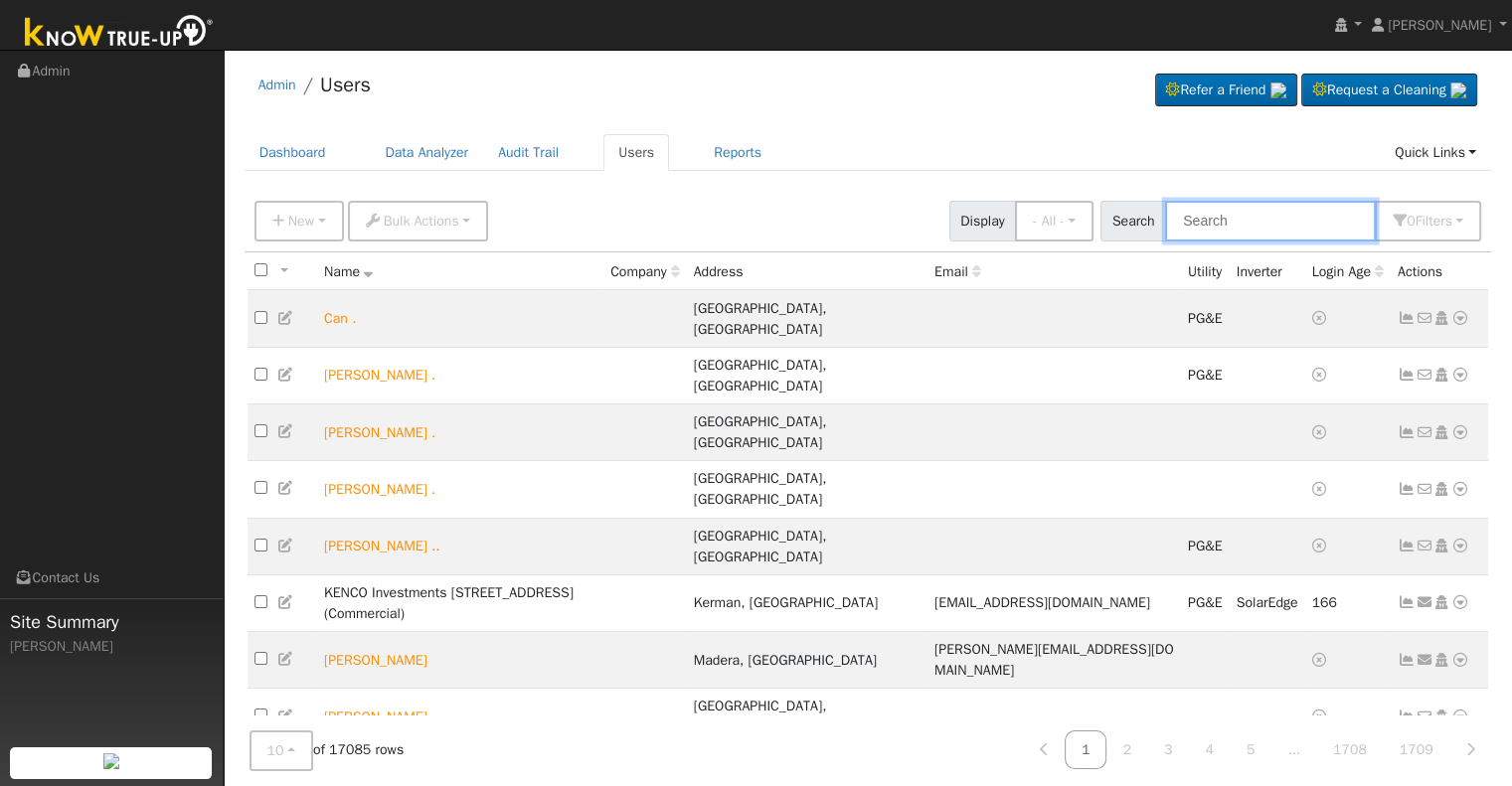 click at bounding box center (1270, 221) 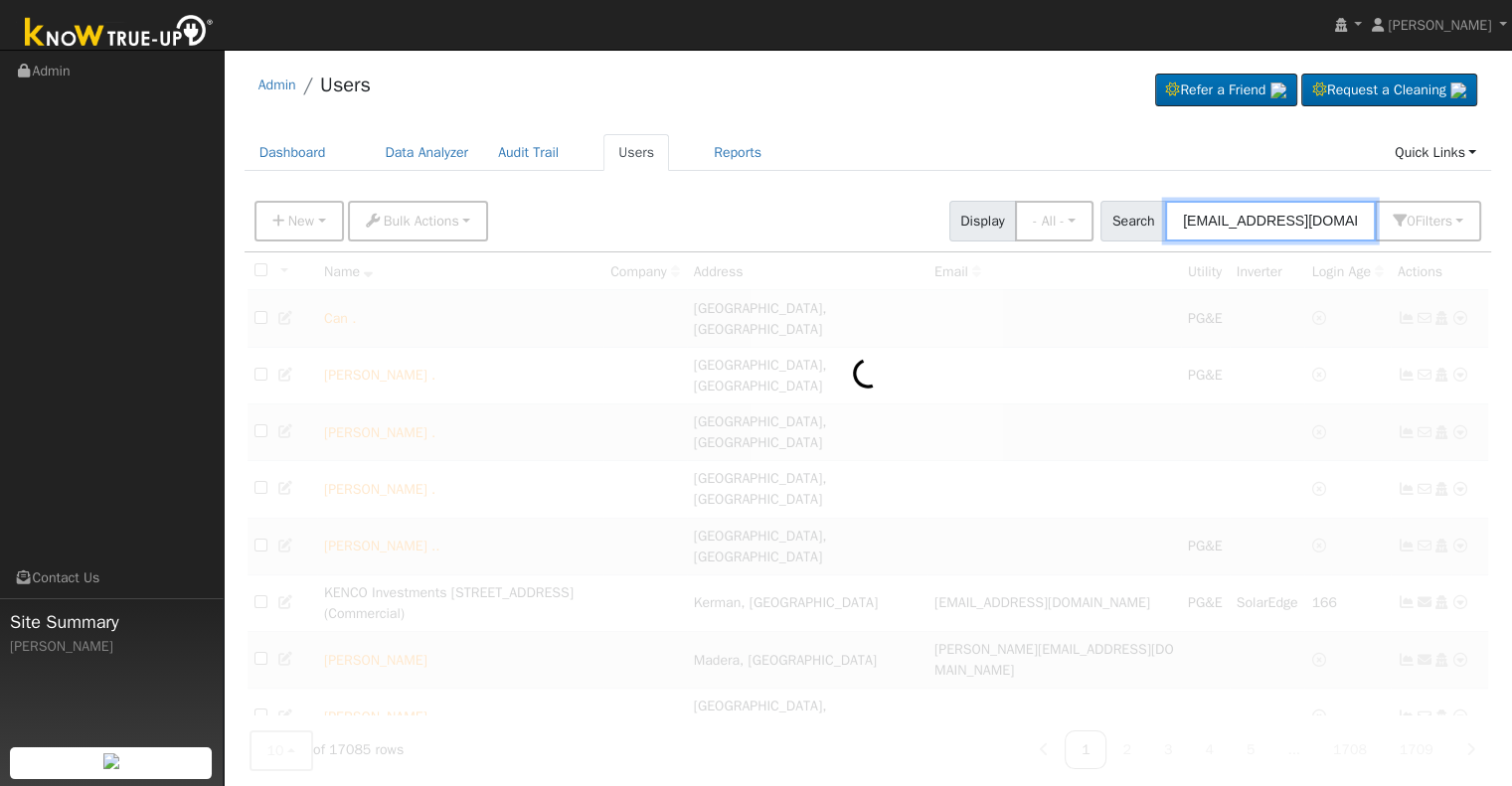 type on "judylopez.326@gmail.com" 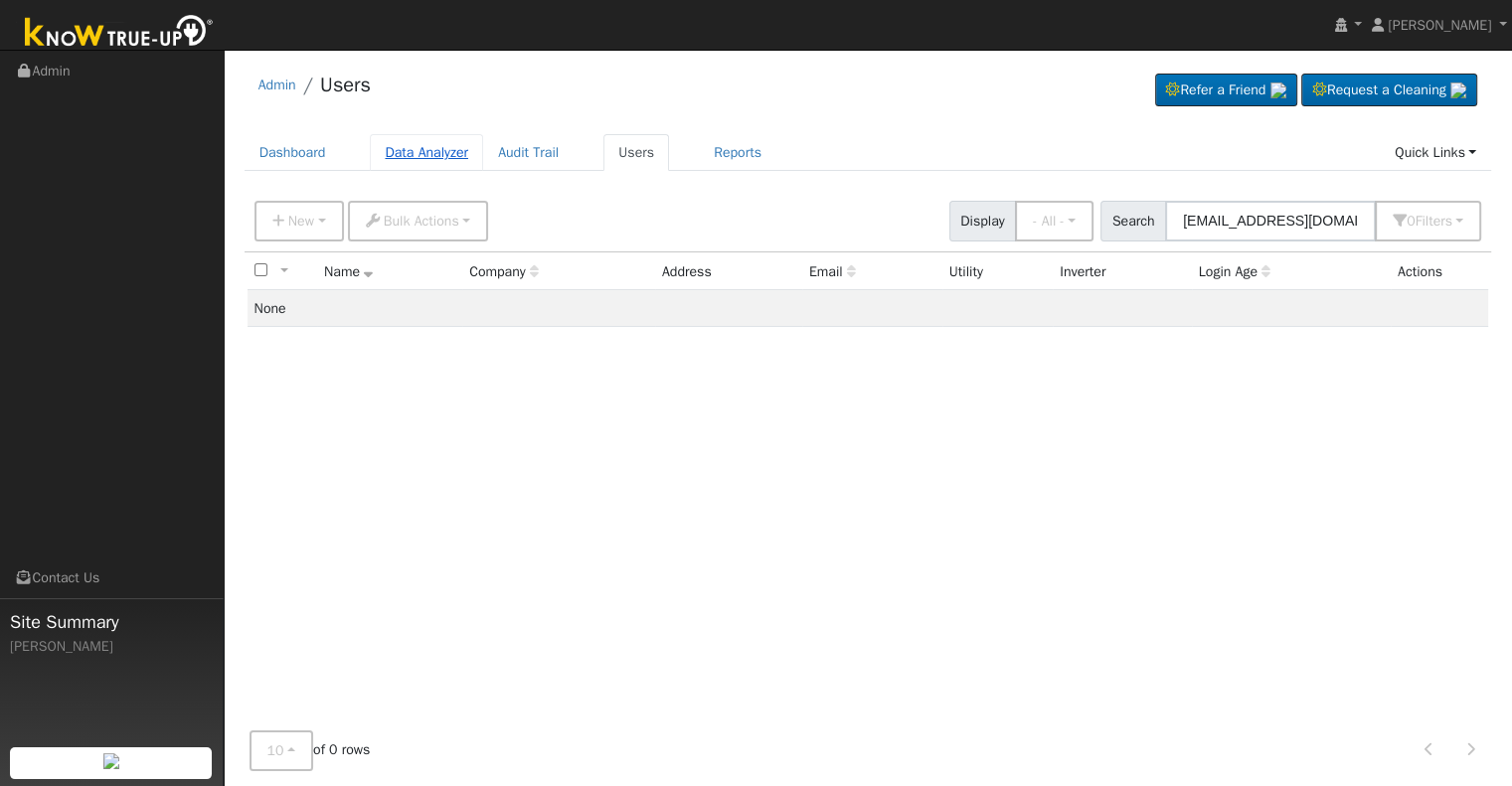 click on "Data Analyzer" at bounding box center [426, 152] 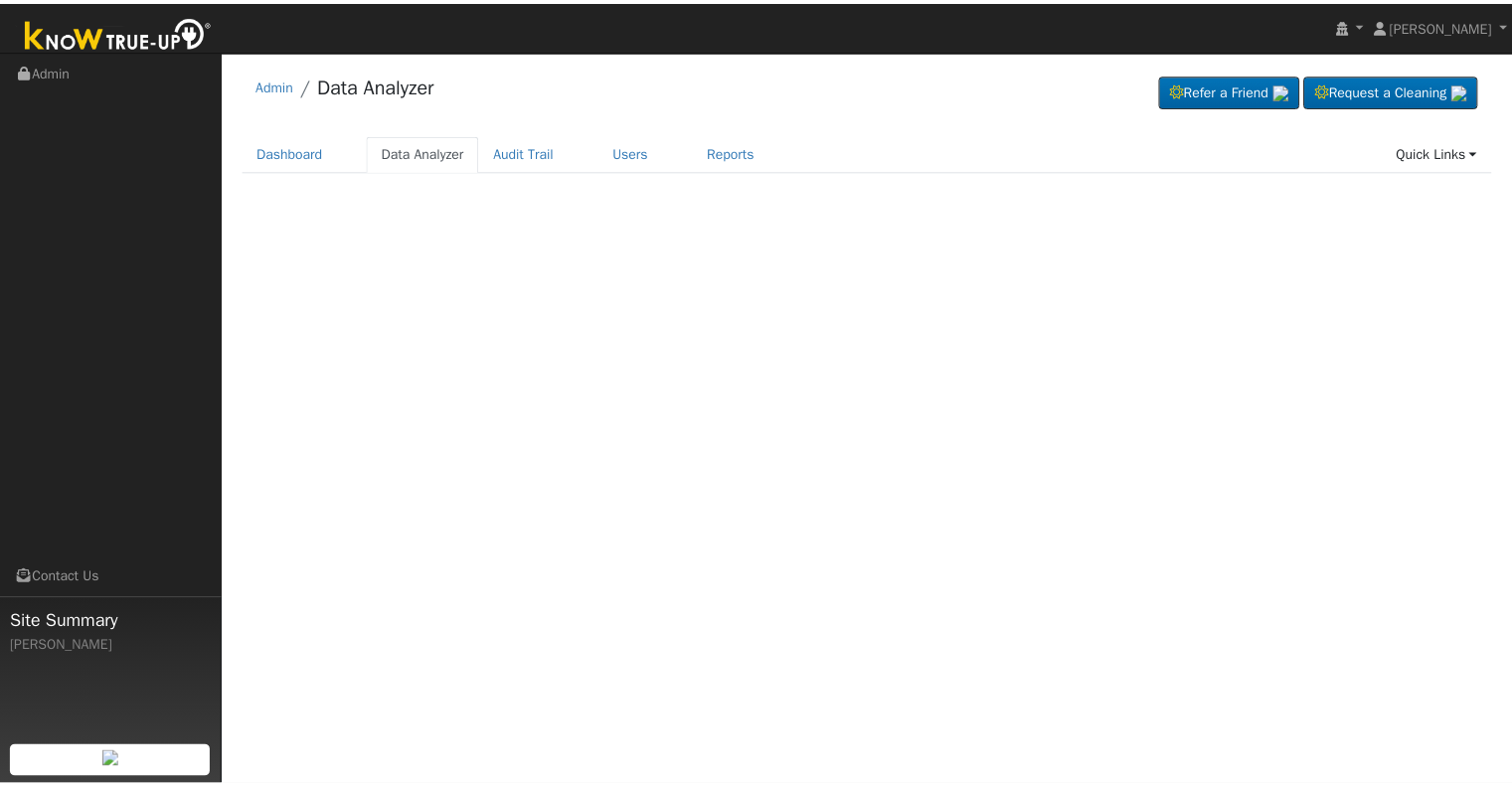 scroll, scrollTop: 0, scrollLeft: 0, axis: both 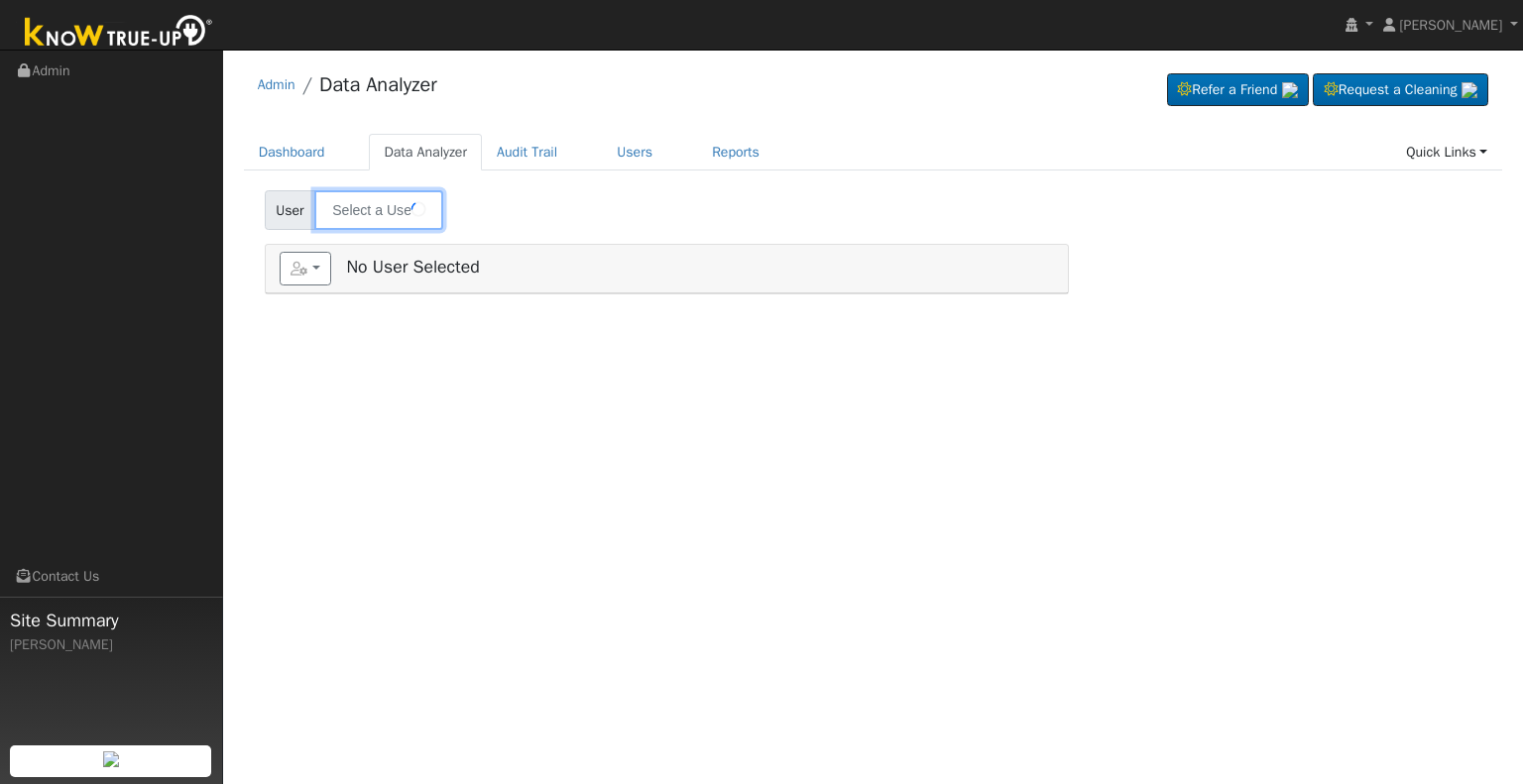 type on "[PERSON_NAME]" 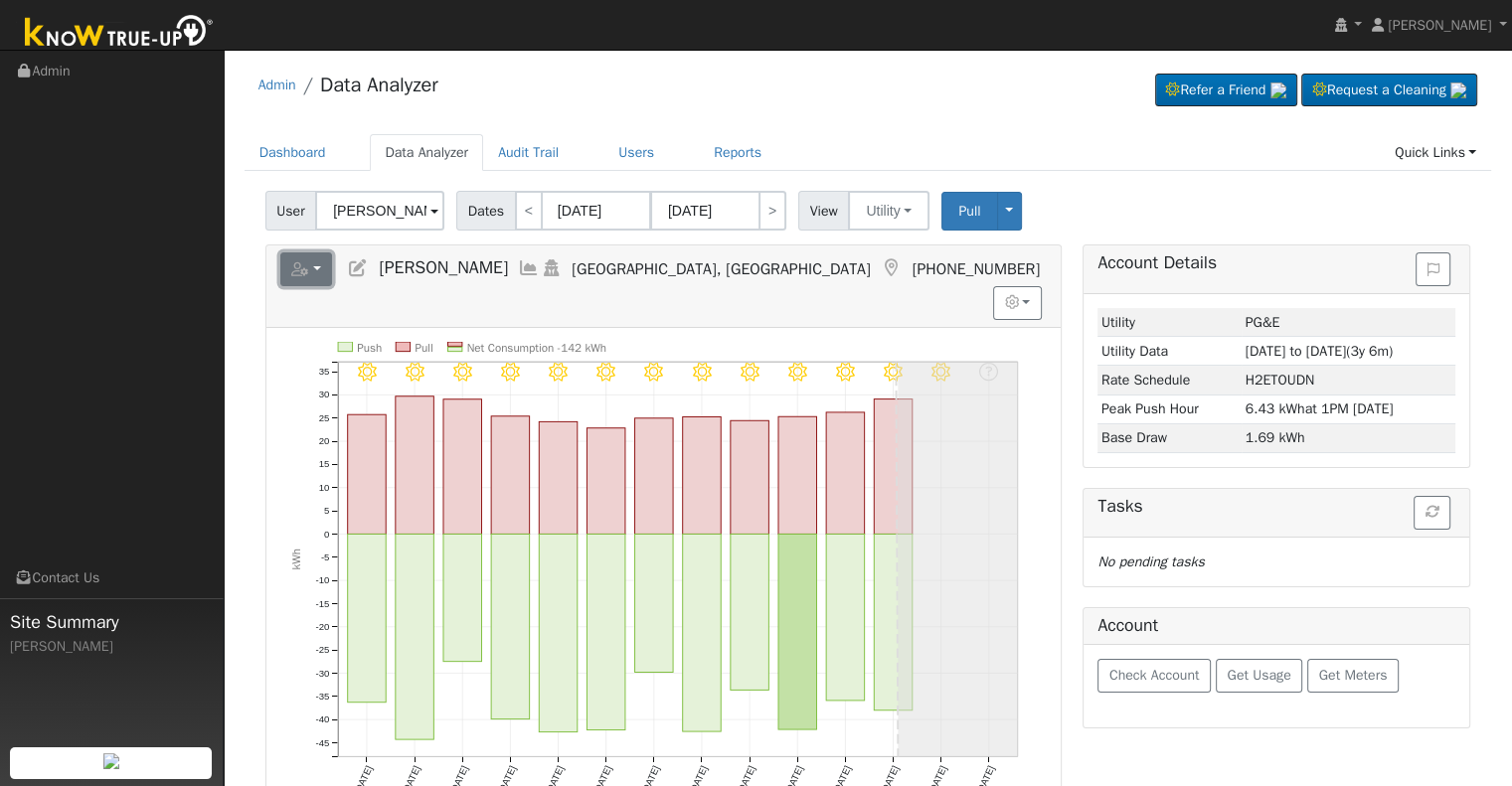 click at bounding box center [306, 269] 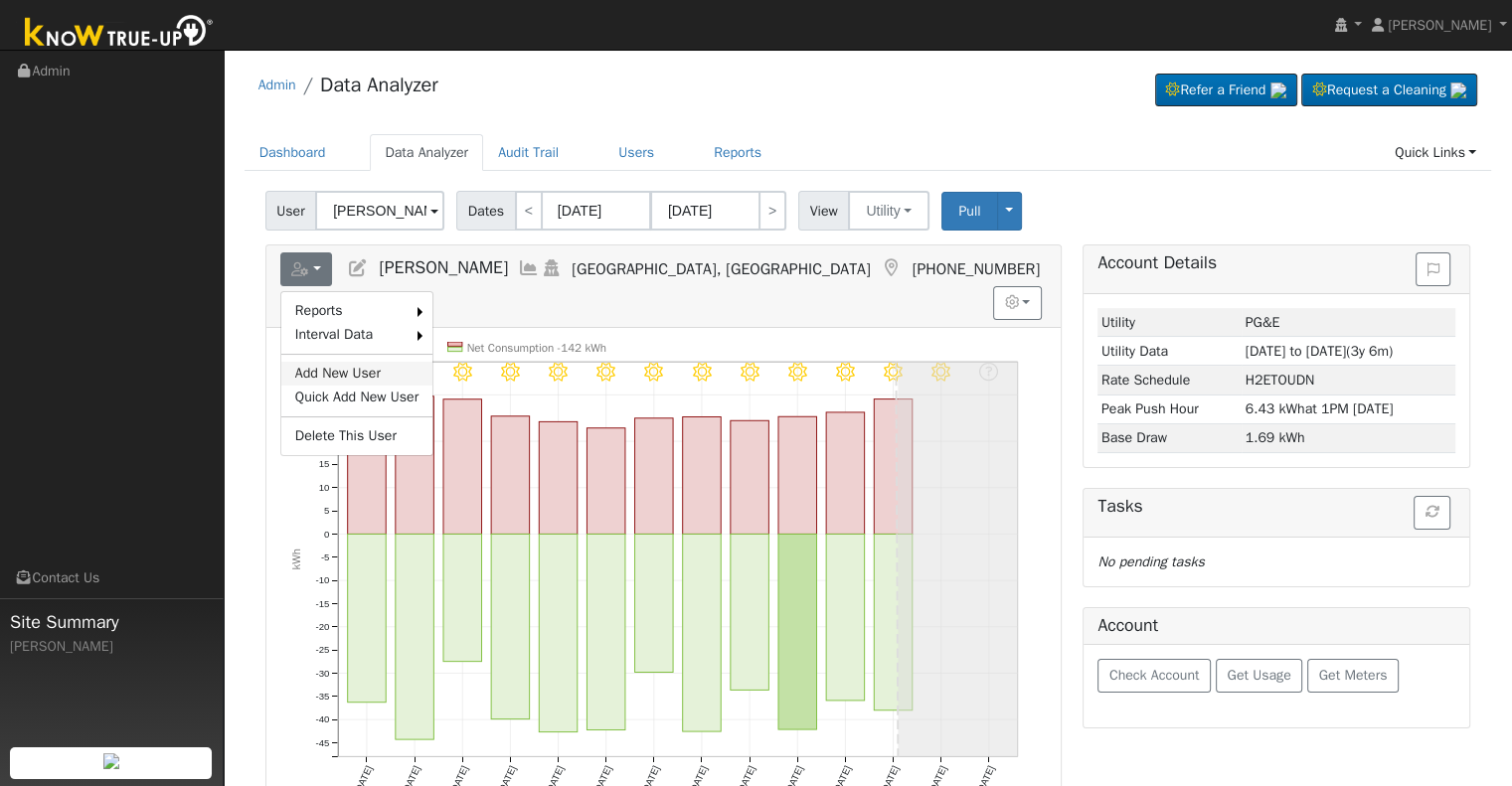 click on "Add New User" at bounding box center (357, 374) 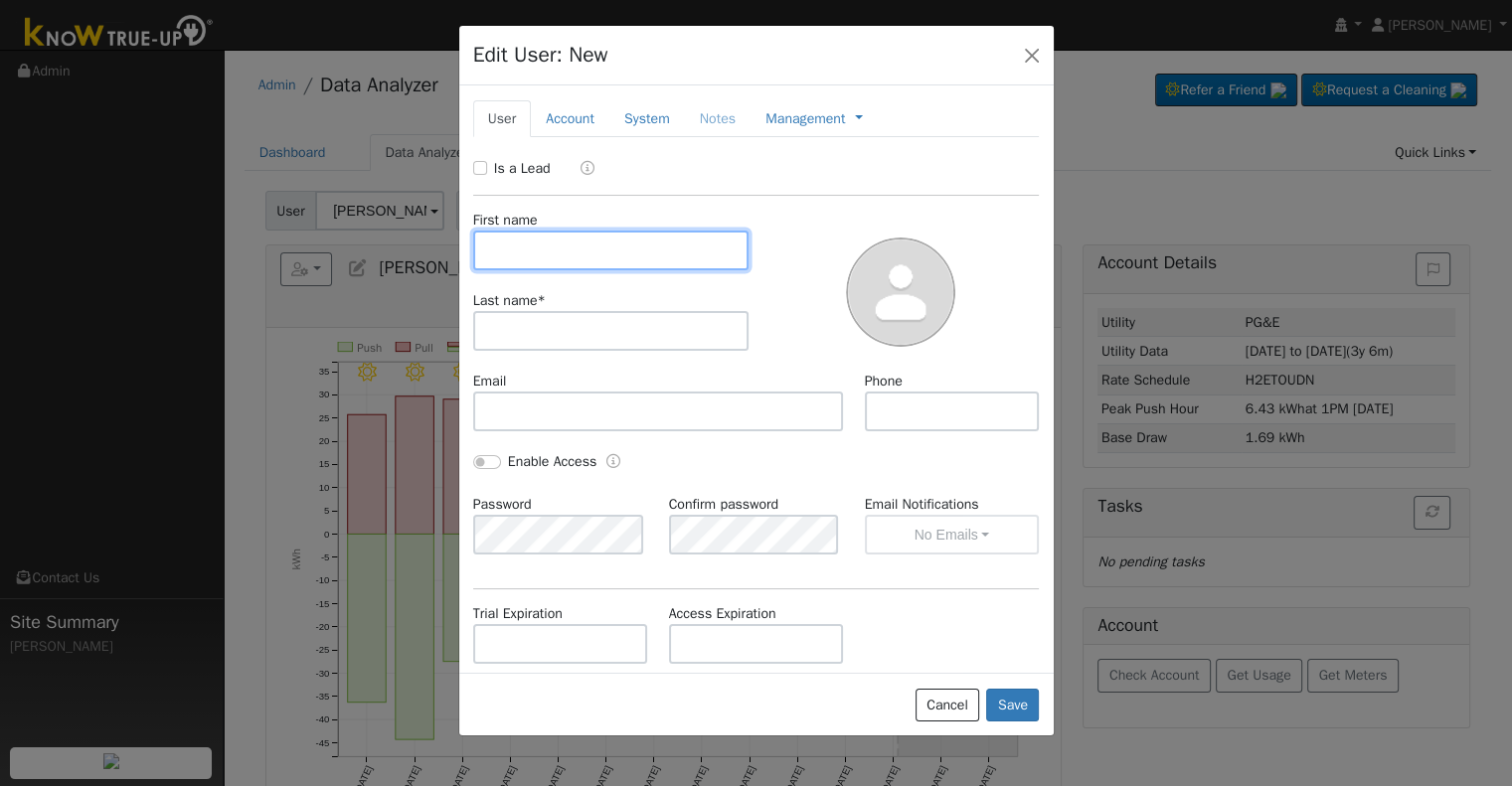 click at bounding box center (611, 250) 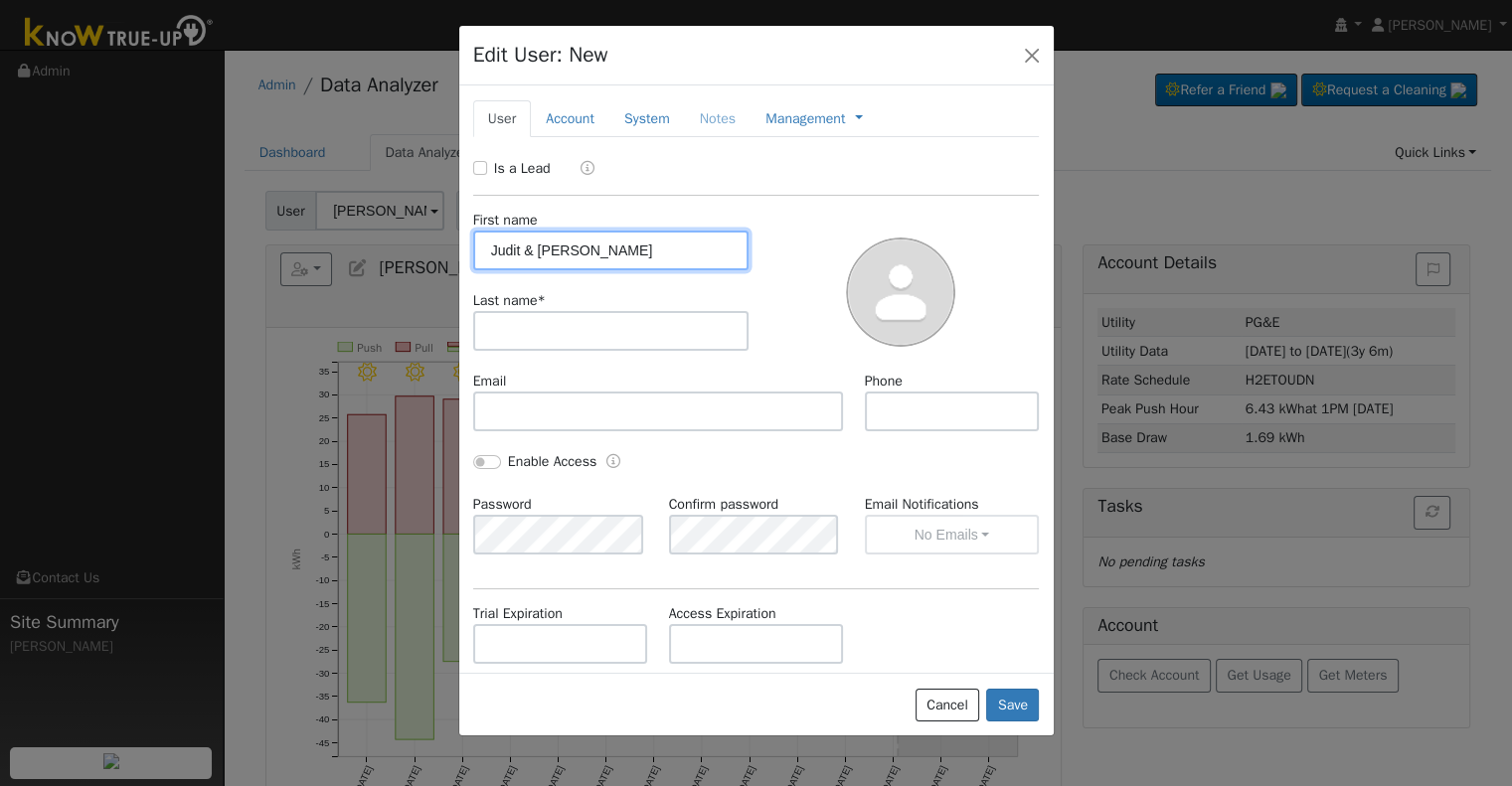 drag, startPoint x: 491, startPoint y: 253, endPoint x: 498, endPoint y: 263, distance: 12.206556 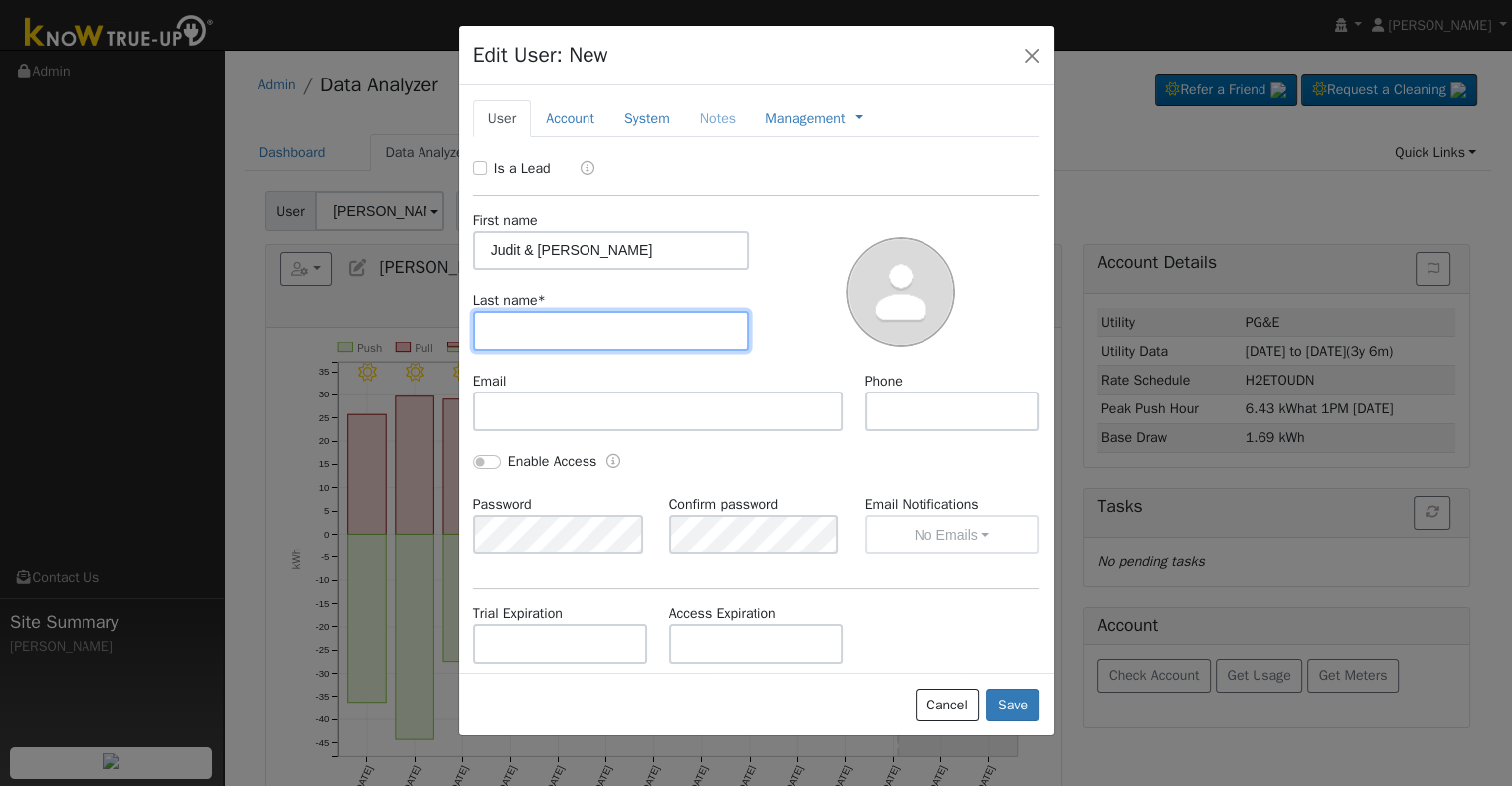 click at bounding box center [611, 331] 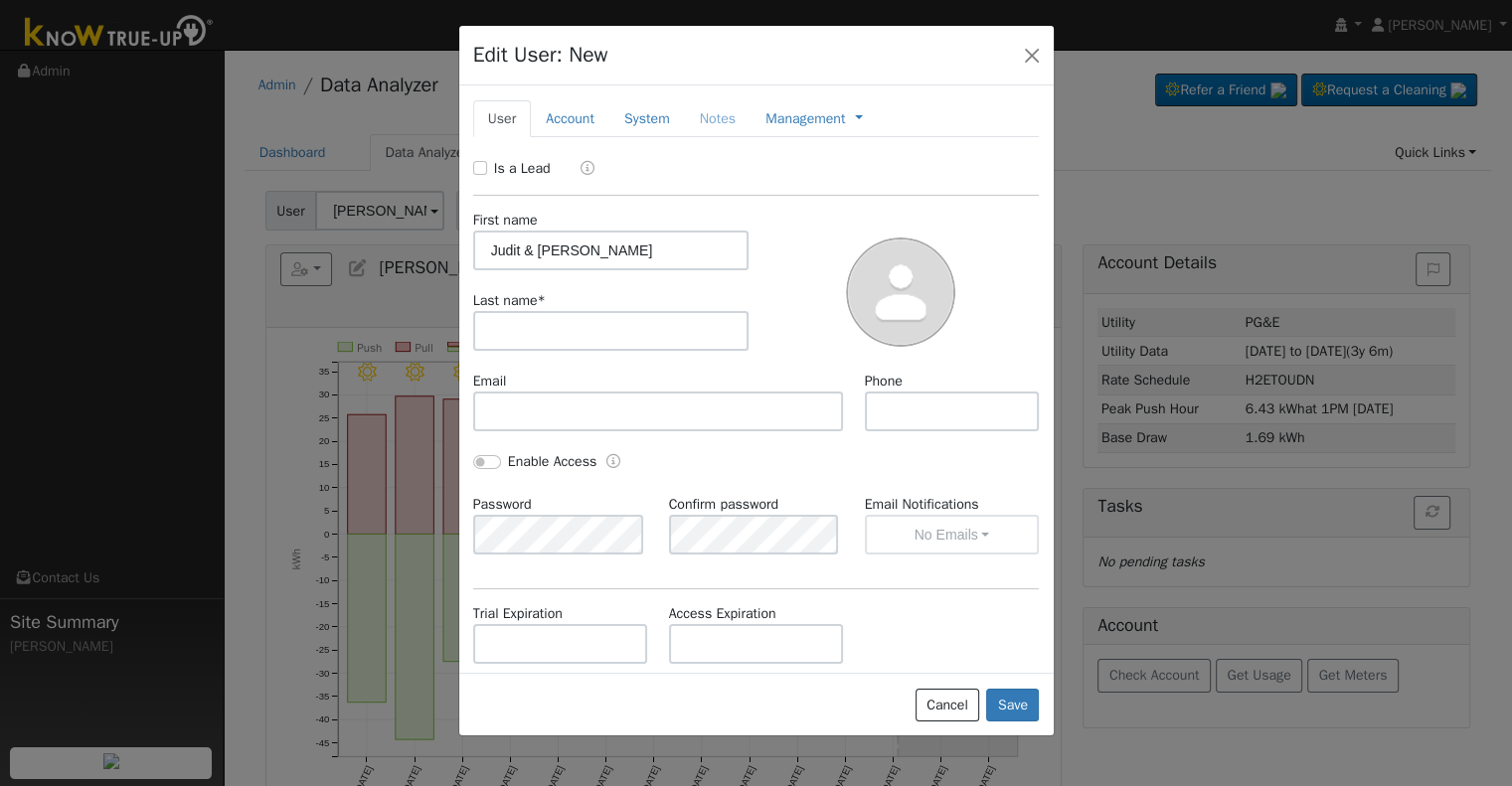 click on "First name Judit & Omar" at bounding box center [610, 239] 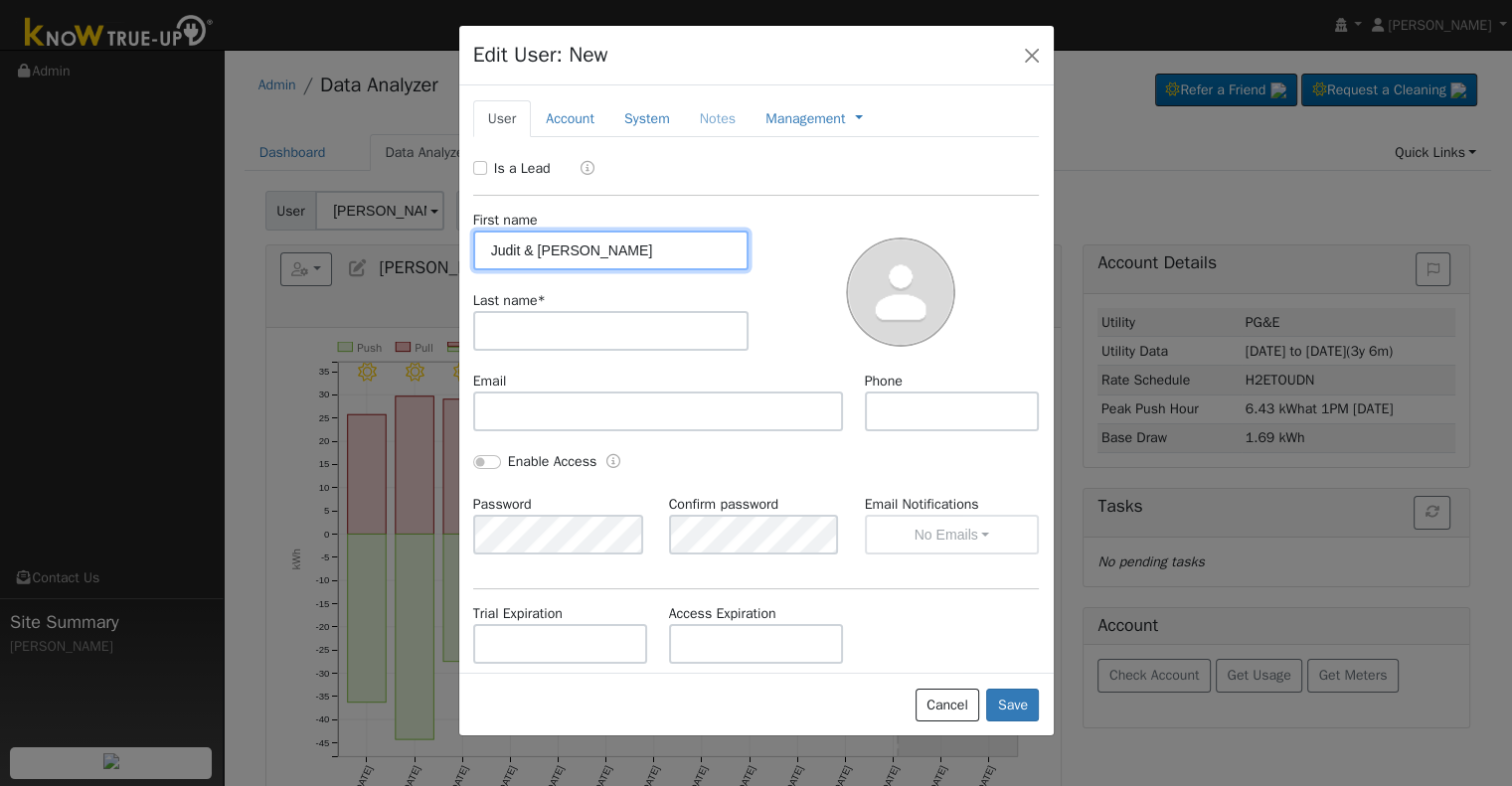 click on "Judit & Omar" at bounding box center (611, 250) 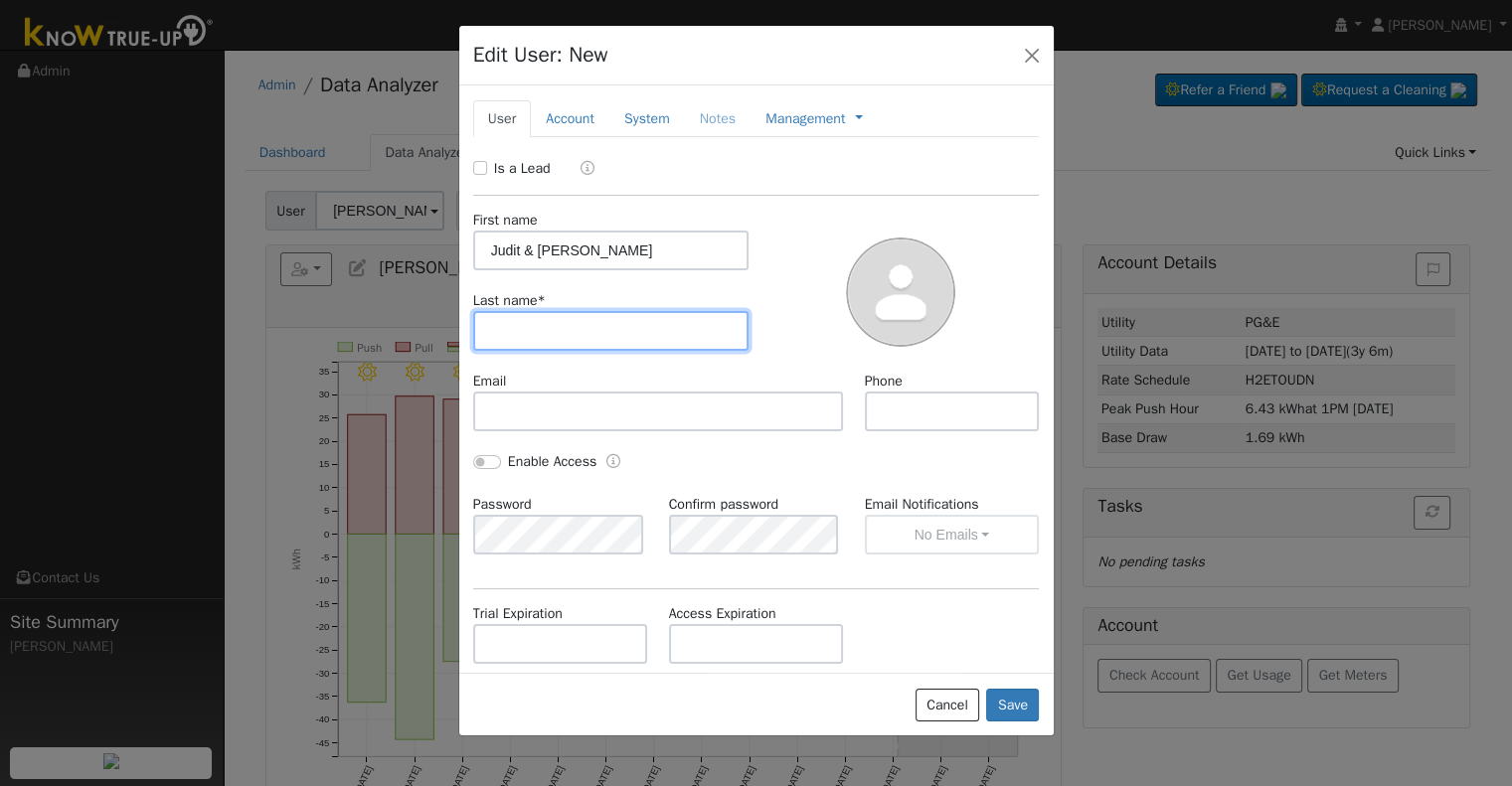 click at bounding box center (611, 331) 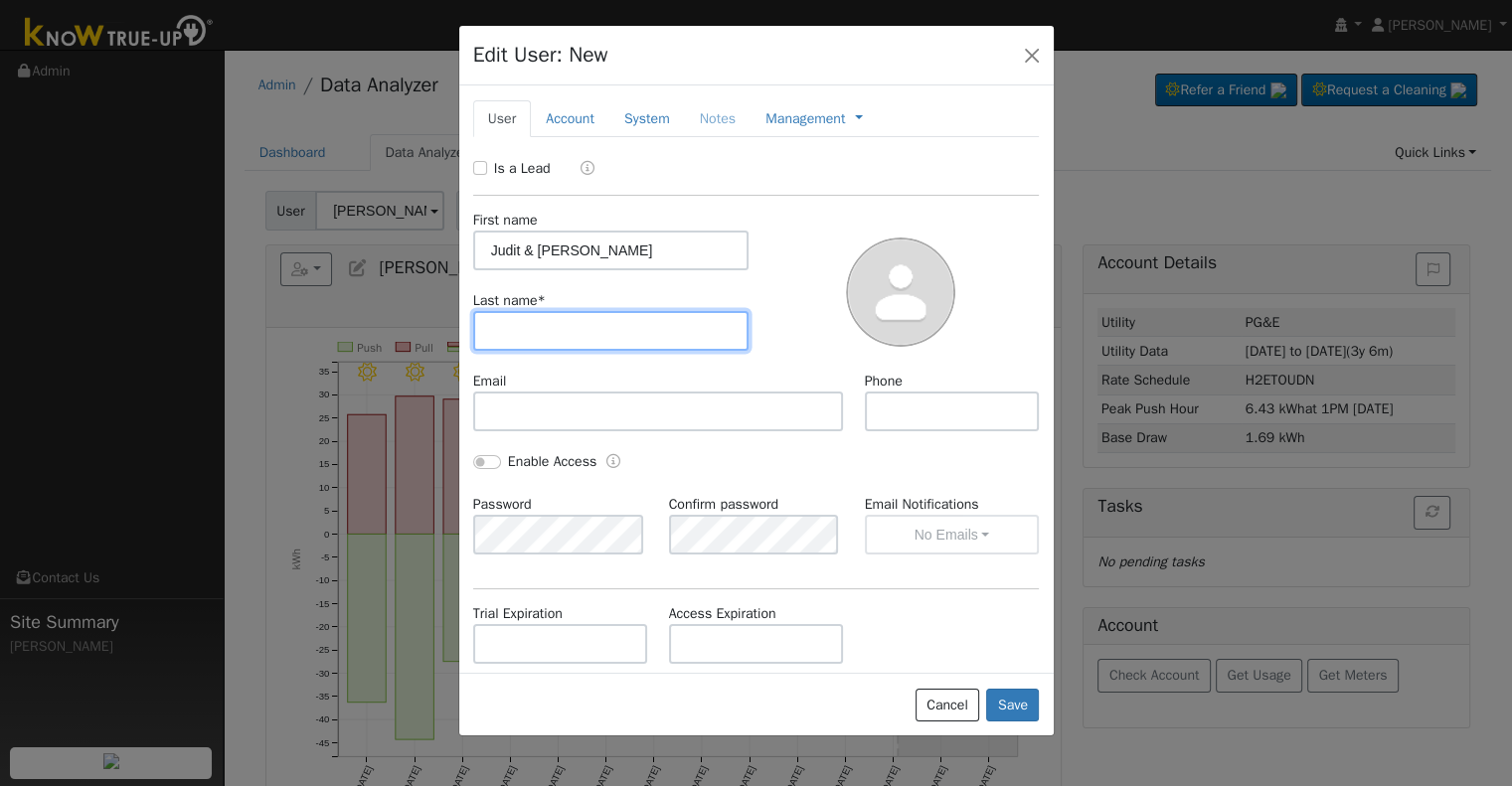 click at bounding box center (611, 331) 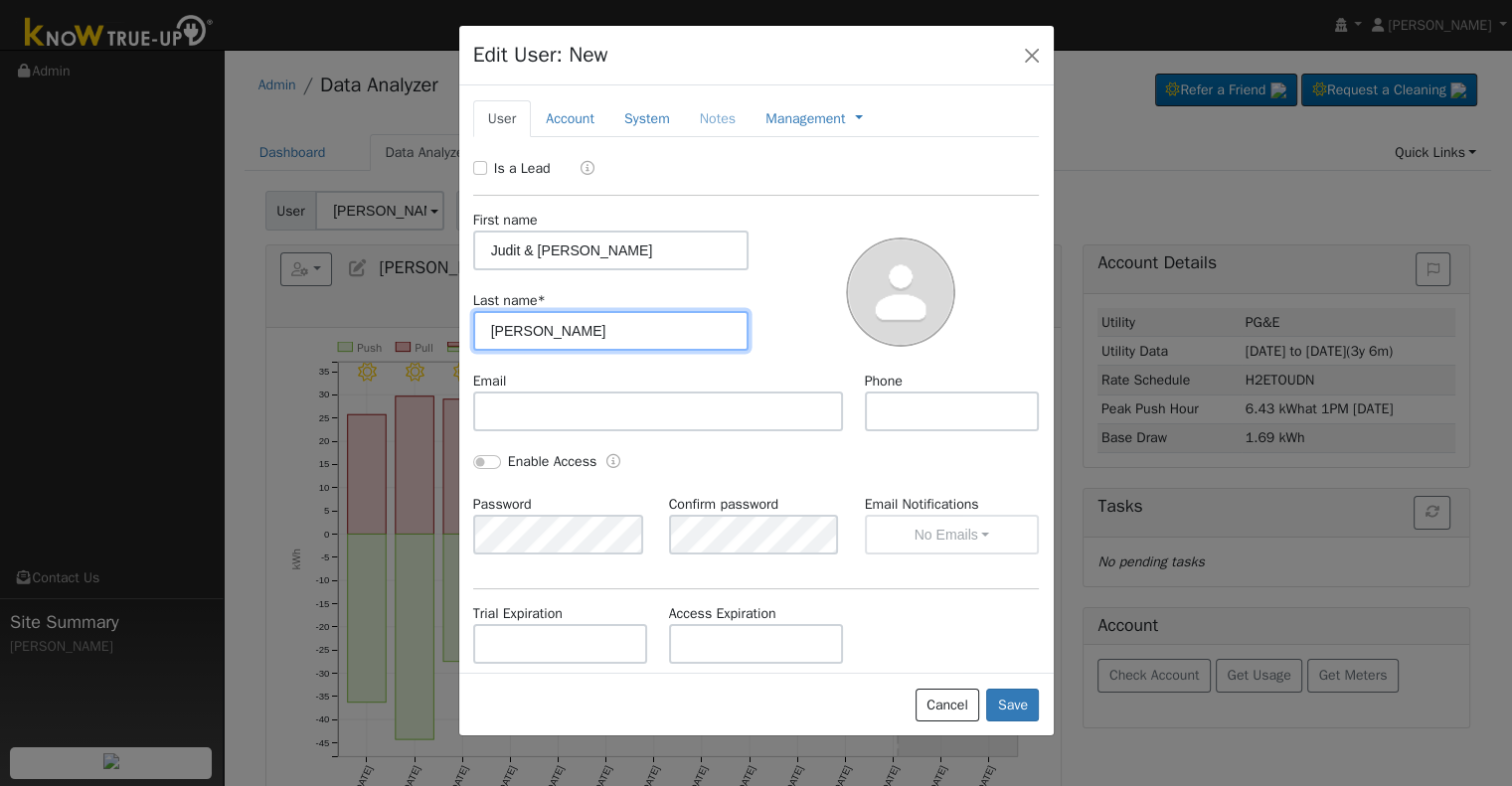 type on "Lopez" 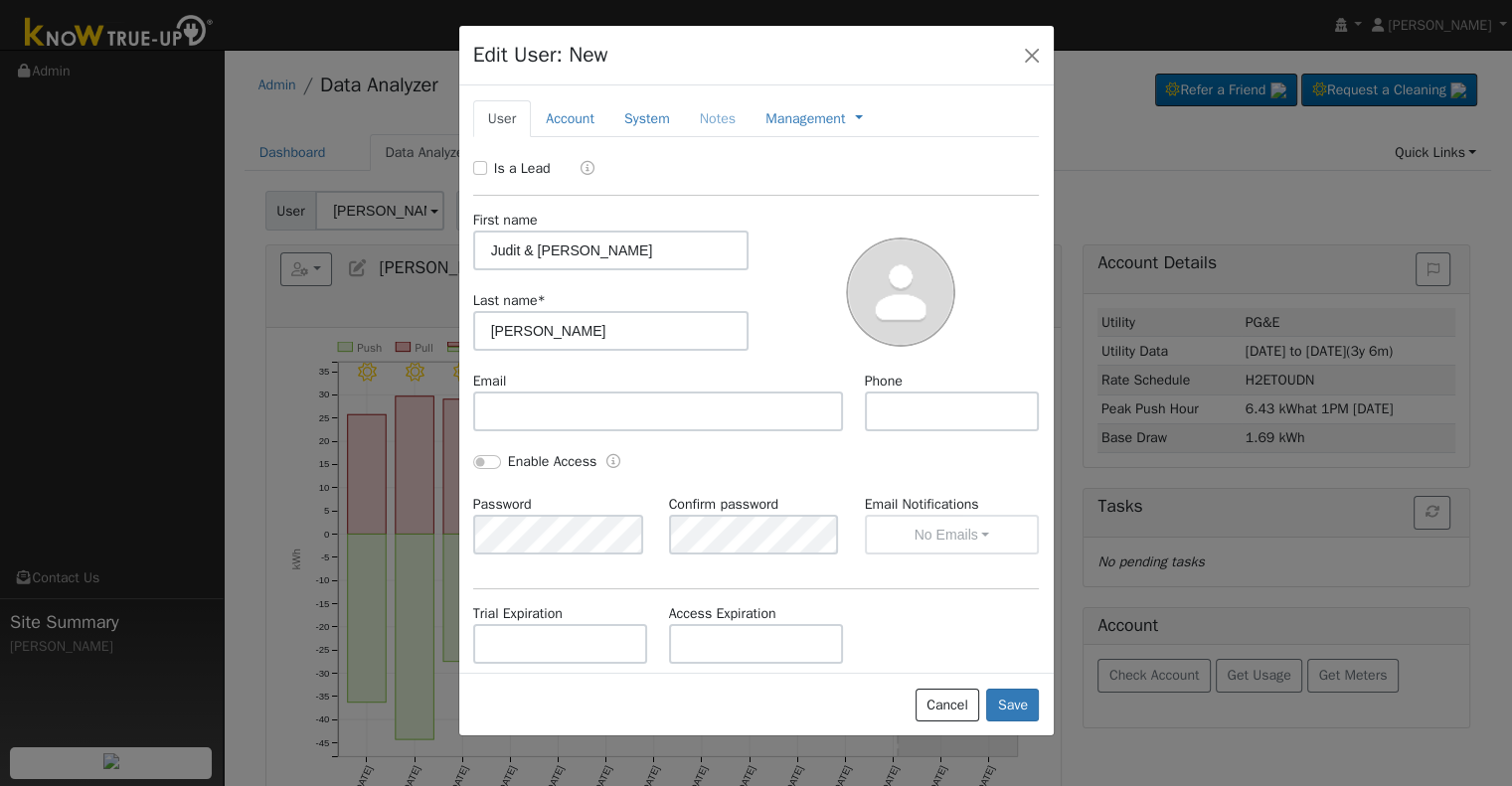 click on "Email Phone" at bounding box center [756, 410] 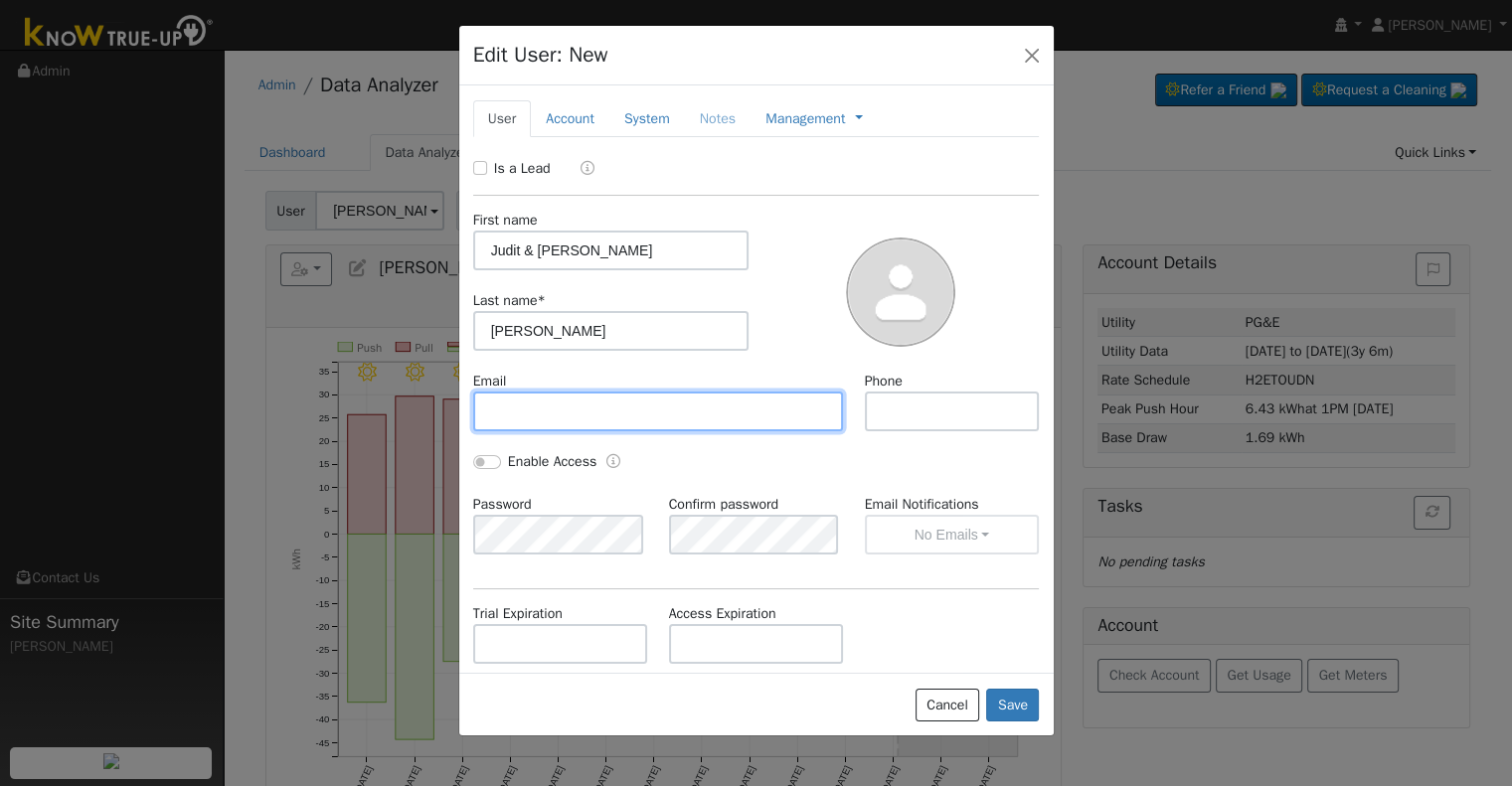 click at bounding box center (658, 411) 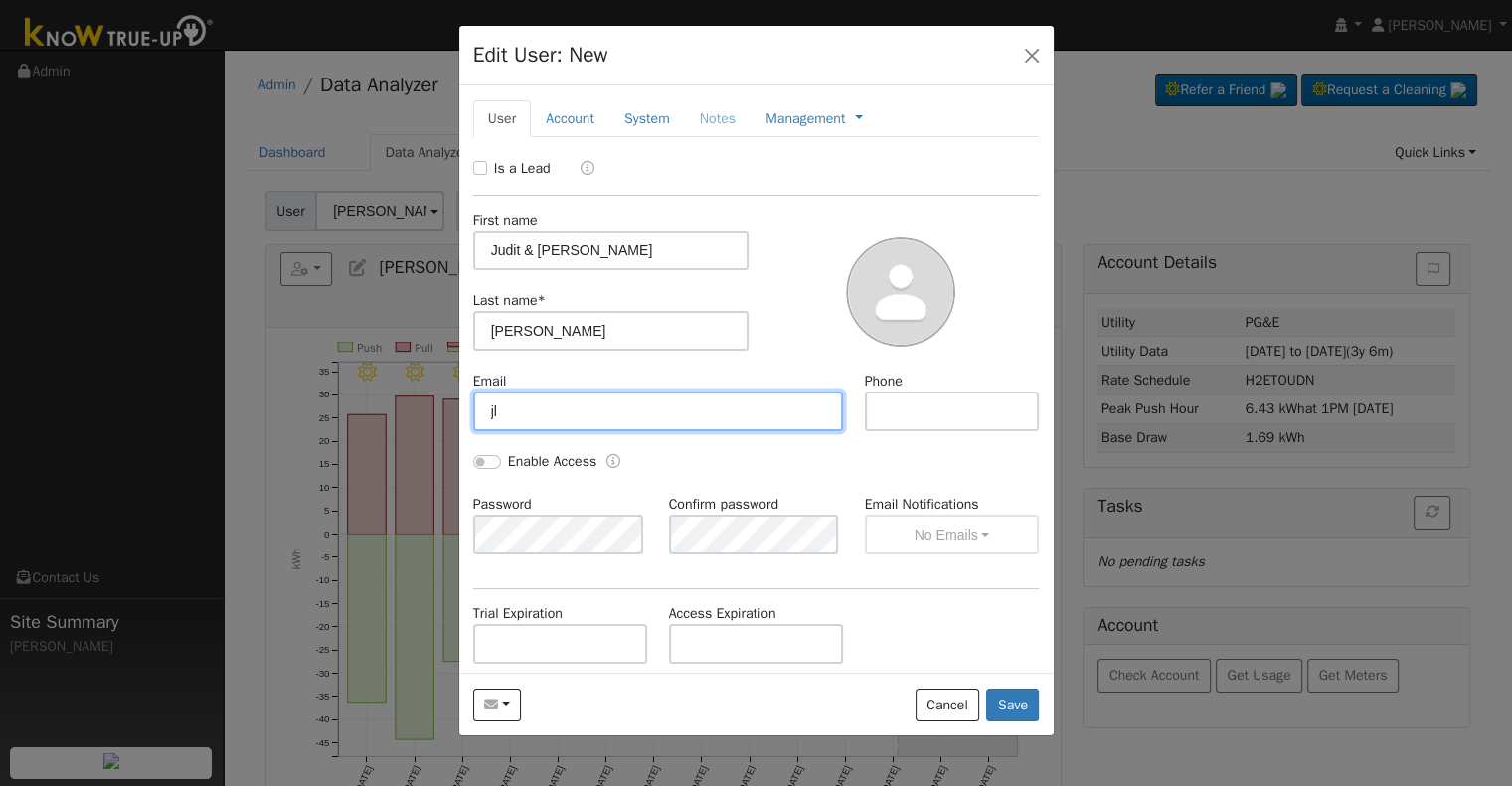 type on "j" 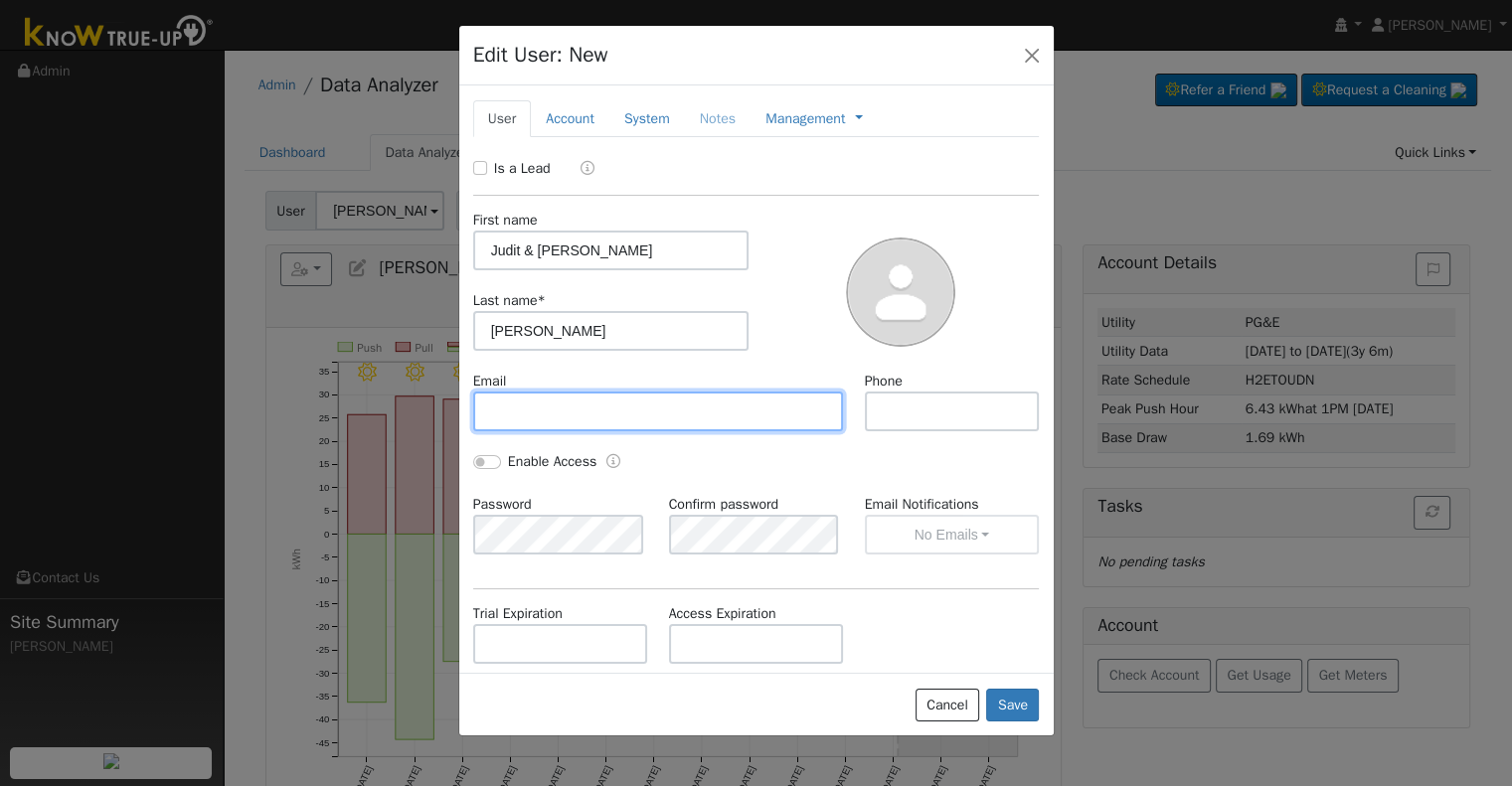 click at bounding box center (658, 411) 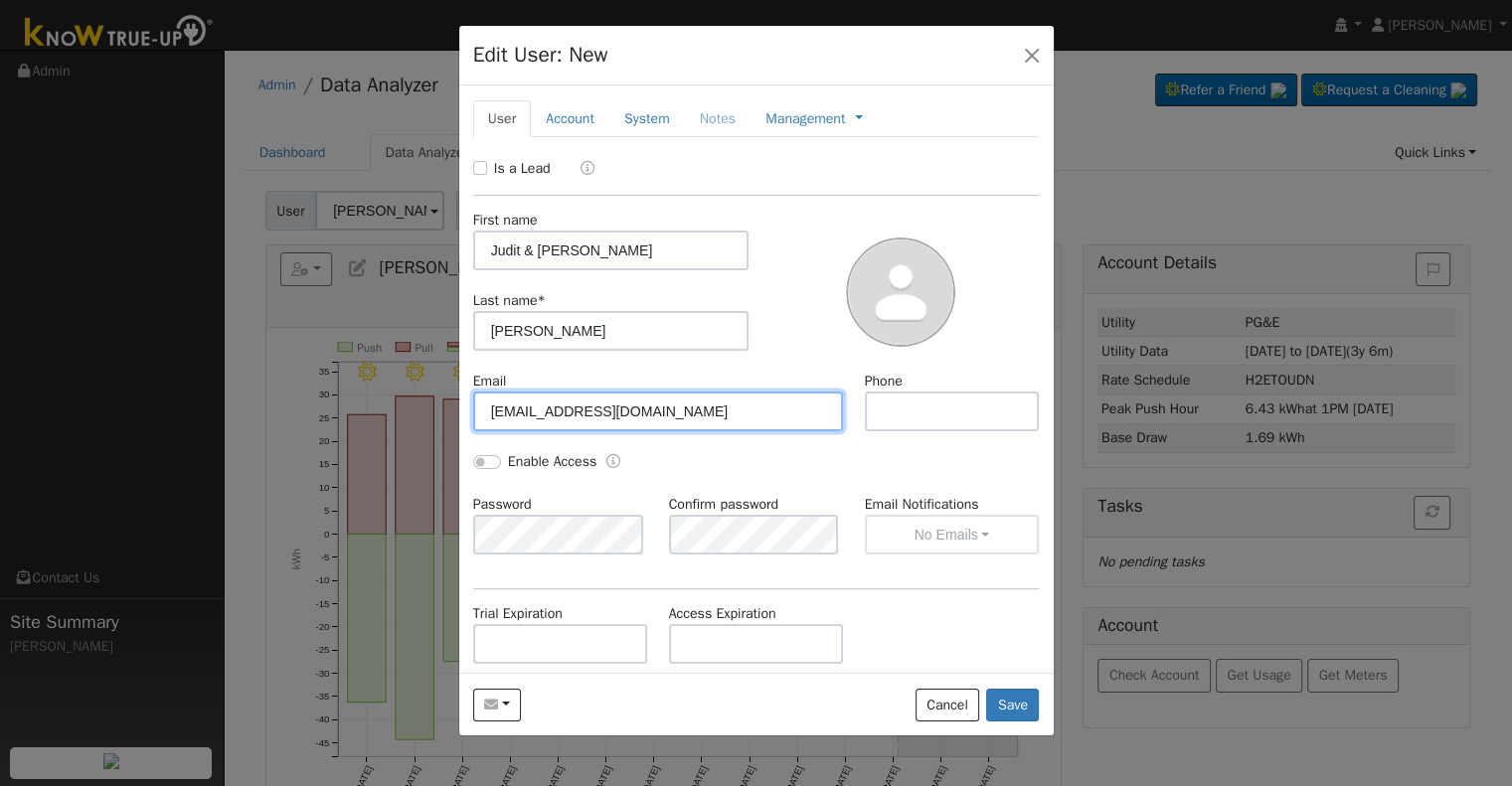 type on "judylopez.326@gmail.com" 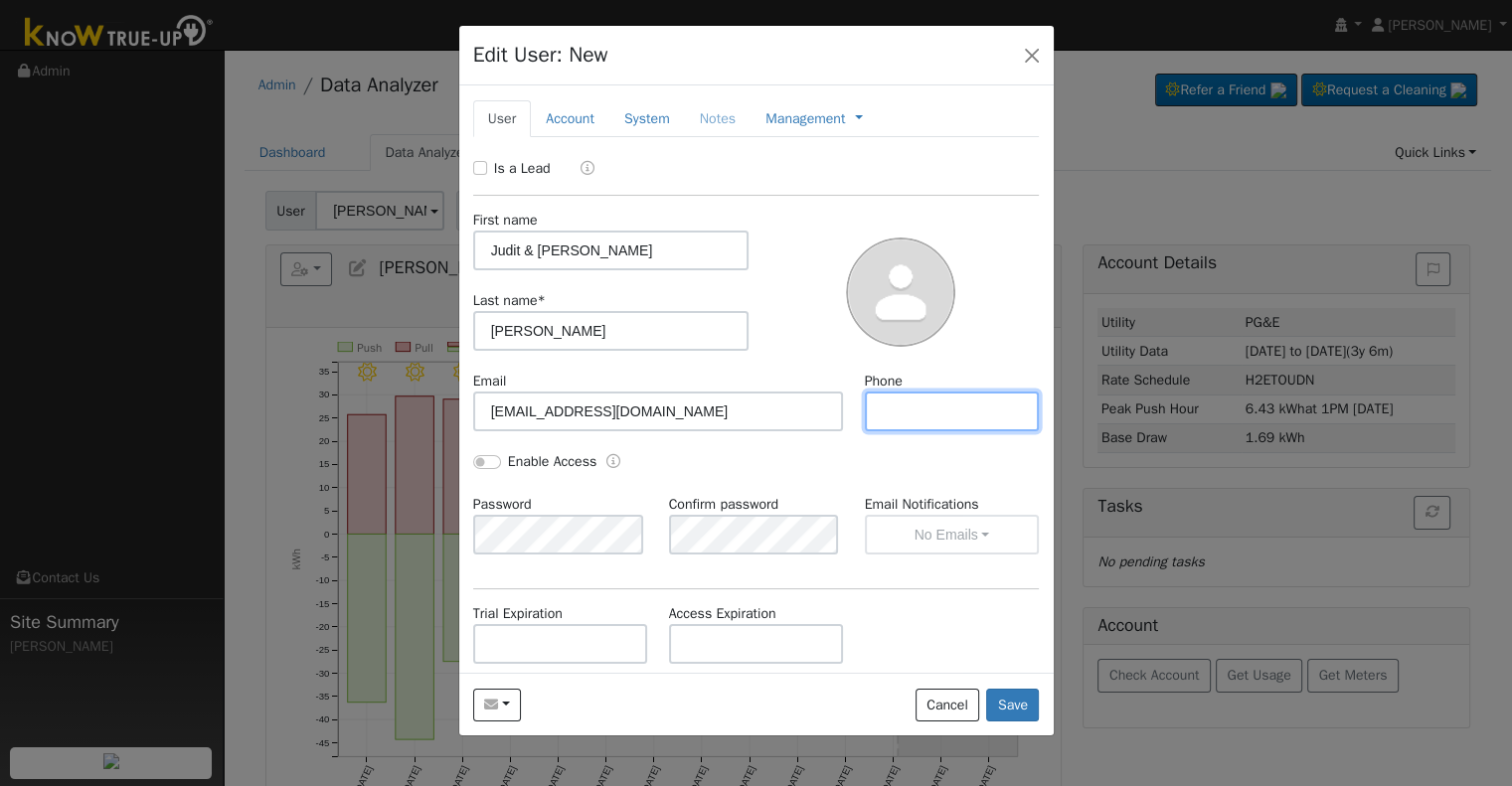 click at bounding box center [952, 411] 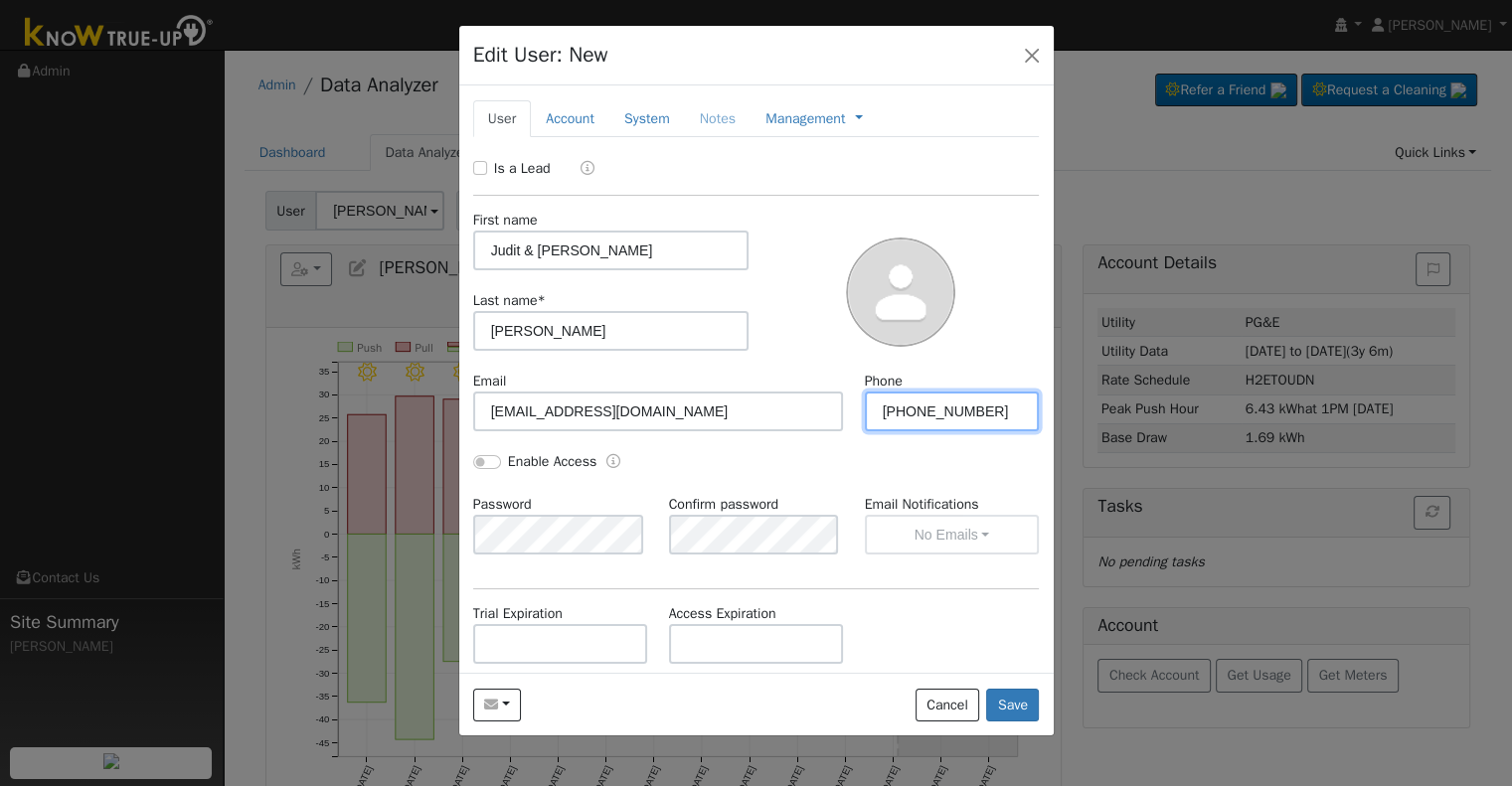 type on "[PHONE_NUMBER]" 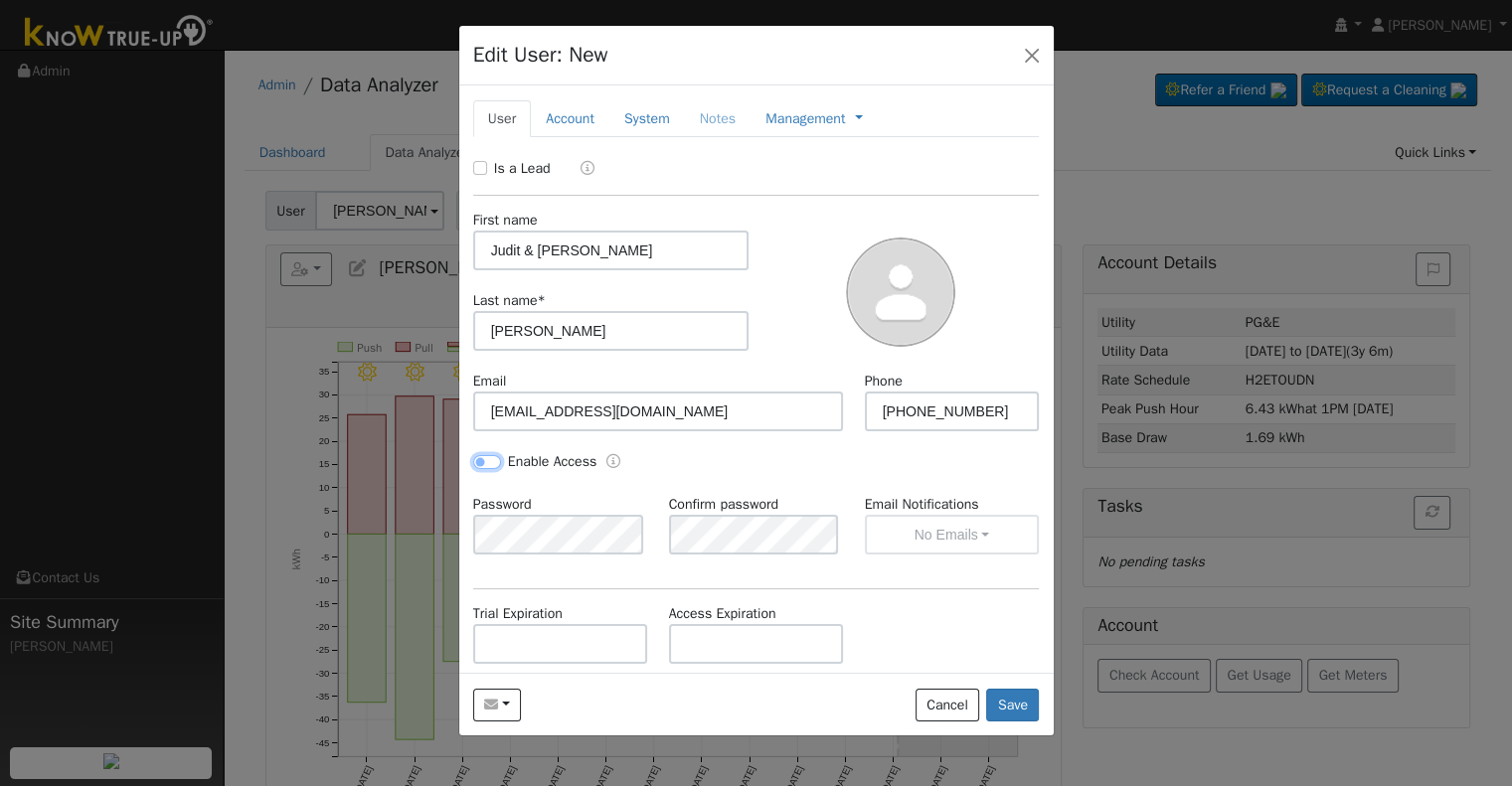 click on "Enable Access" at bounding box center (487, 462) 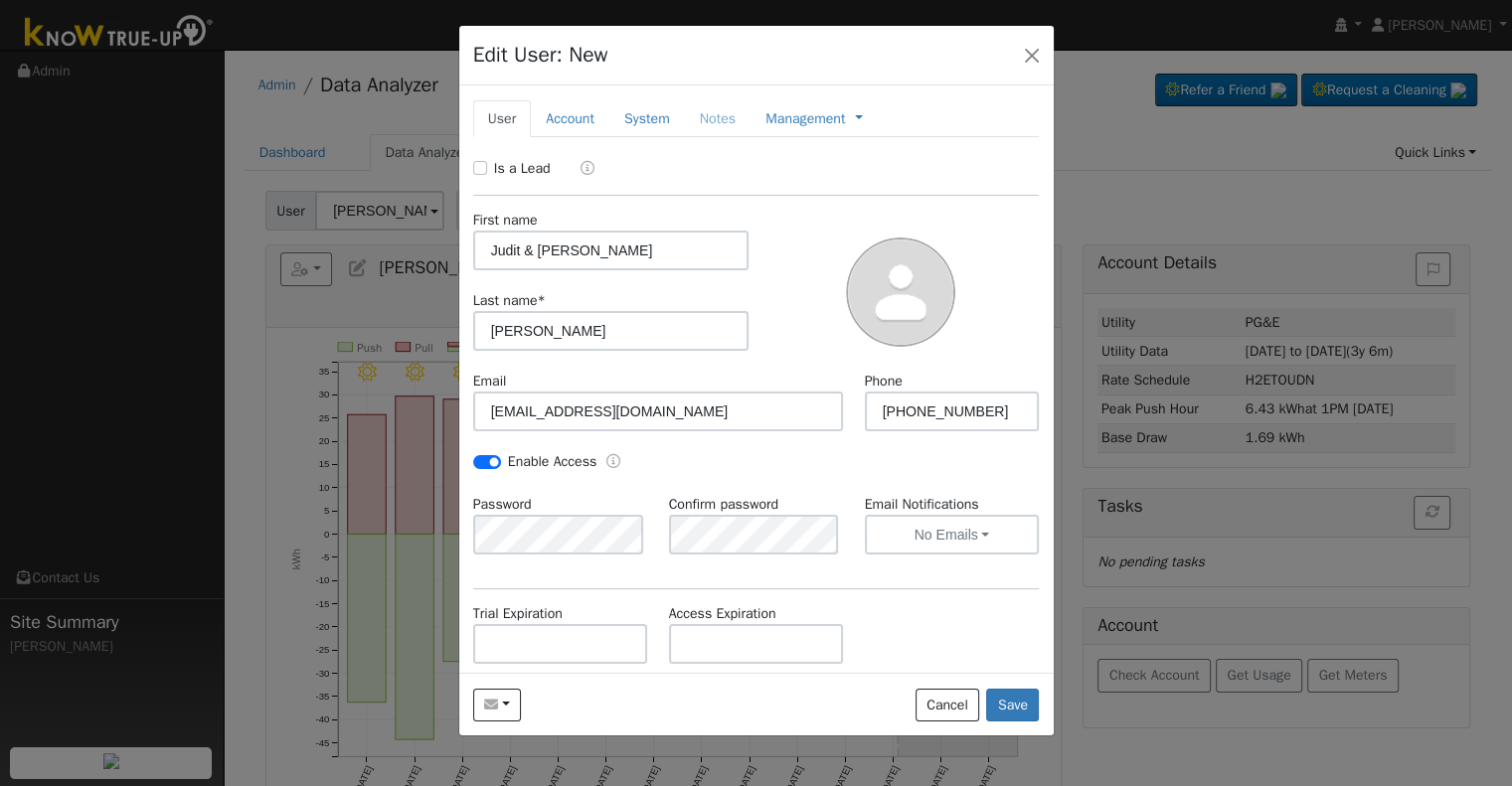 click on "Password Confirm password Email Notifications No Emails No Emails Weekly Emails Monthly Emails" at bounding box center (756, 534) 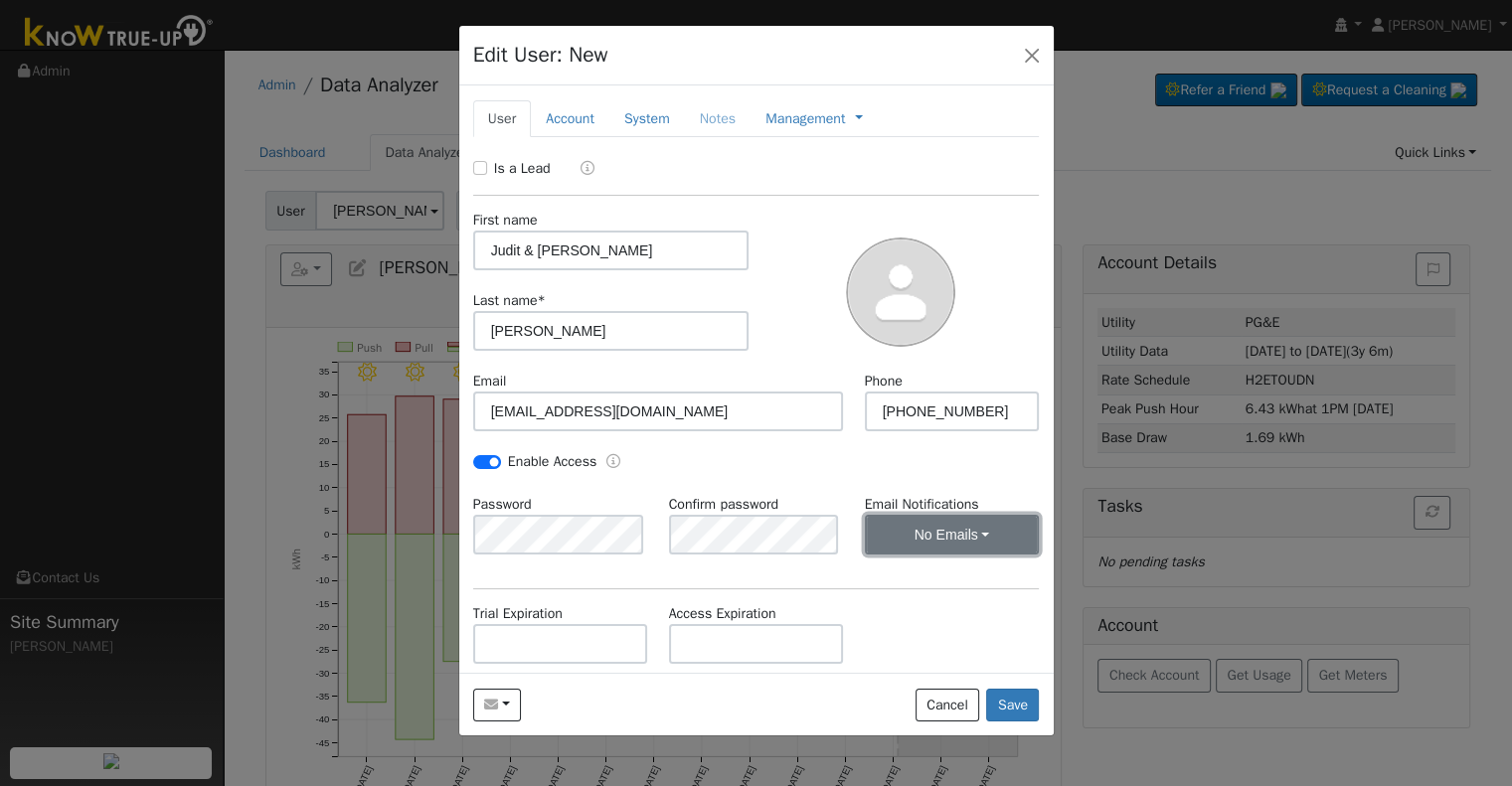 click on "No Emails" at bounding box center [952, 535] 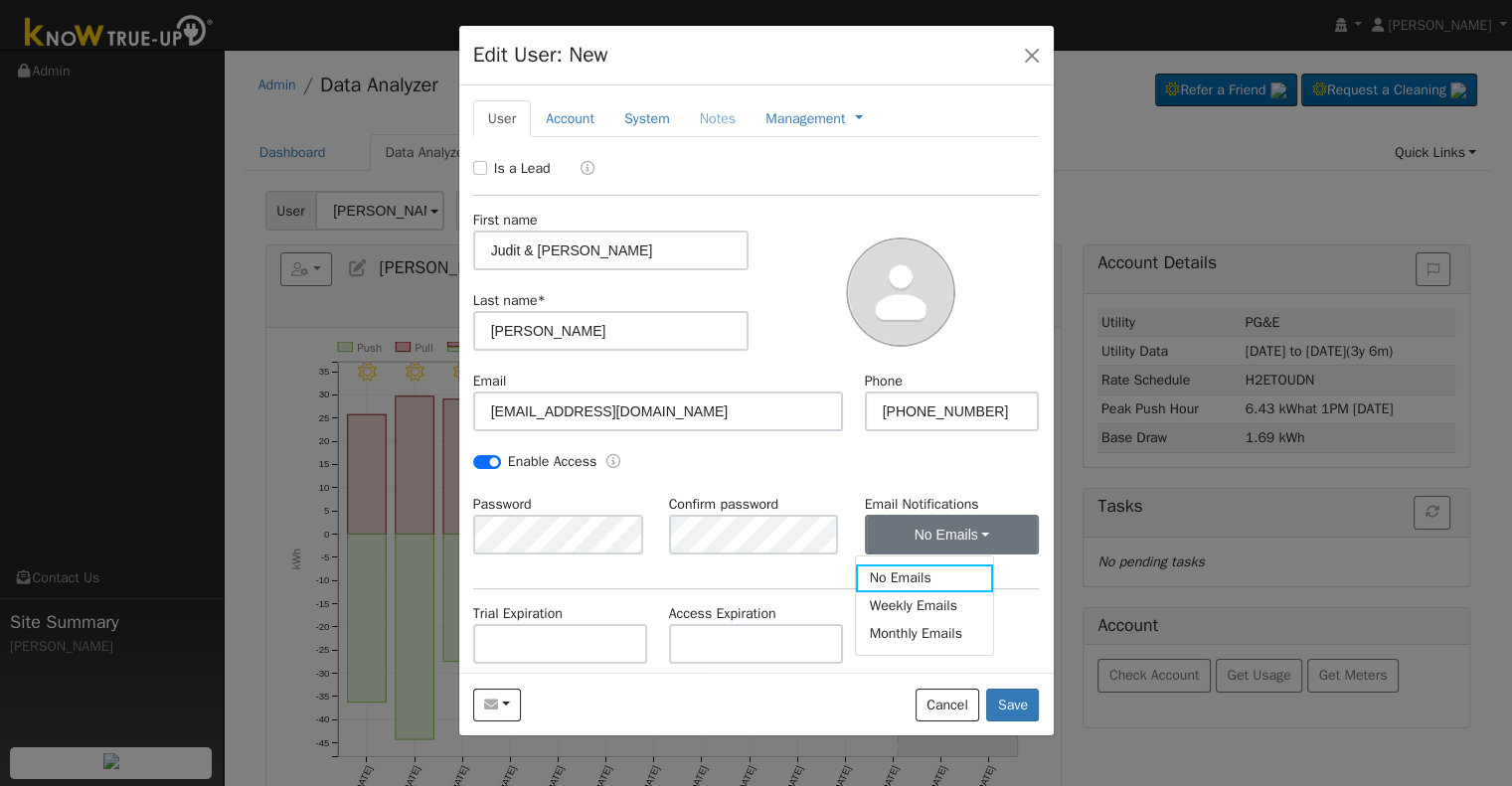 click on "Is a Lead First name Judit & Omar Last name  * Lopez Email judylopez.326@gmail.com Phone 559-304-7723 Enable Access Password Confirm password Email Notifications No Emails No Emails Weekly Emails Monthly Emails Trial Expiration Access Expiration Admin Roles Admin Internal Roles Account Manager Salesperson Manager Manager Stats" at bounding box center [756, 501] 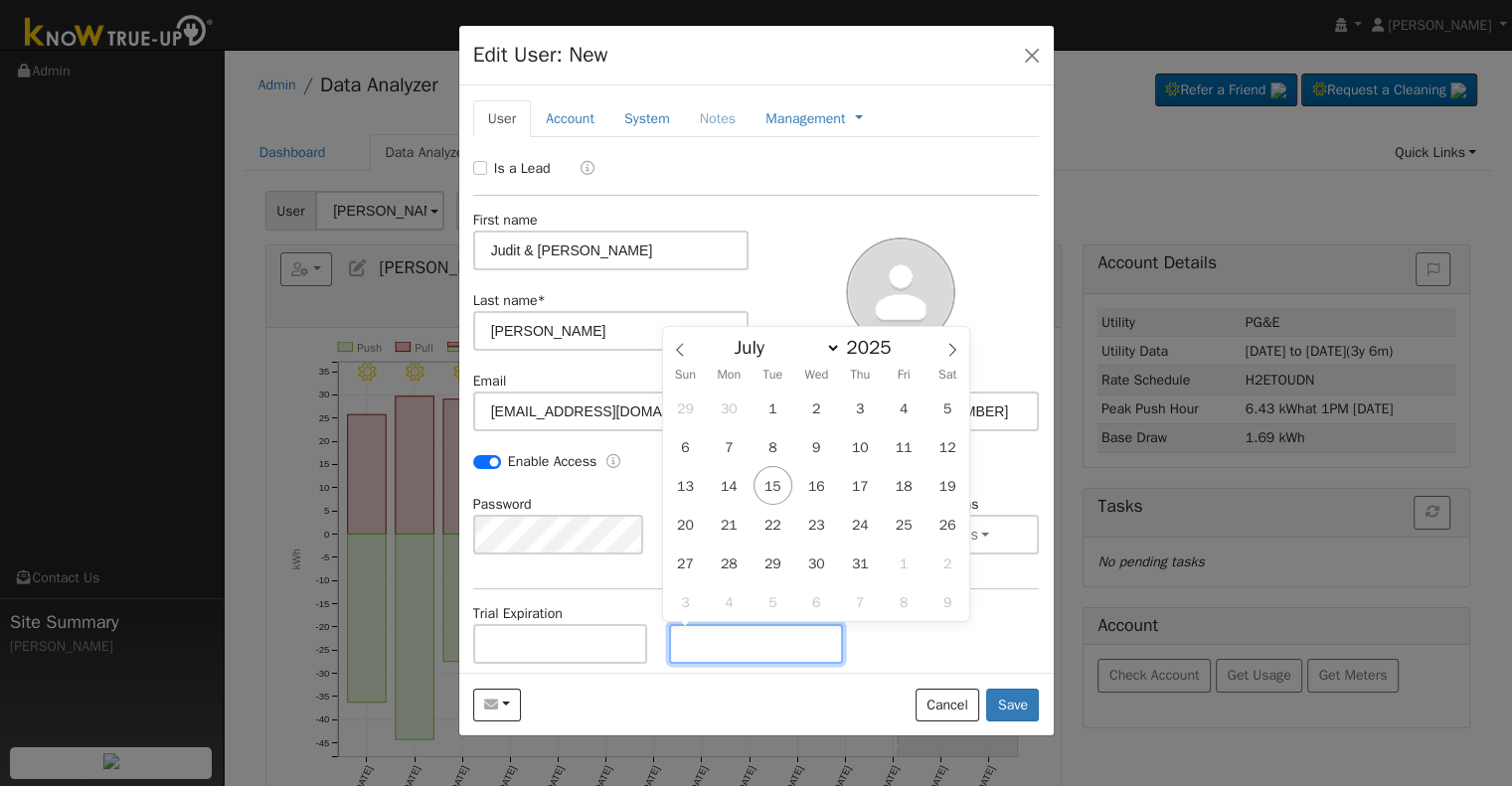 click at bounding box center (756, 644) 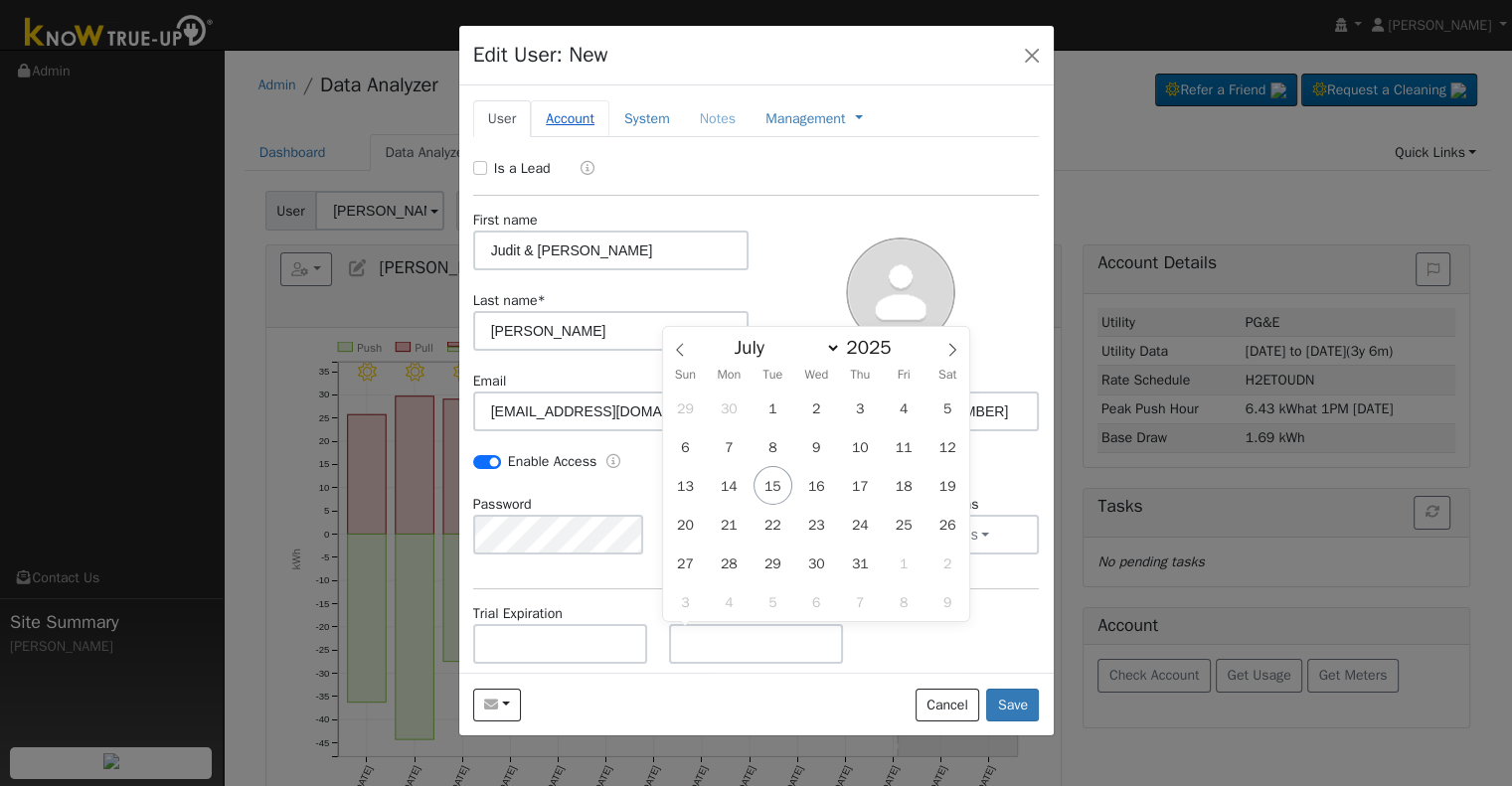 click on "Account" at bounding box center (570, 118) 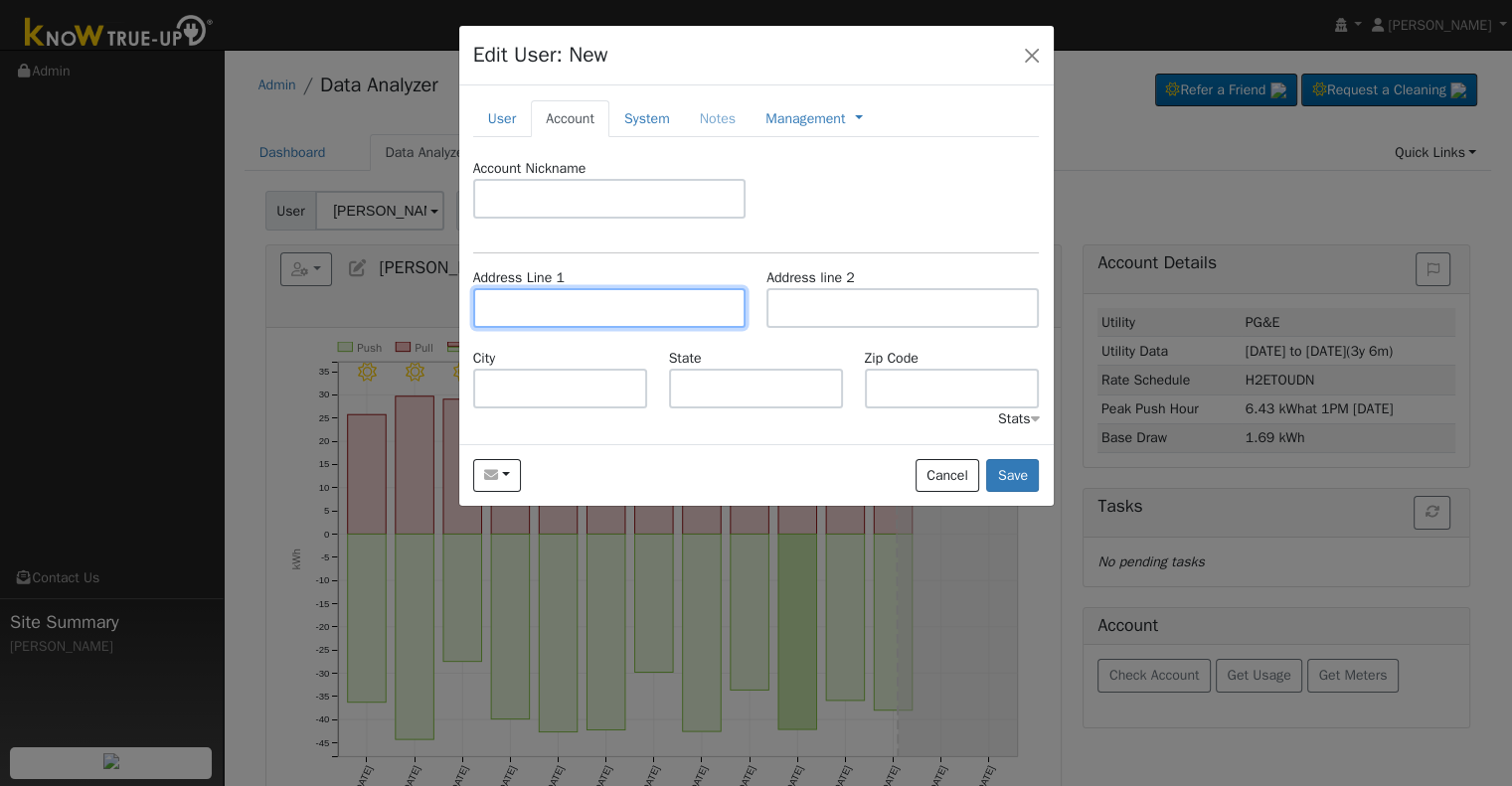 click at bounding box center (609, 308) 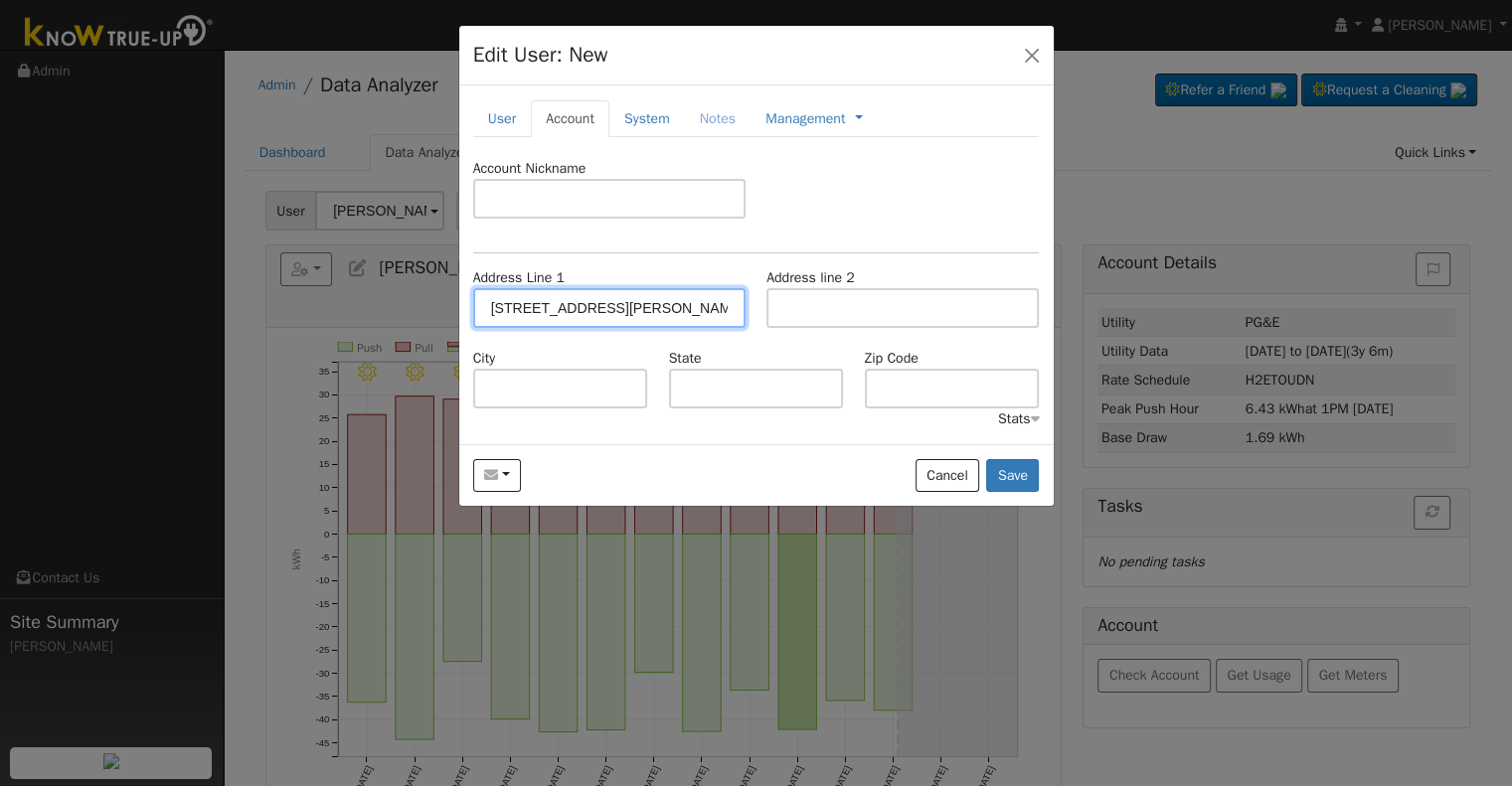 type on "[STREET_ADDRESS][PERSON_NAME]" 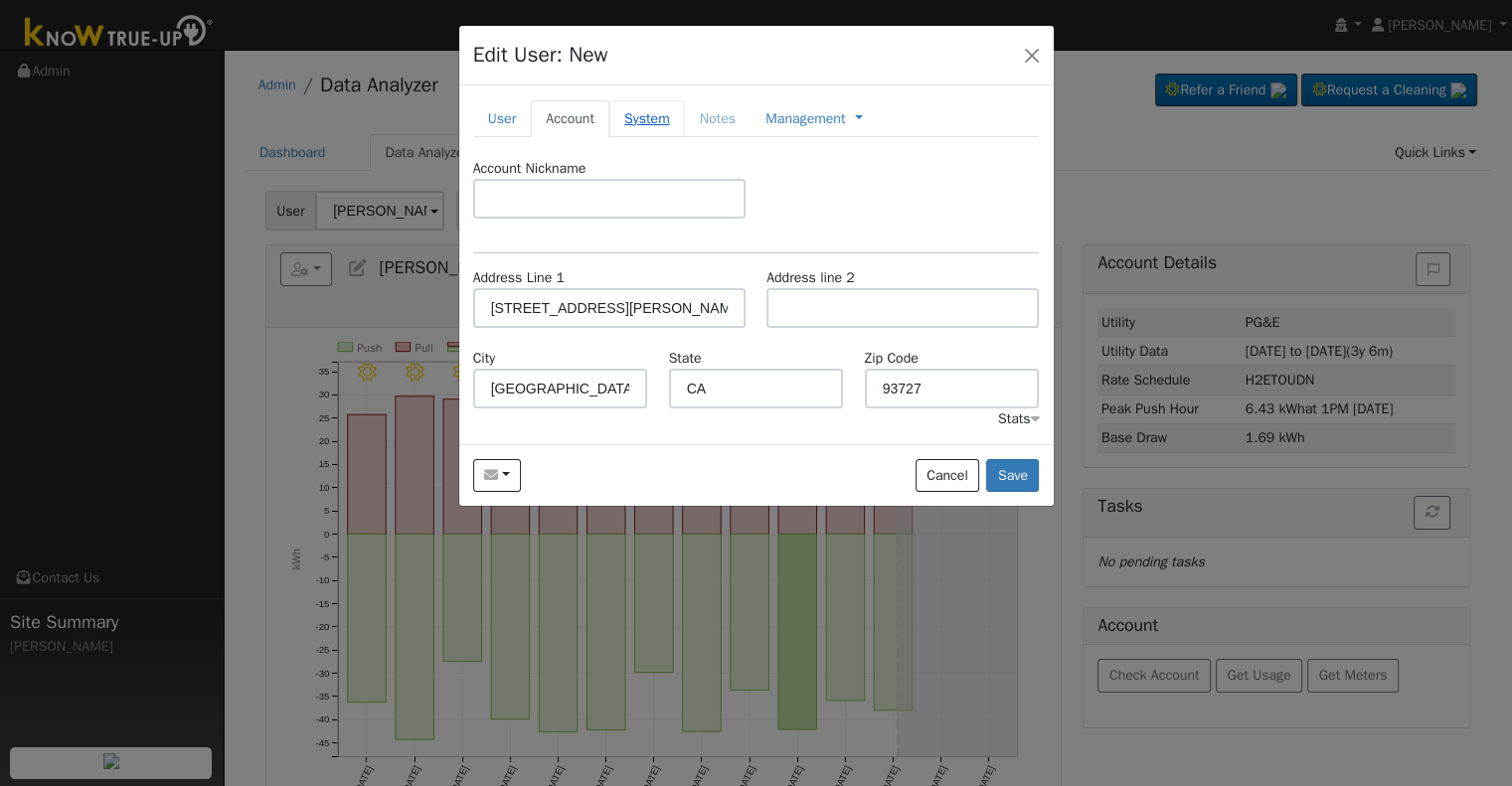 click on "System" at bounding box center [647, 118] 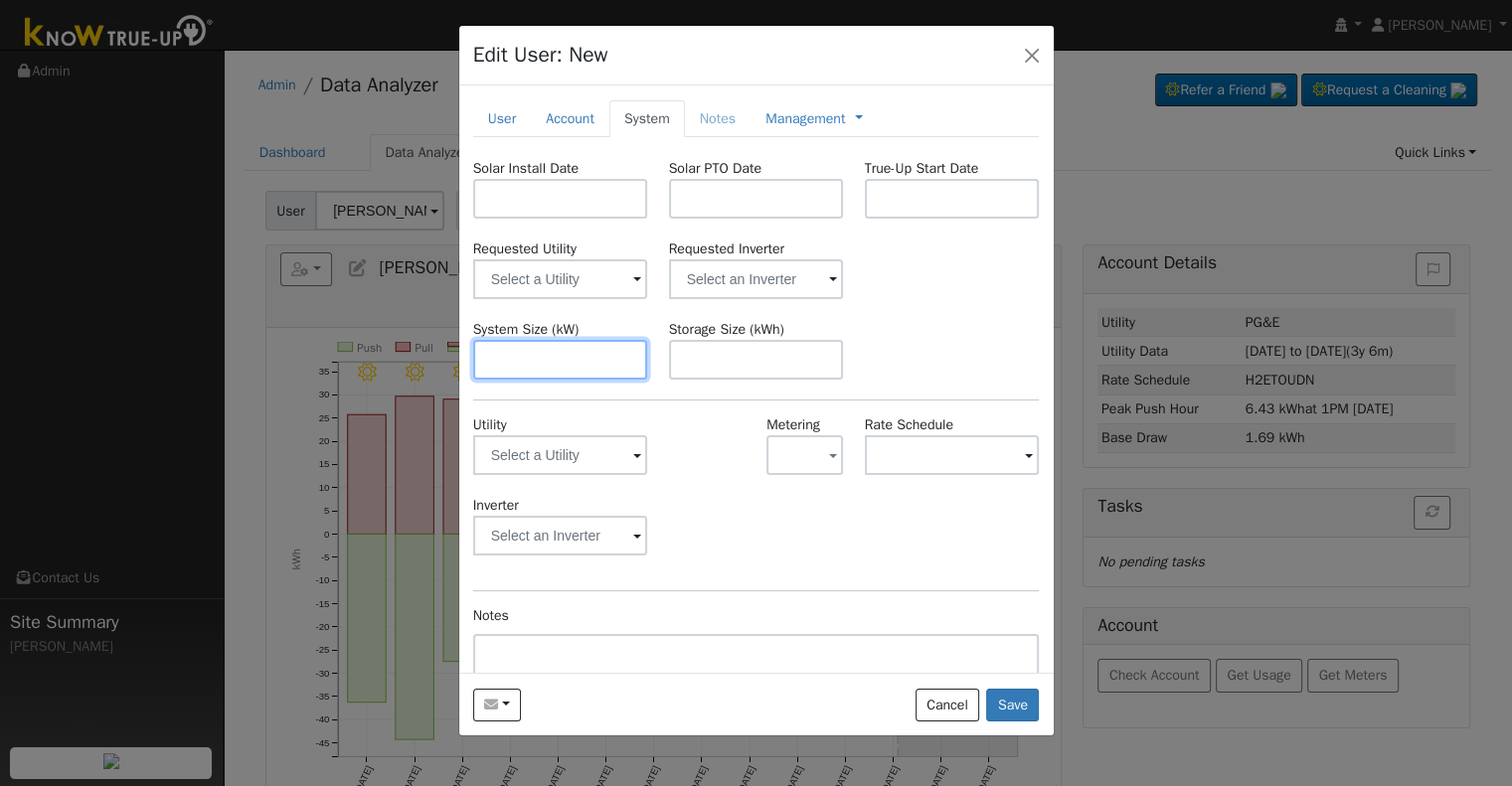 click at bounding box center (561, 360) 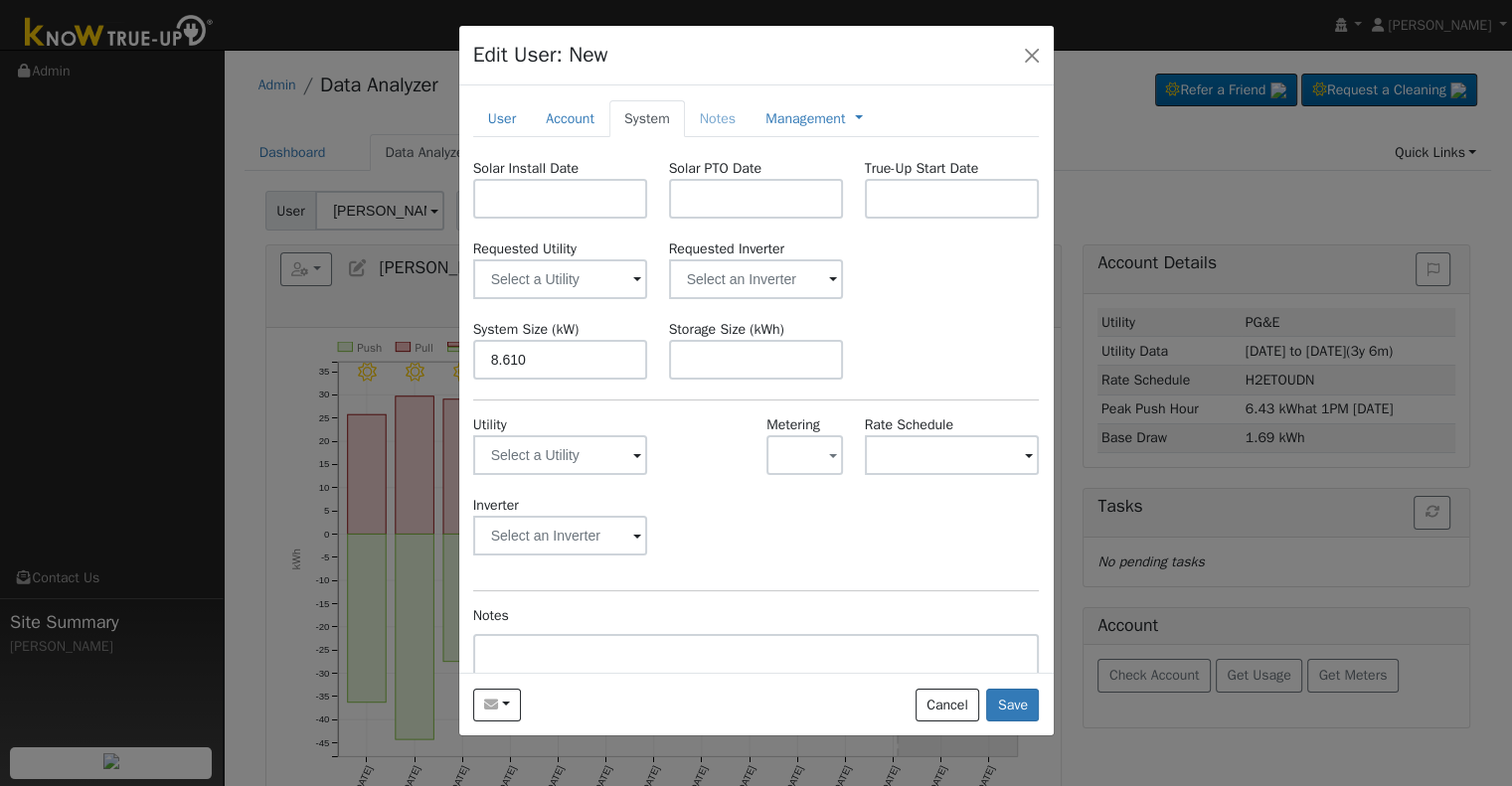 type on "8.6" 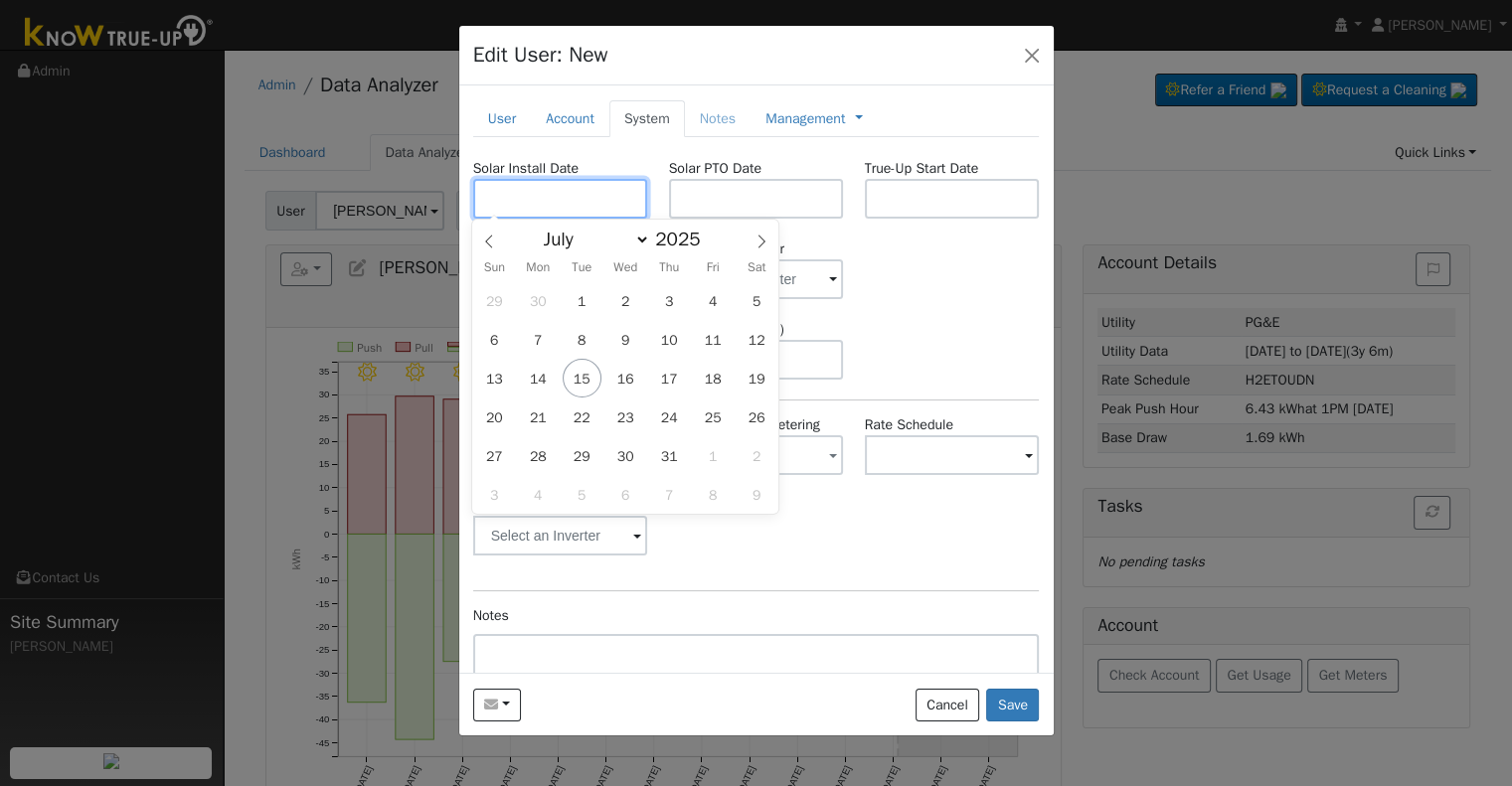 click at bounding box center [561, 199] 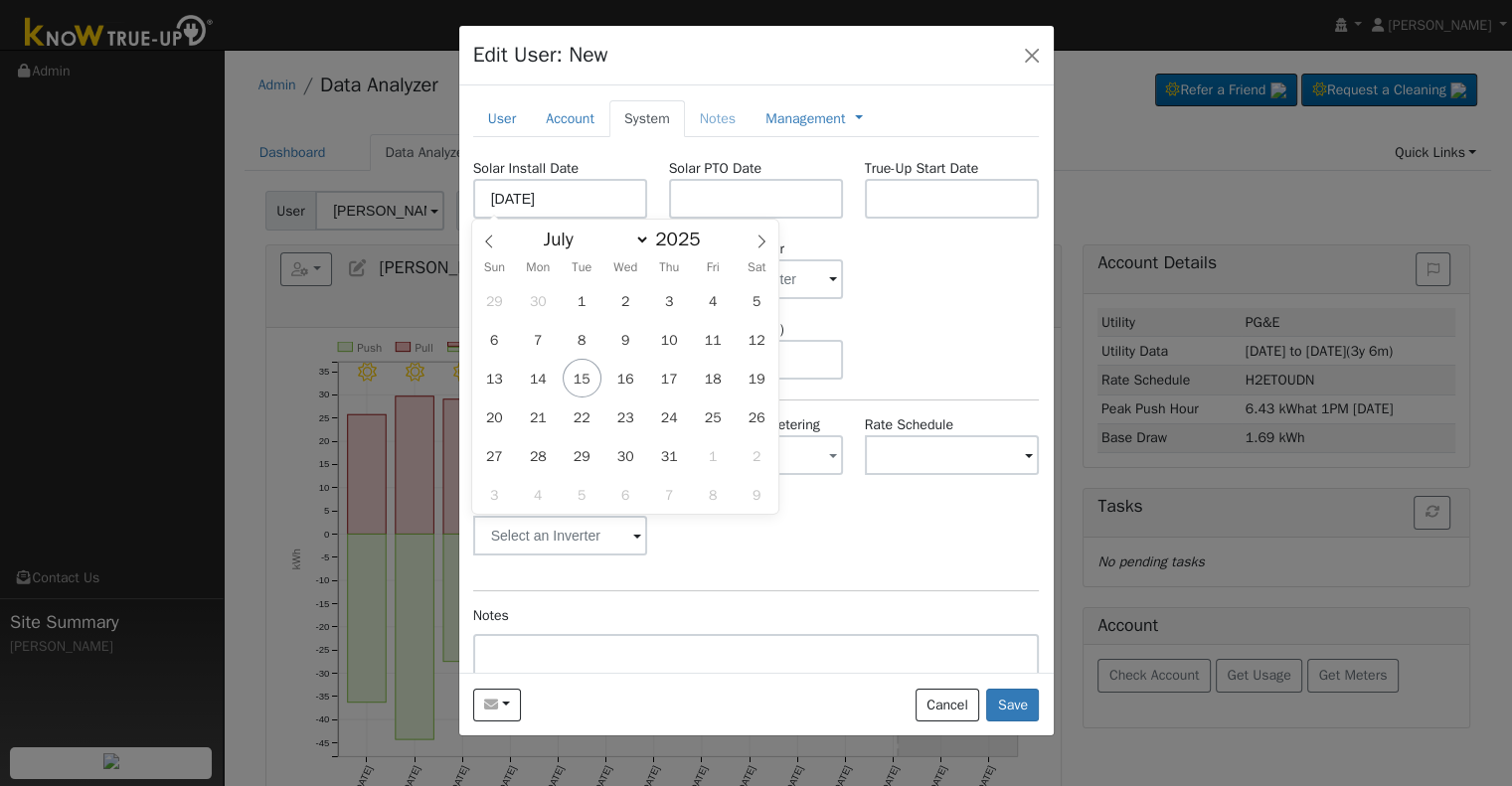 type on "06/19/2025" 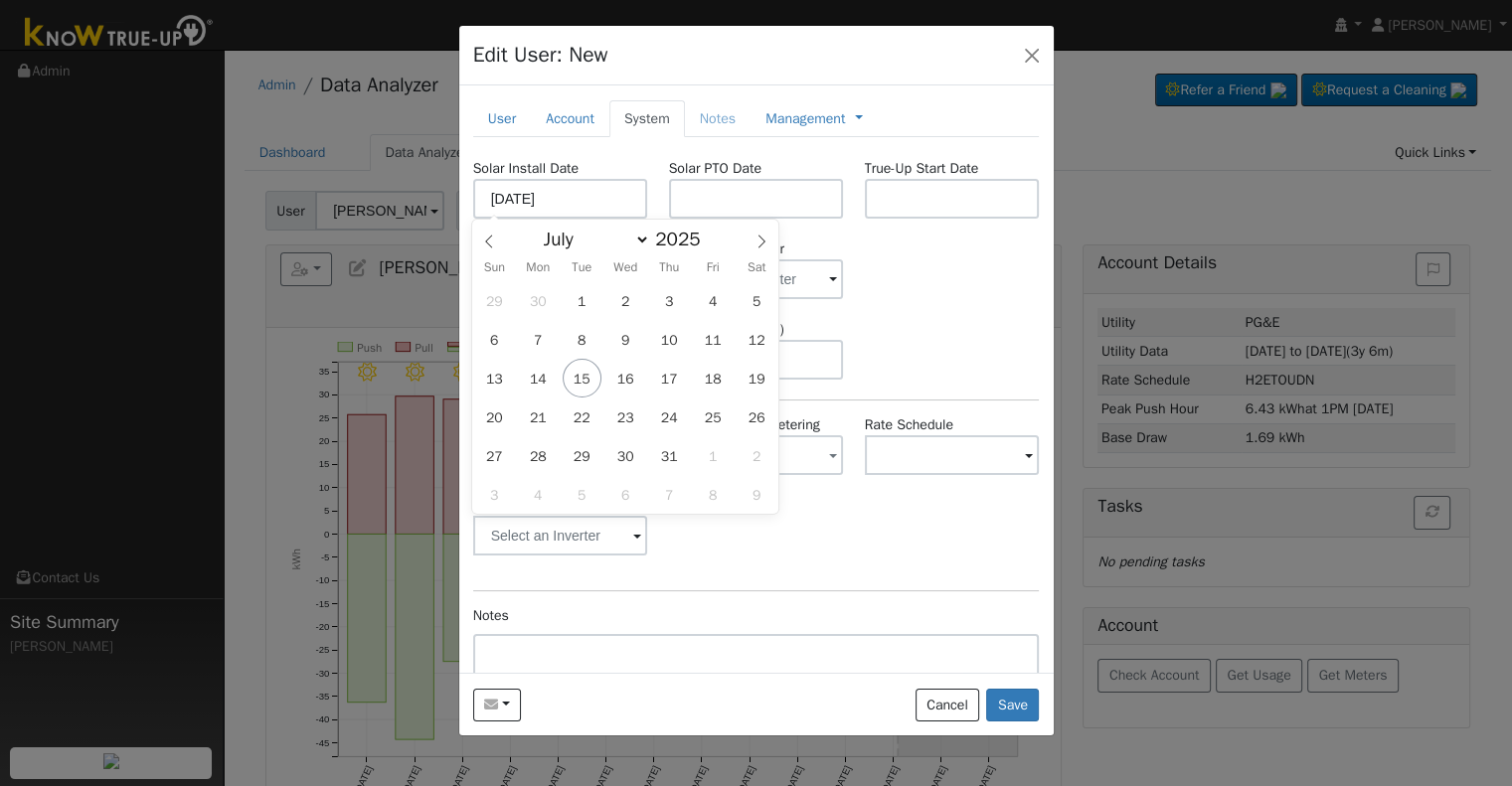 select on "5" 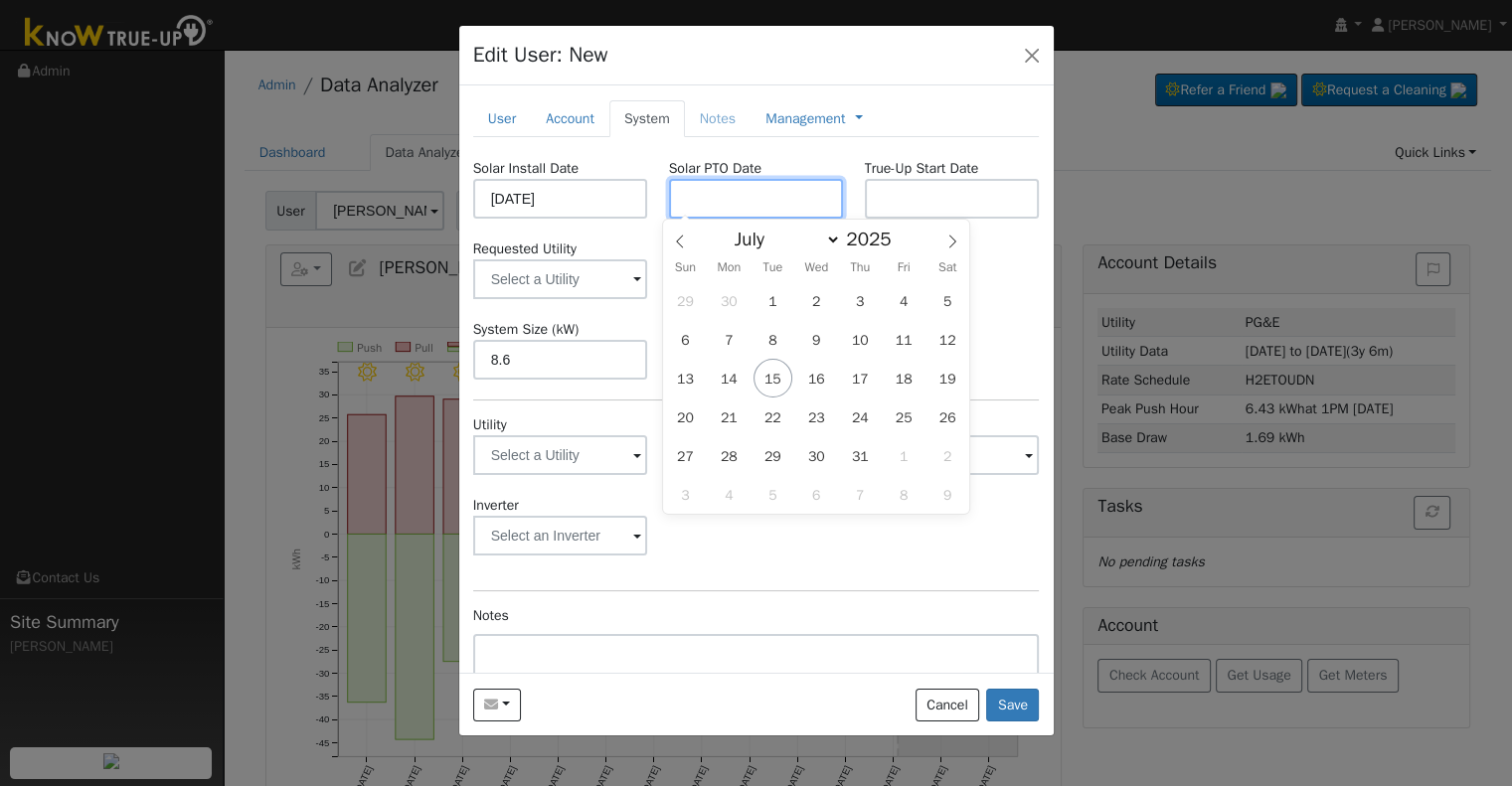 click at bounding box center [756, 199] 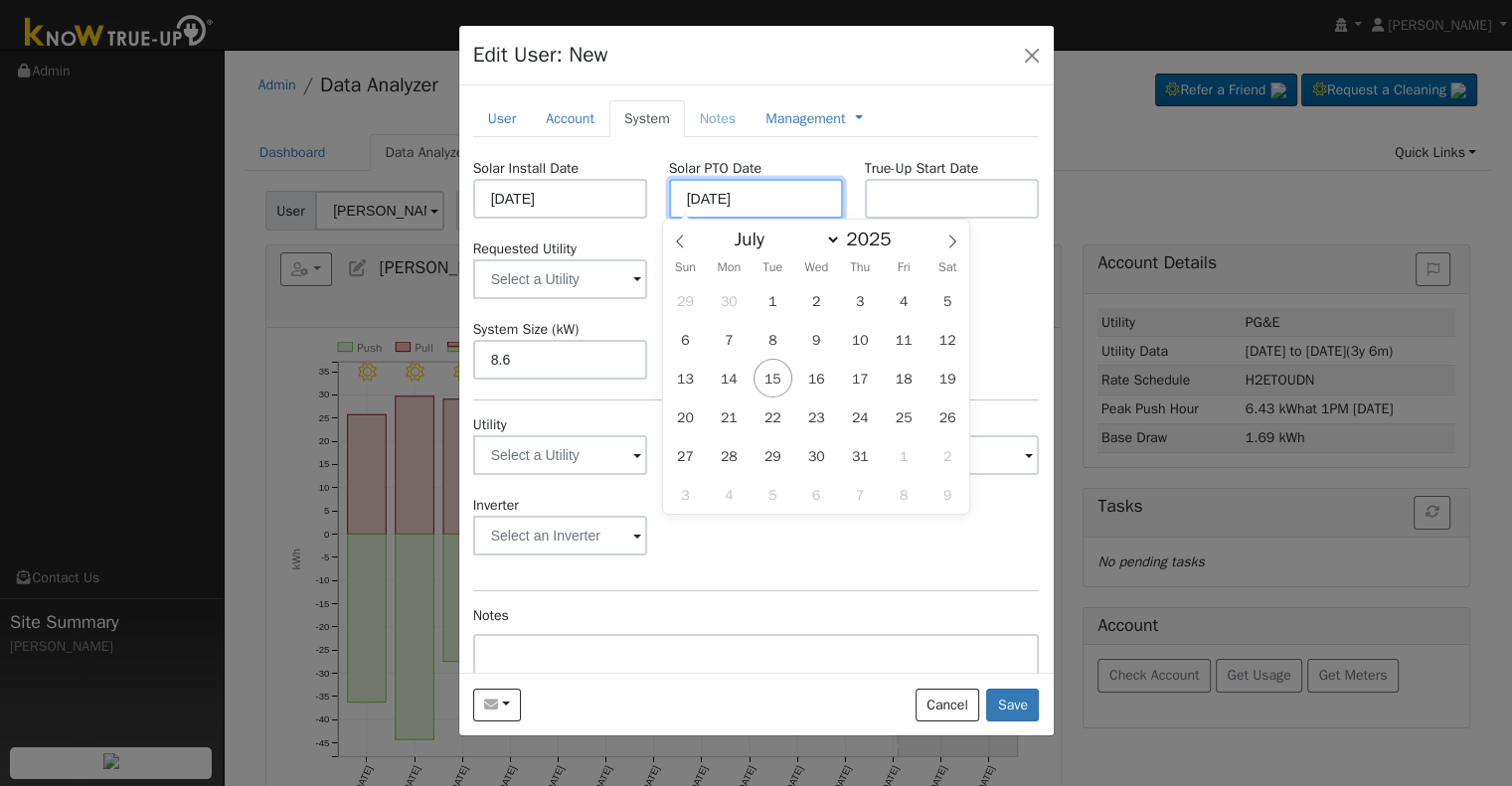 type on "[DATE]" 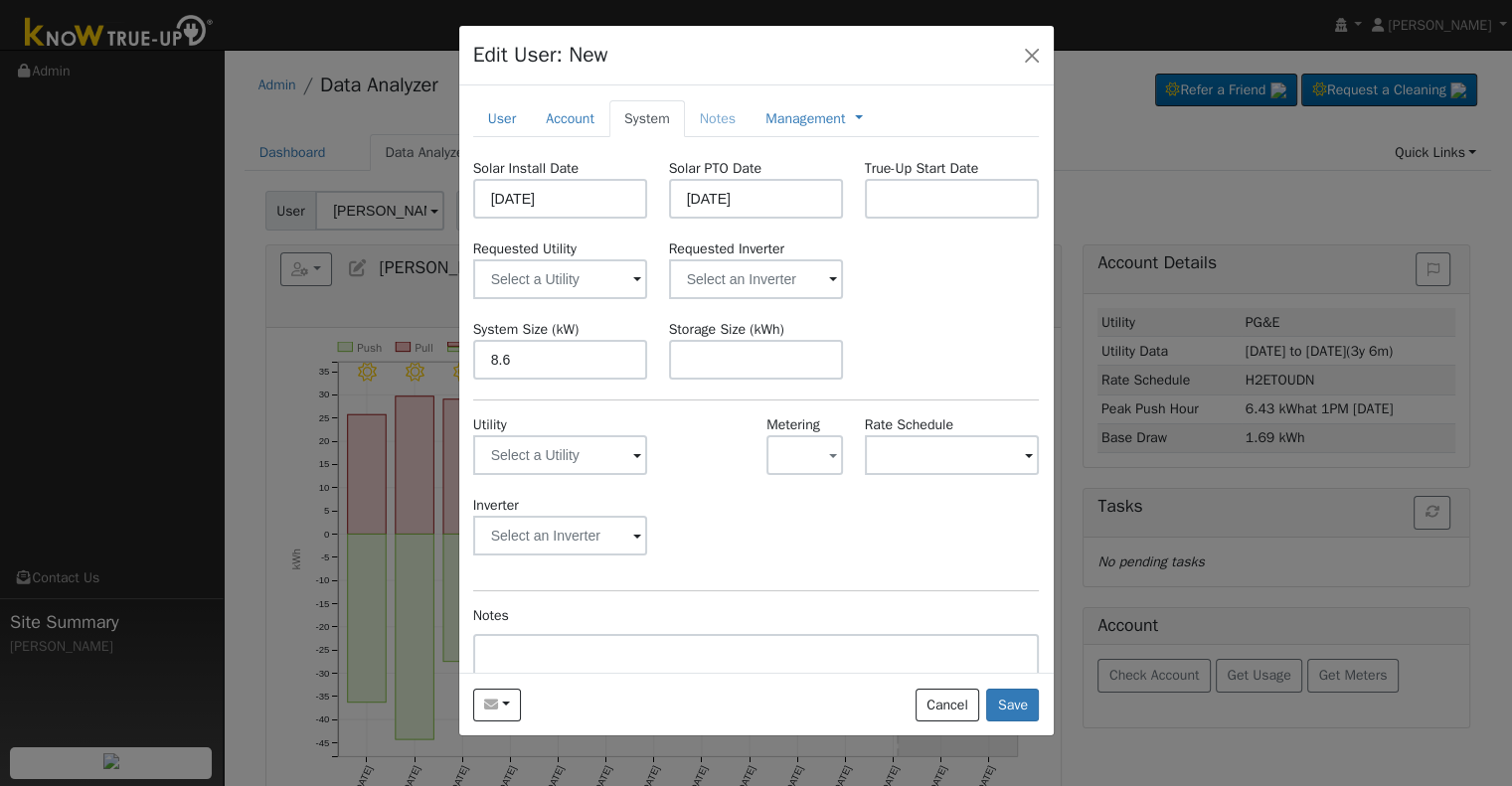 click on "Solar Install Date 06/19/2025 Solar PTO Date 07/15/2025 True-Up Start Date Requested Utility Requested Inverter System Size (kW) 8.6 Storage Size (kWh) Utility Metering - None - NEM NBT  Rate Schedule  Inverter Disconnecting . Do you also want to delete all of the  data?  - Delete data if disconnecting or connecting to different data.  - Keep data if reconnecting to same data.  Be careful: this cannot be undone.  Cancel  No  Yes Notes" at bounding box center (756, 470) 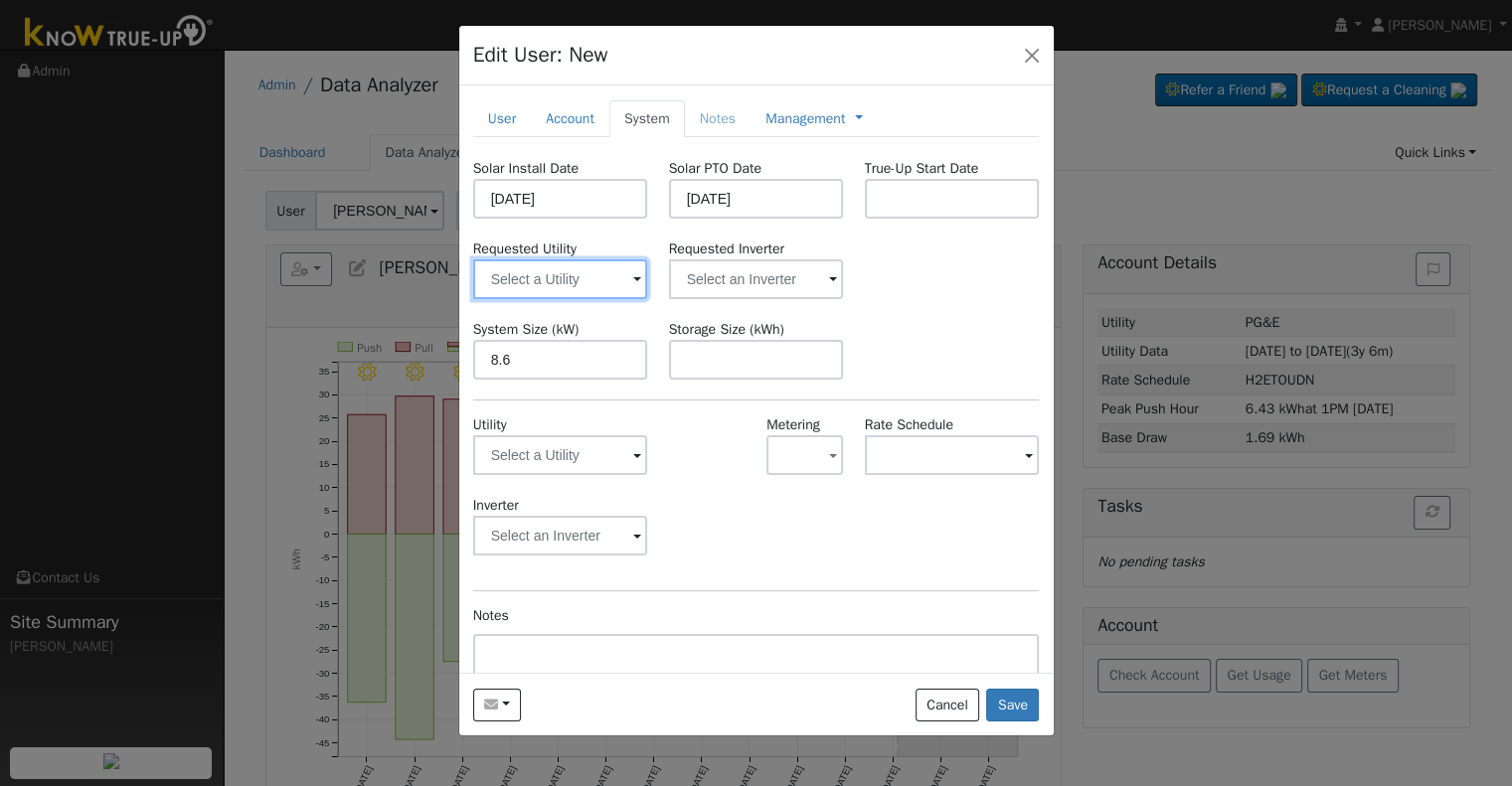 click at bounding box center [561, 279] 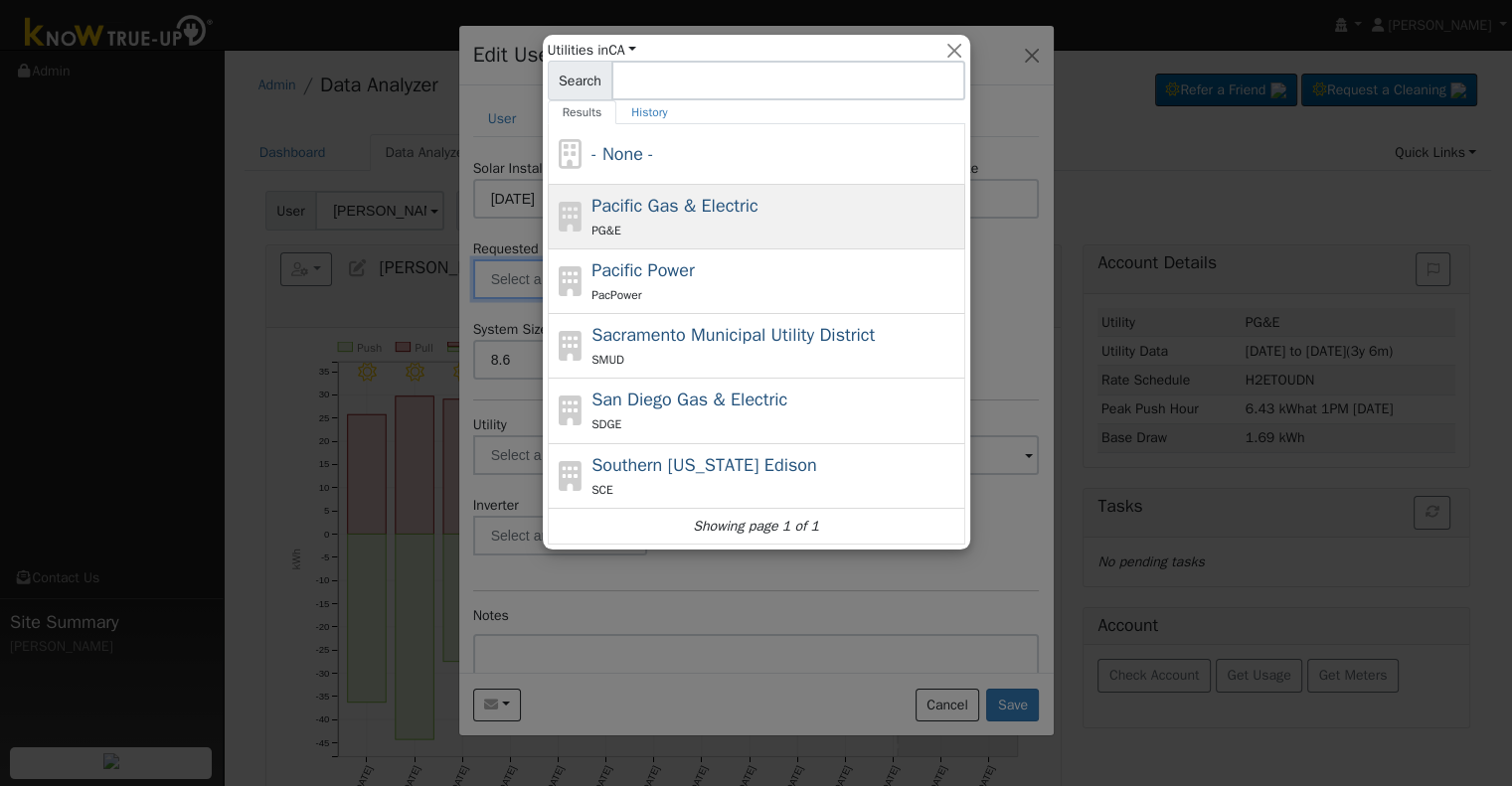 click on "Pacific Gas & Electric" at bounding box center (675, 206) 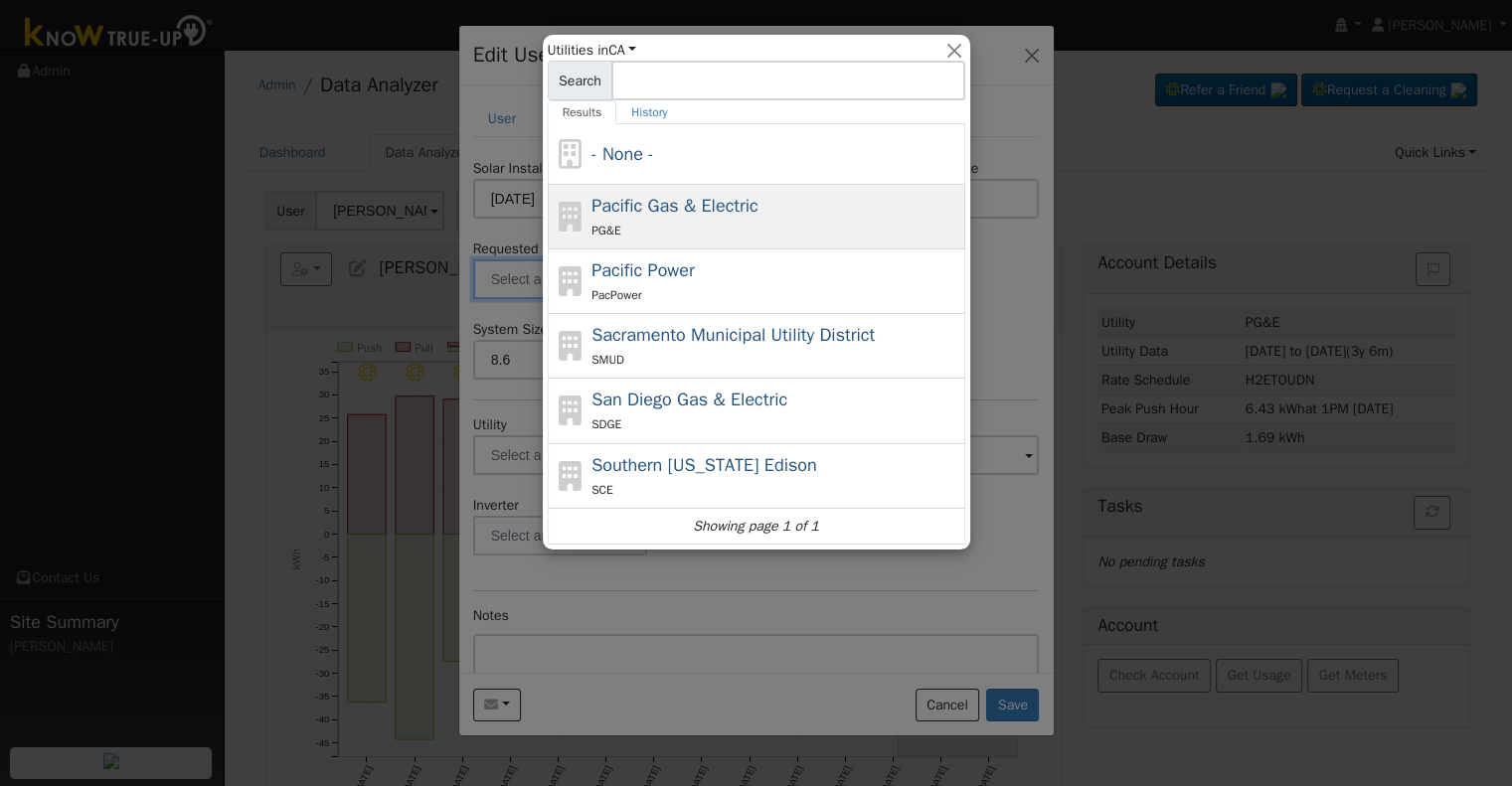 type on "Pacific Gas & Electric" 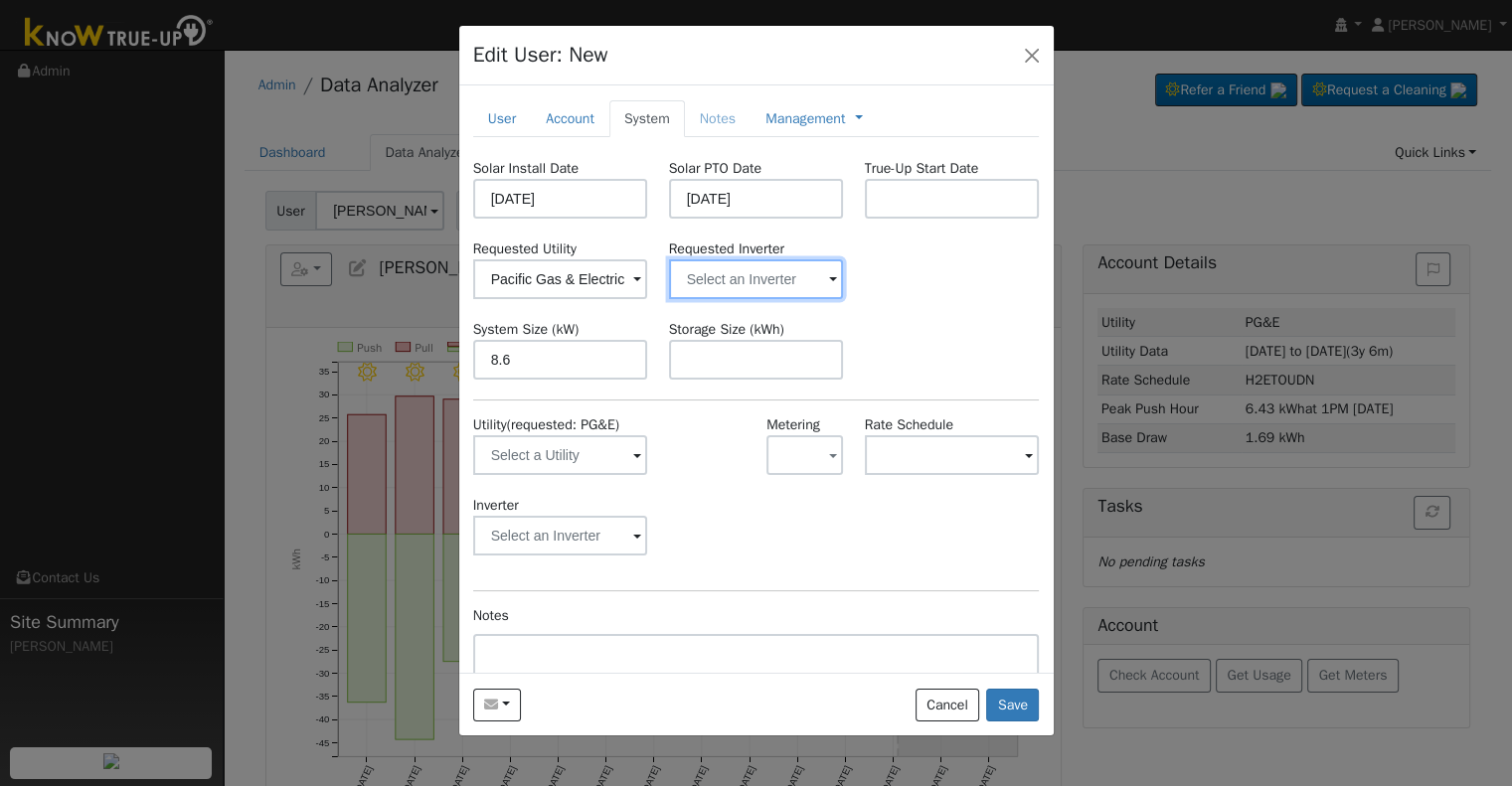 click at bounding box center (561, 279) 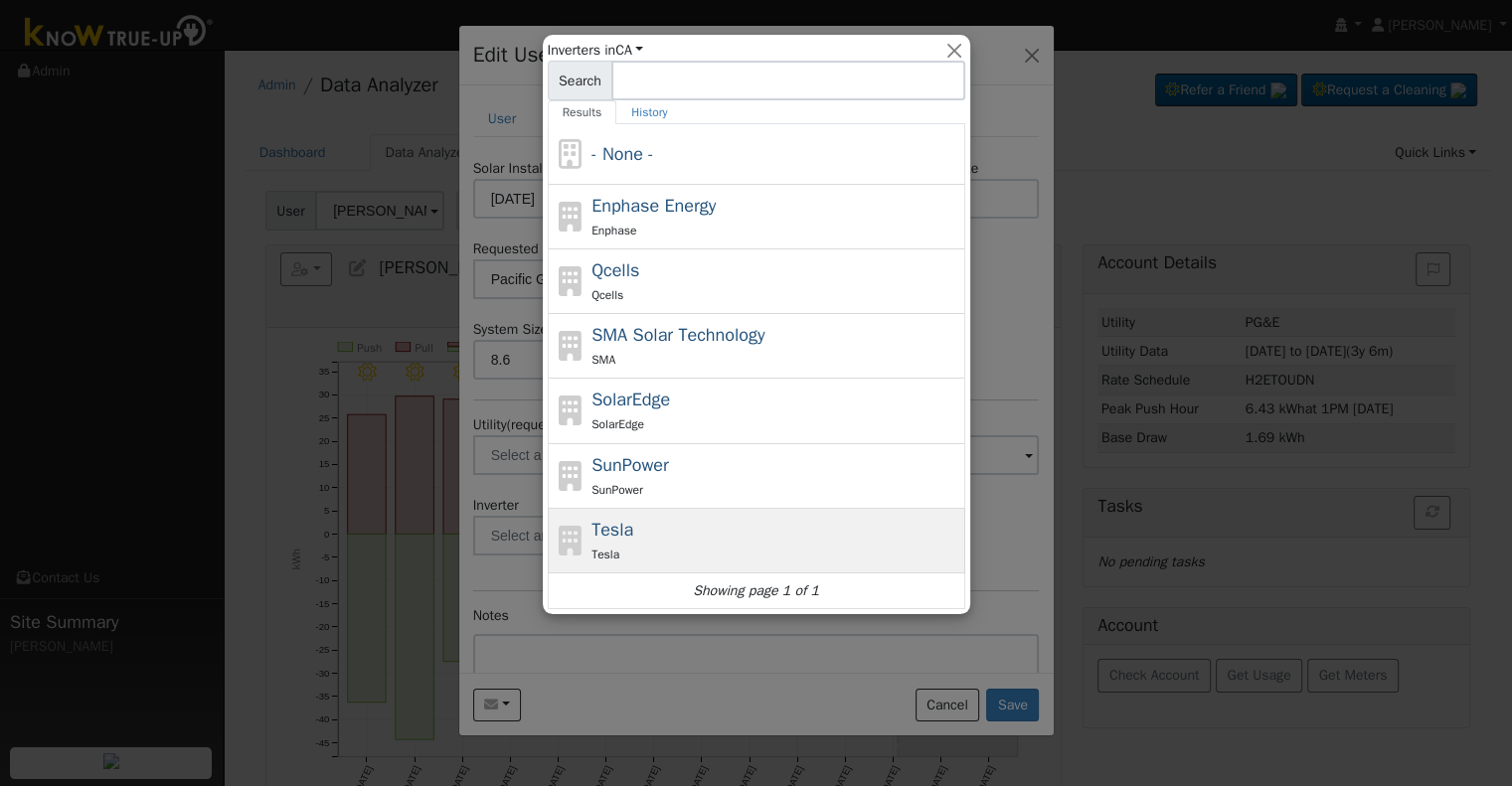 click on "Tesla Tesla" 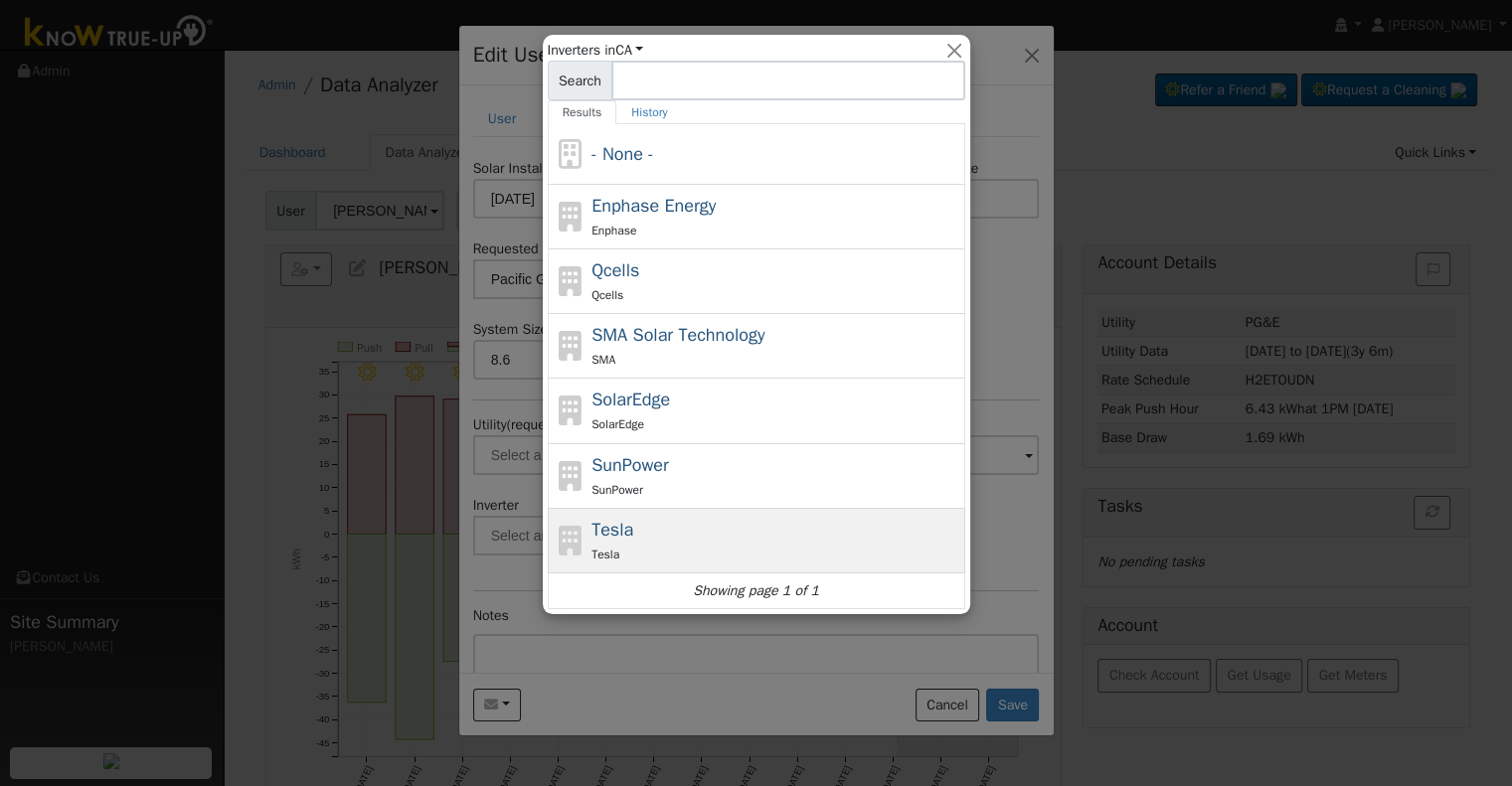 type on "Tesla" 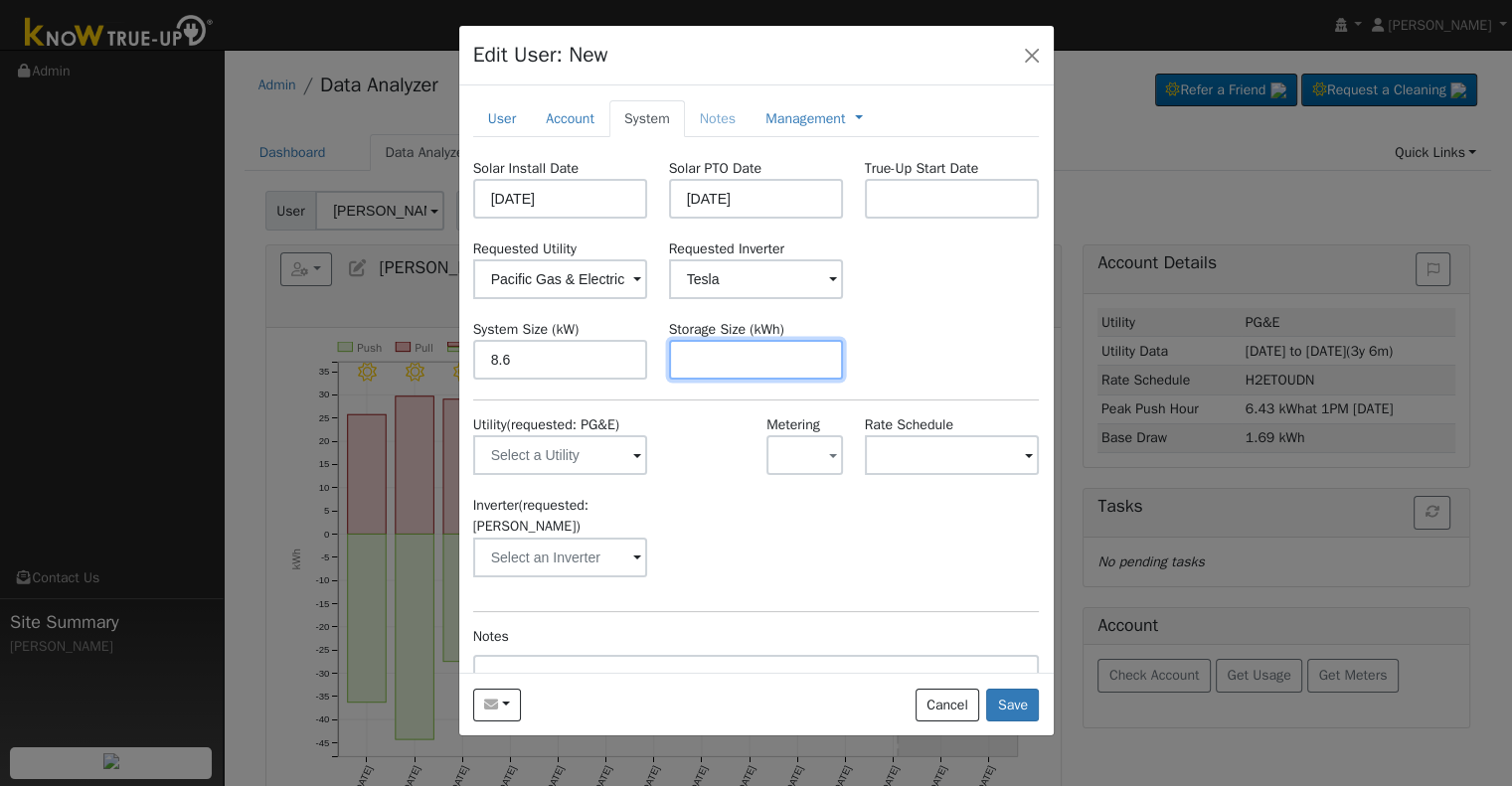 click at bounding box center [756, 360] 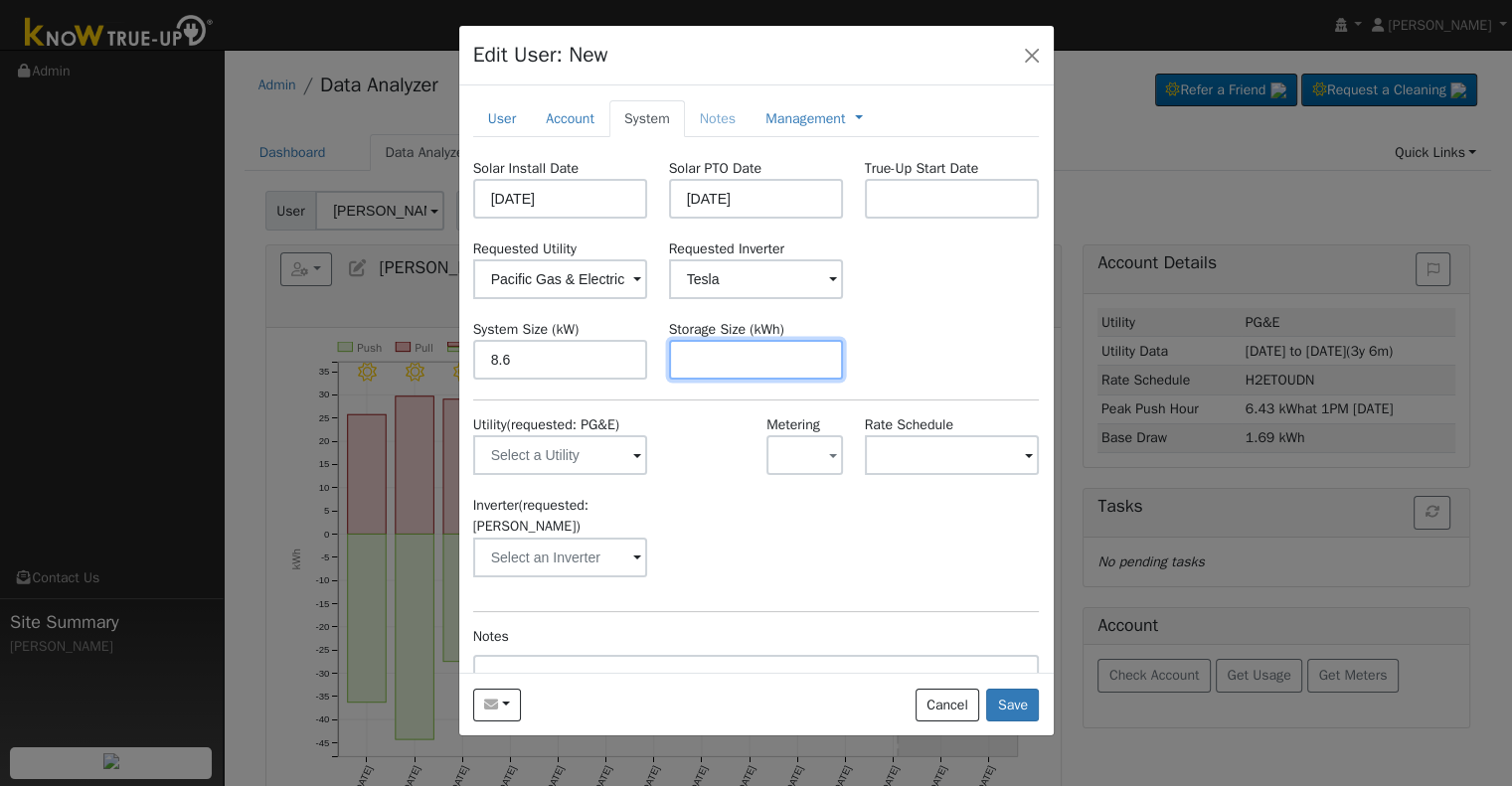 click at bounding box center [756, 360] 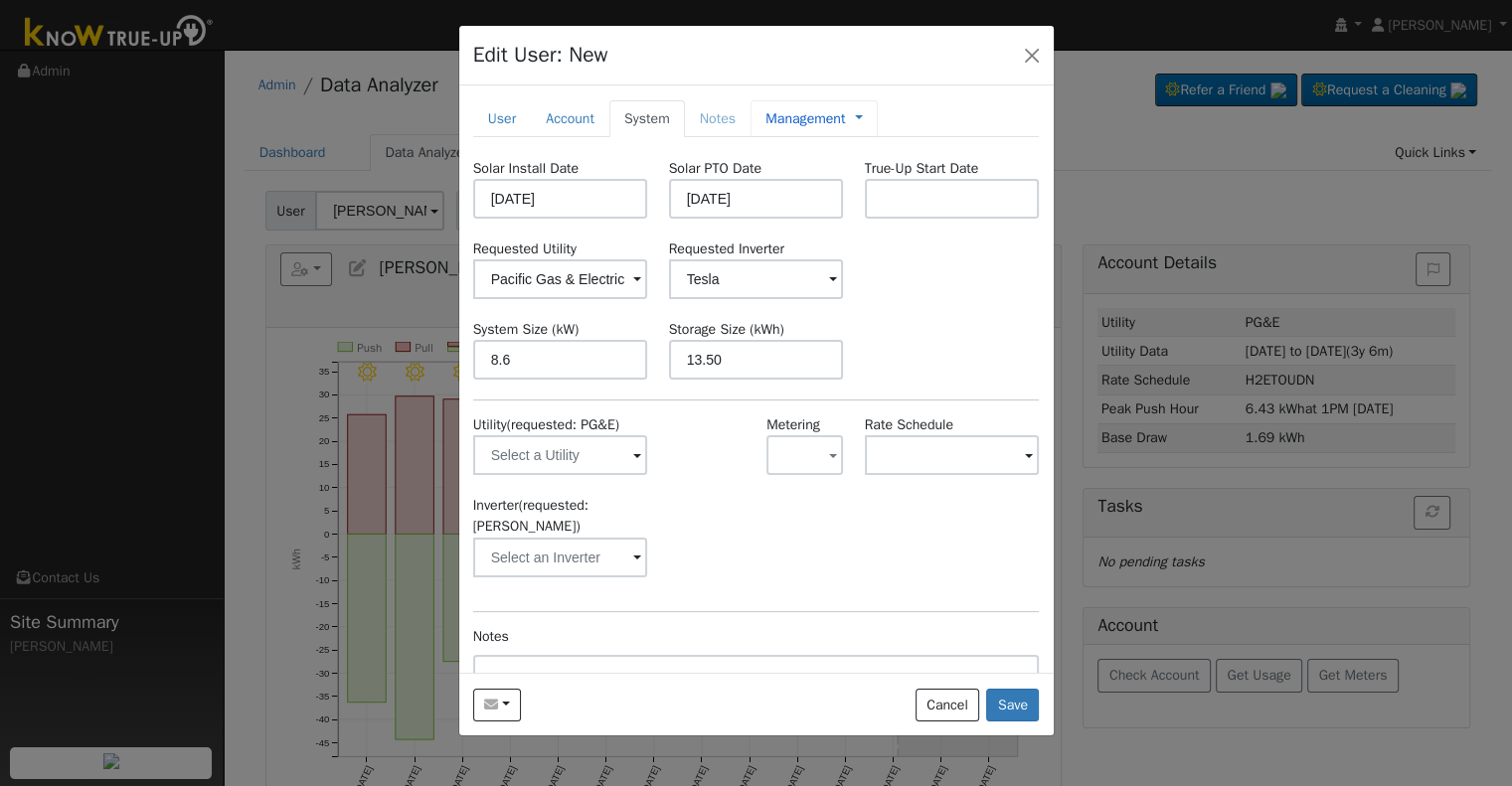 type on "13.5" 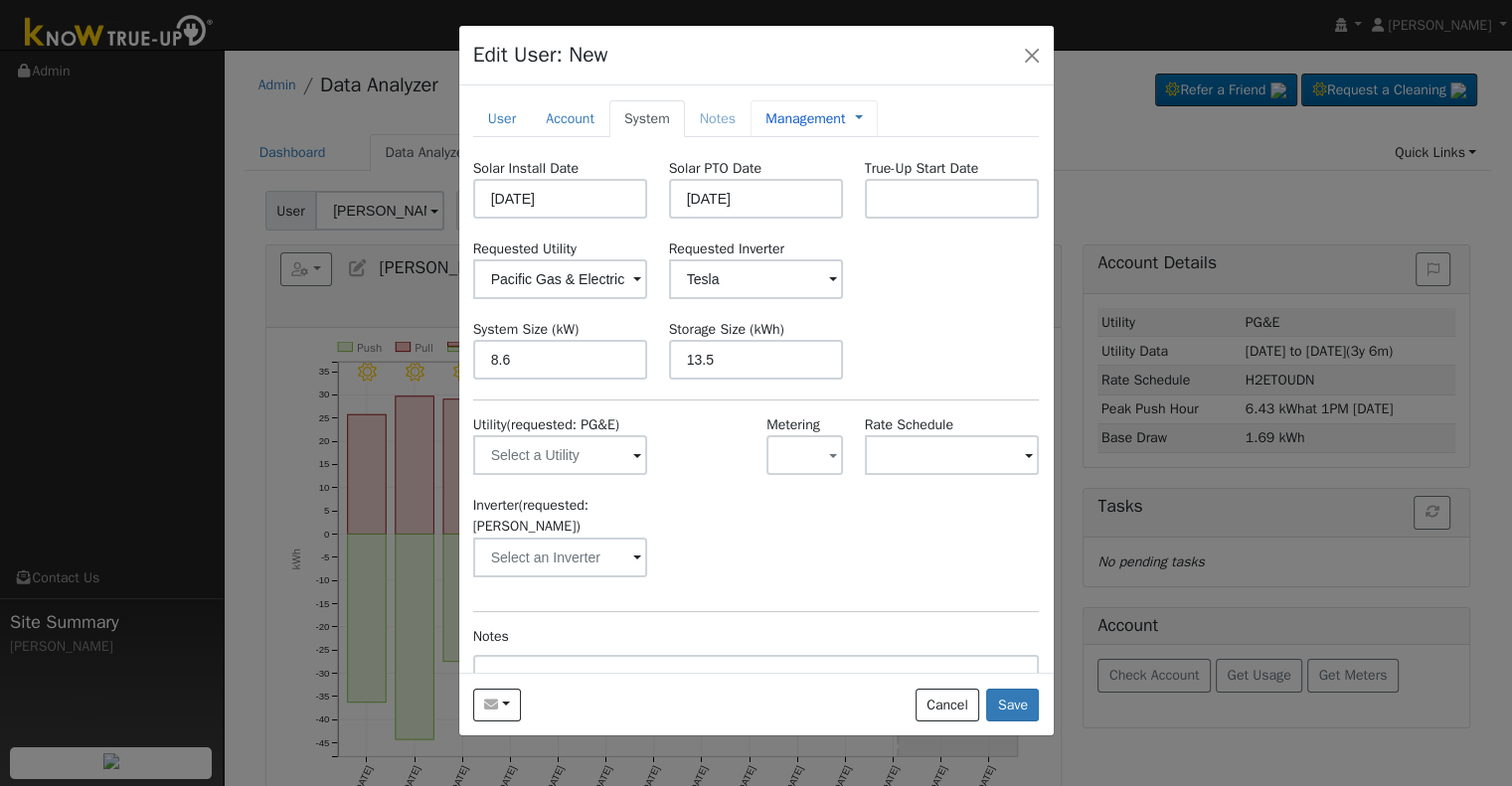 click on "Management" at bounding box center [805, 118] 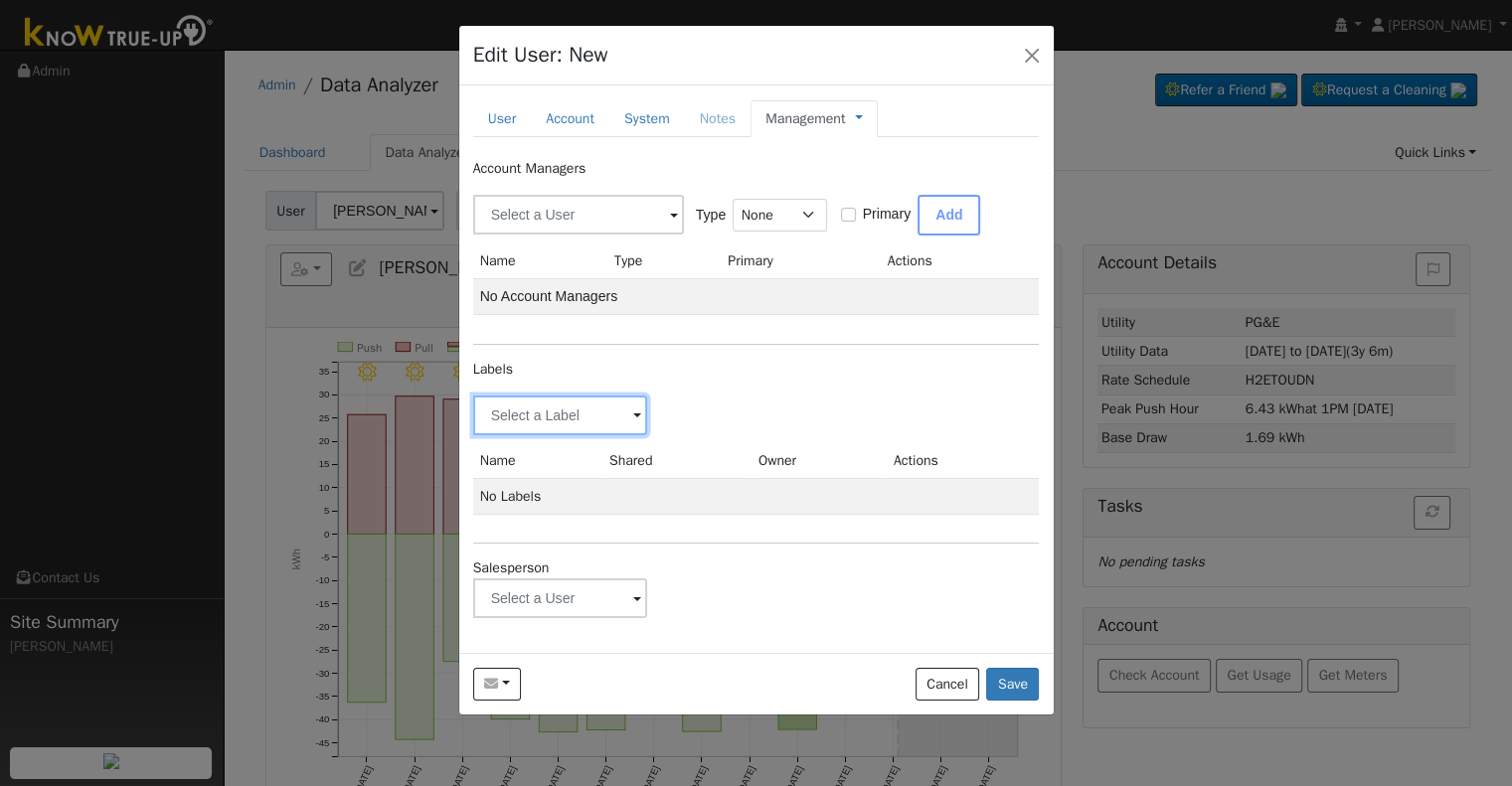 click at bounding box center [561, 415] 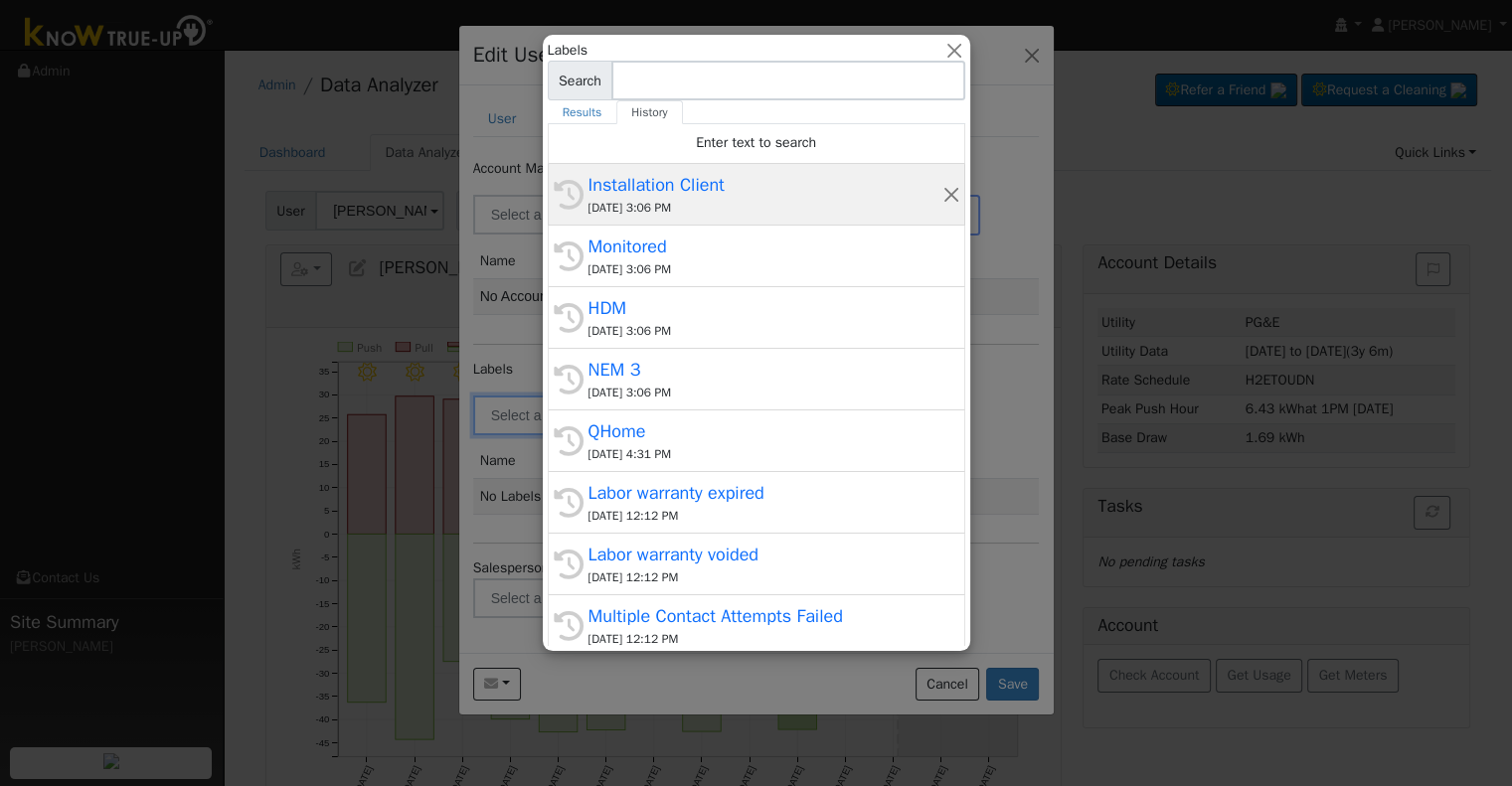 click on "07/15/2025 3:06 PM" at bounding box center (765, 208) 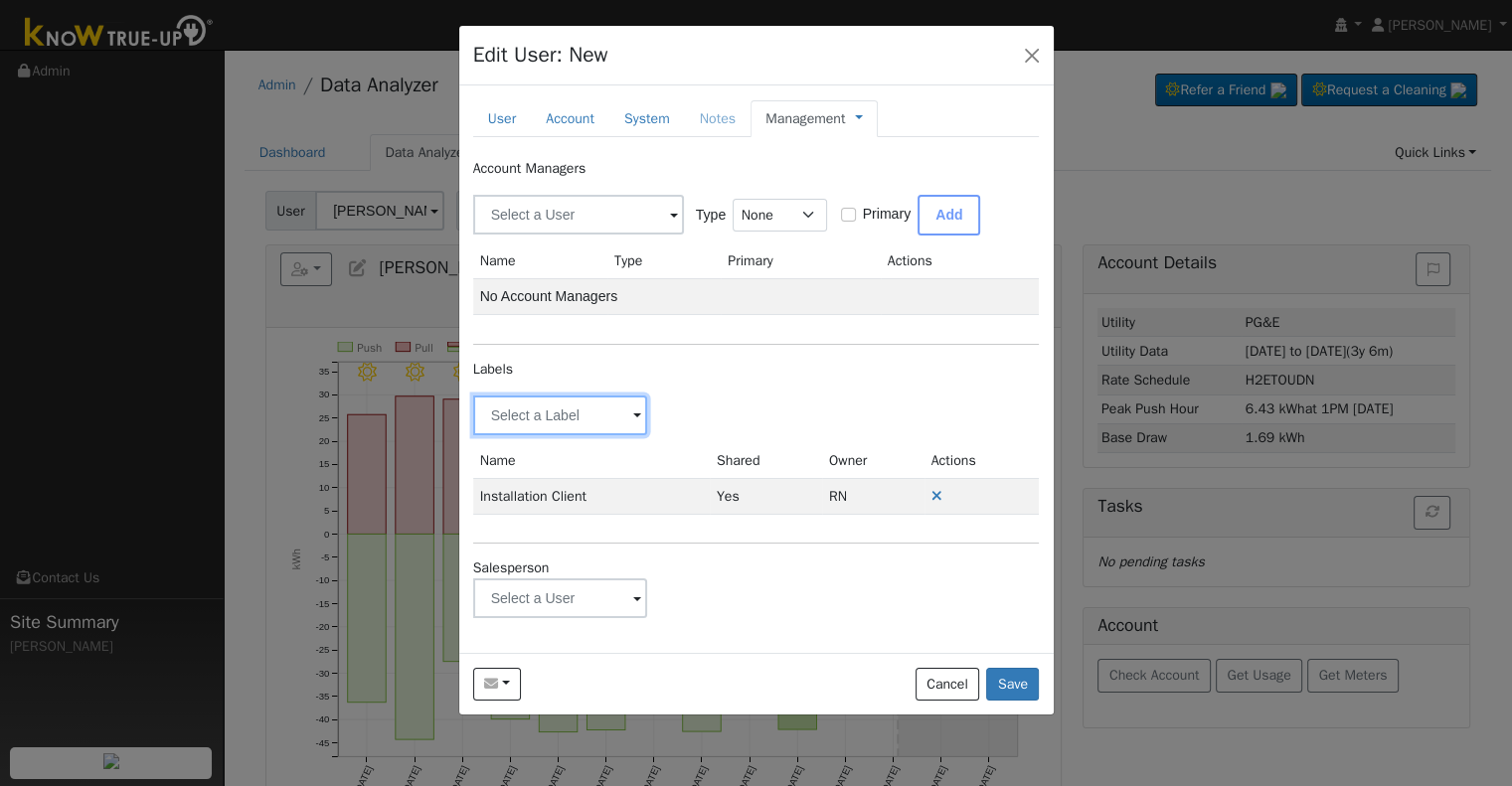 click at bounding box center [561, 415] 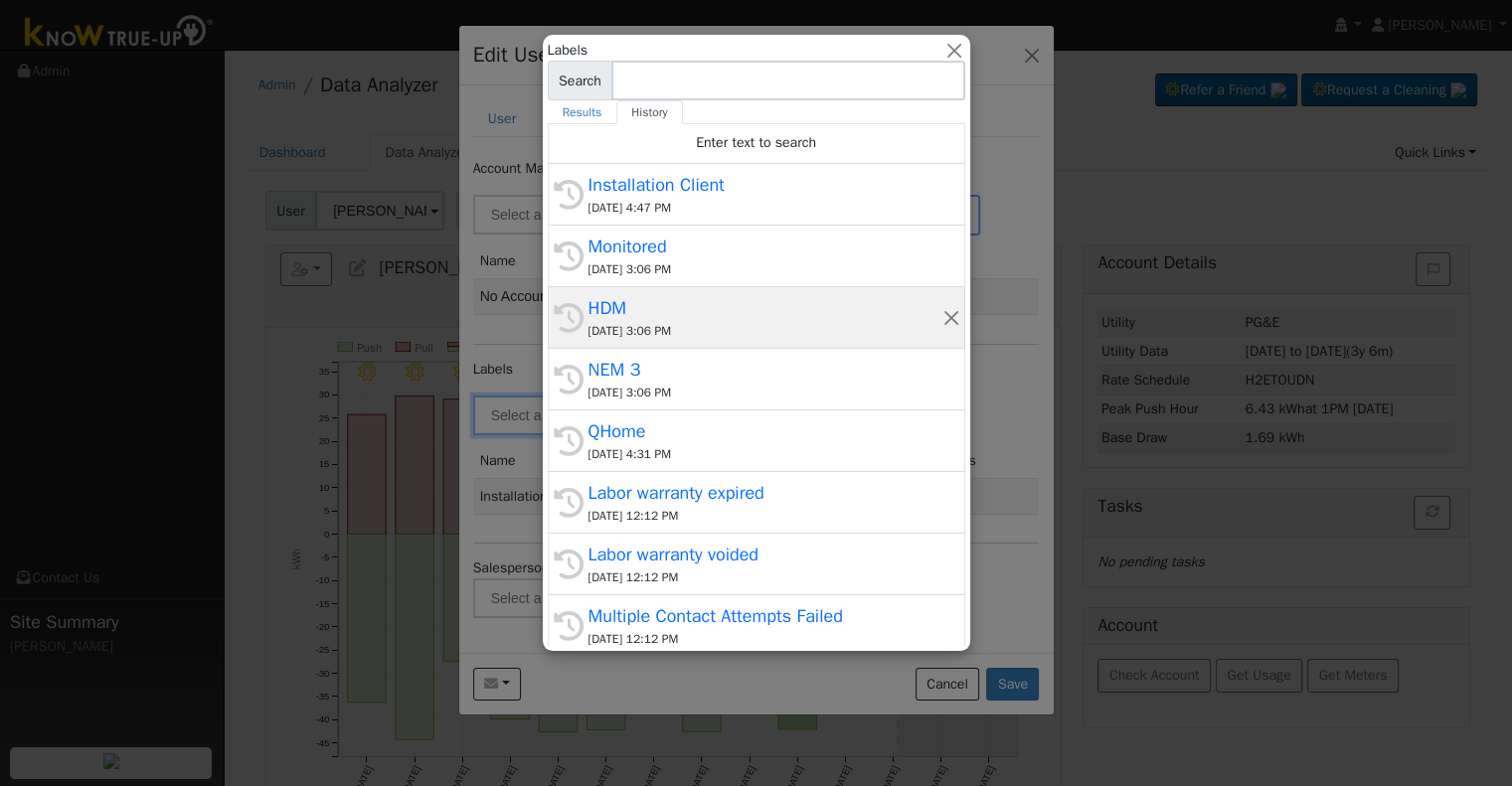 click on "History HDM 07/15/2025 3:06 PM" 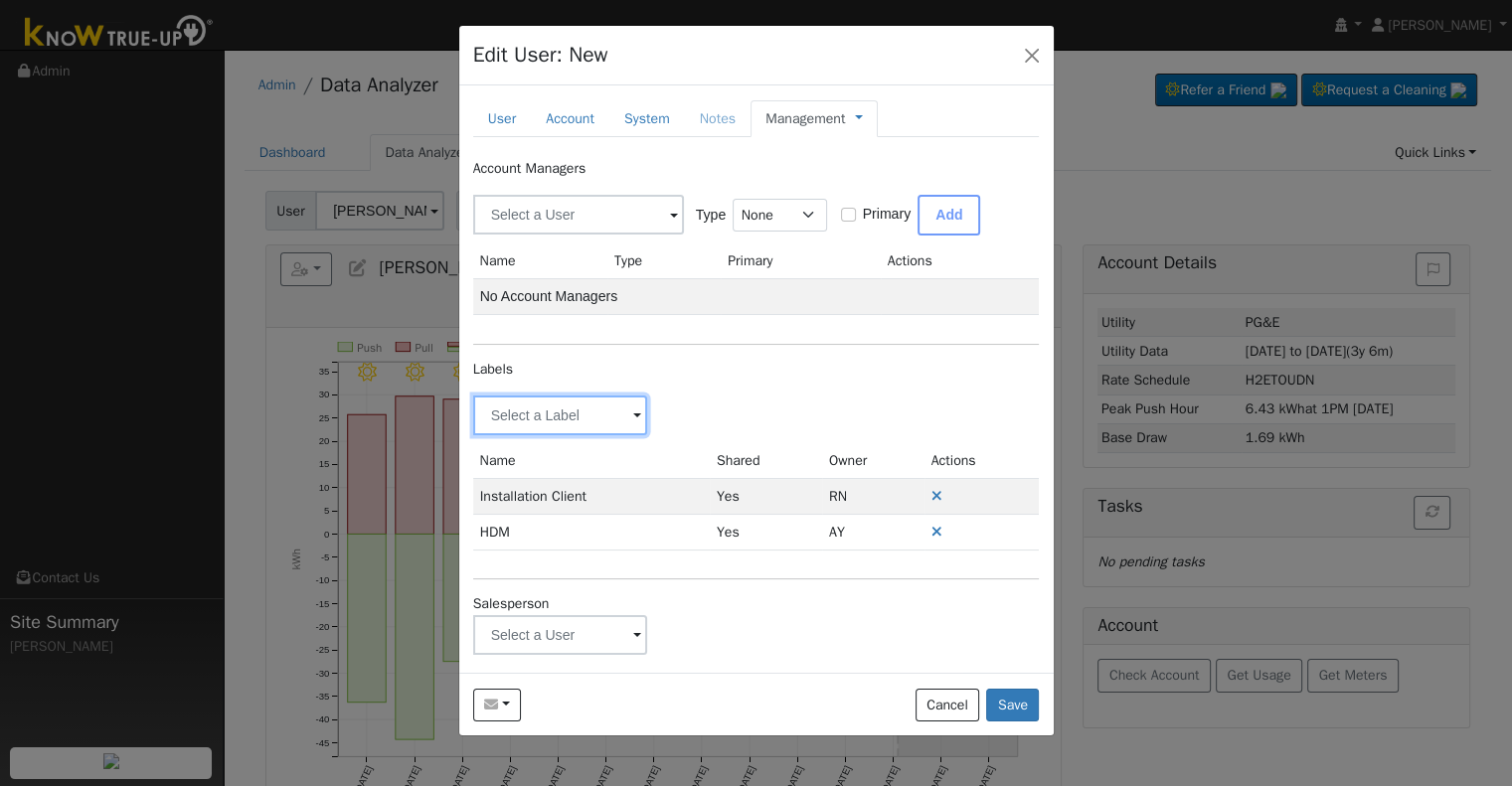 click at bounding box center [561, 415] 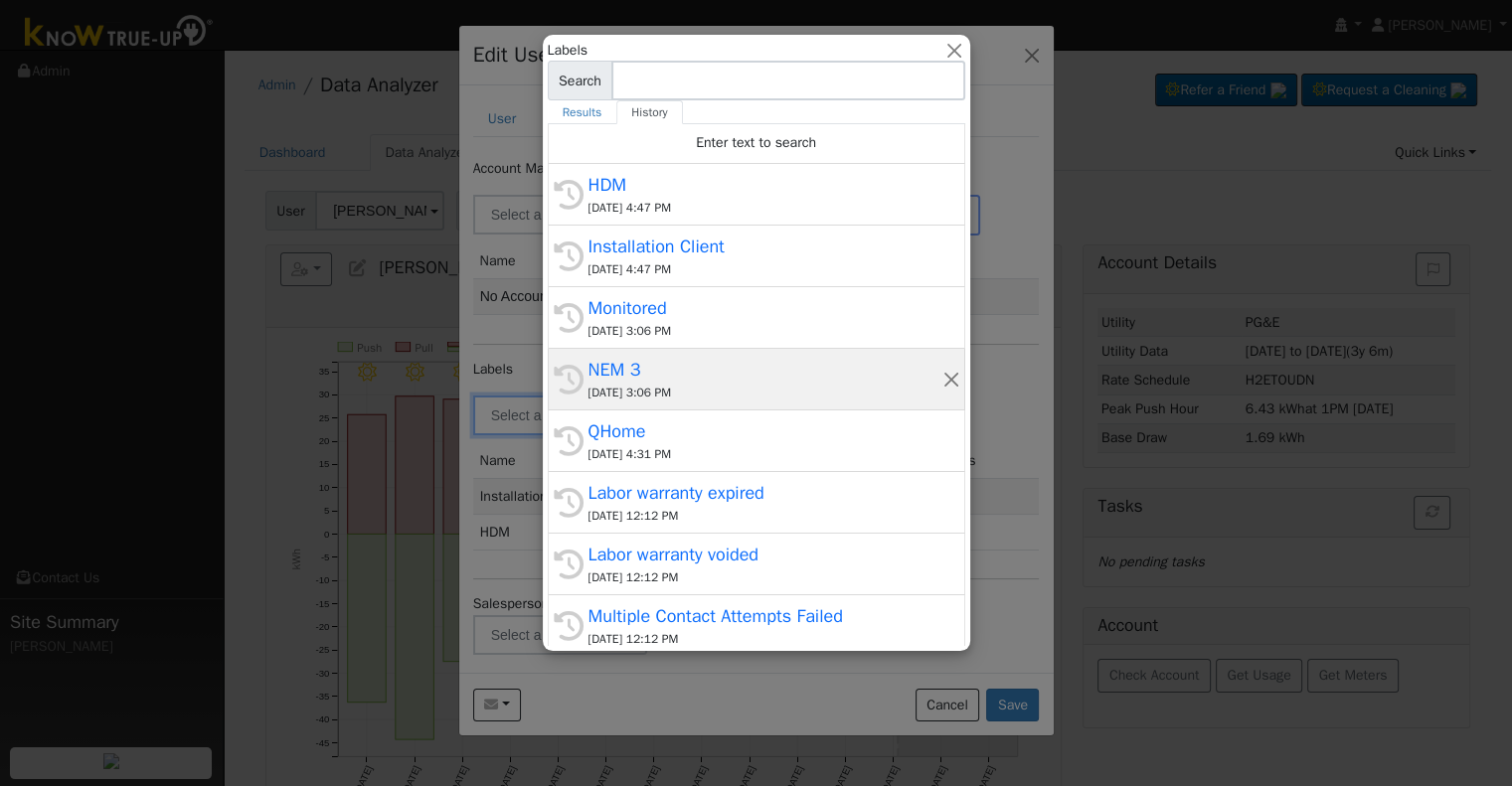 click on "NEM 3" at bounding box center [765, 370] 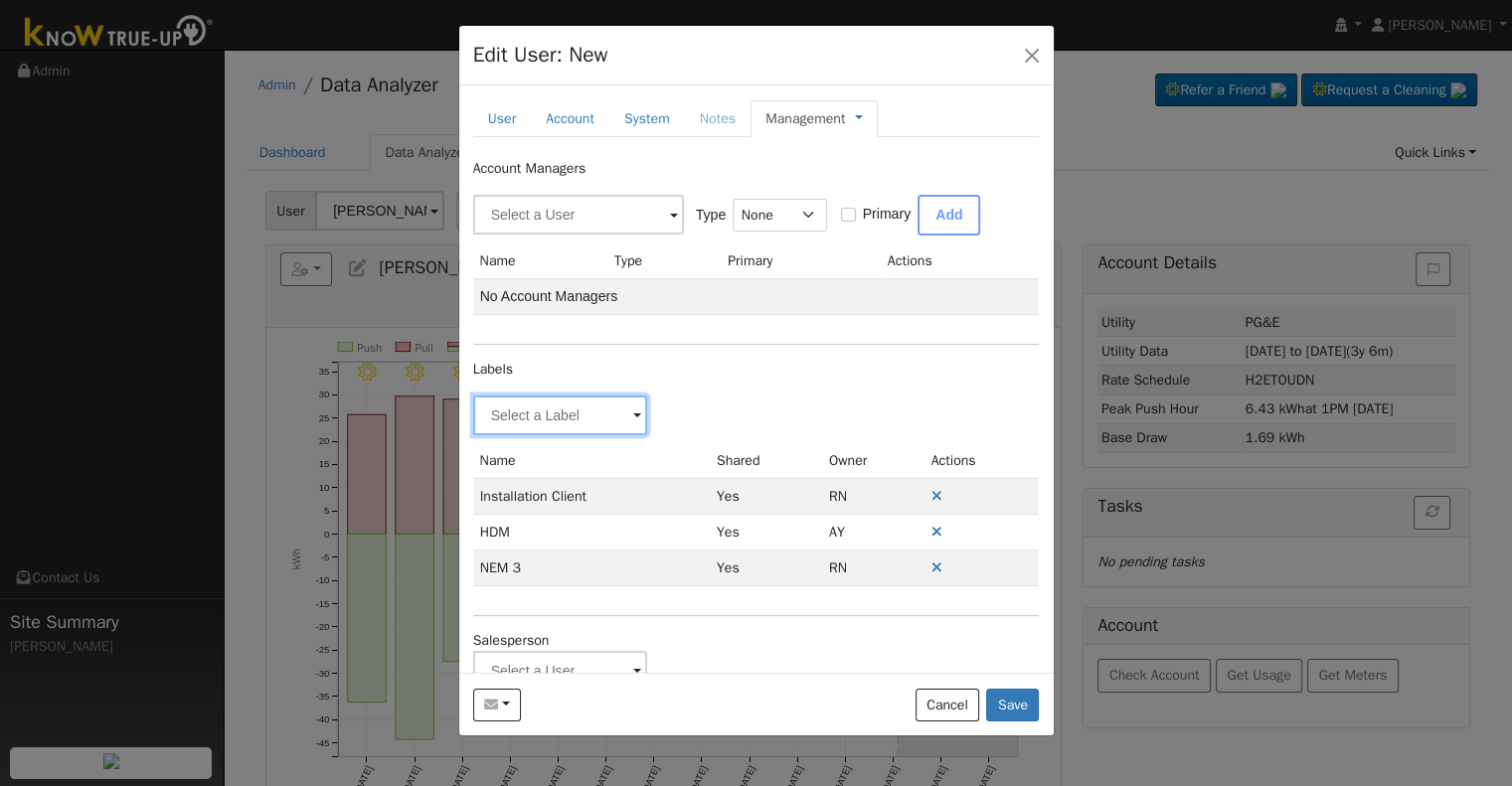click at bounding box center [561, 415] 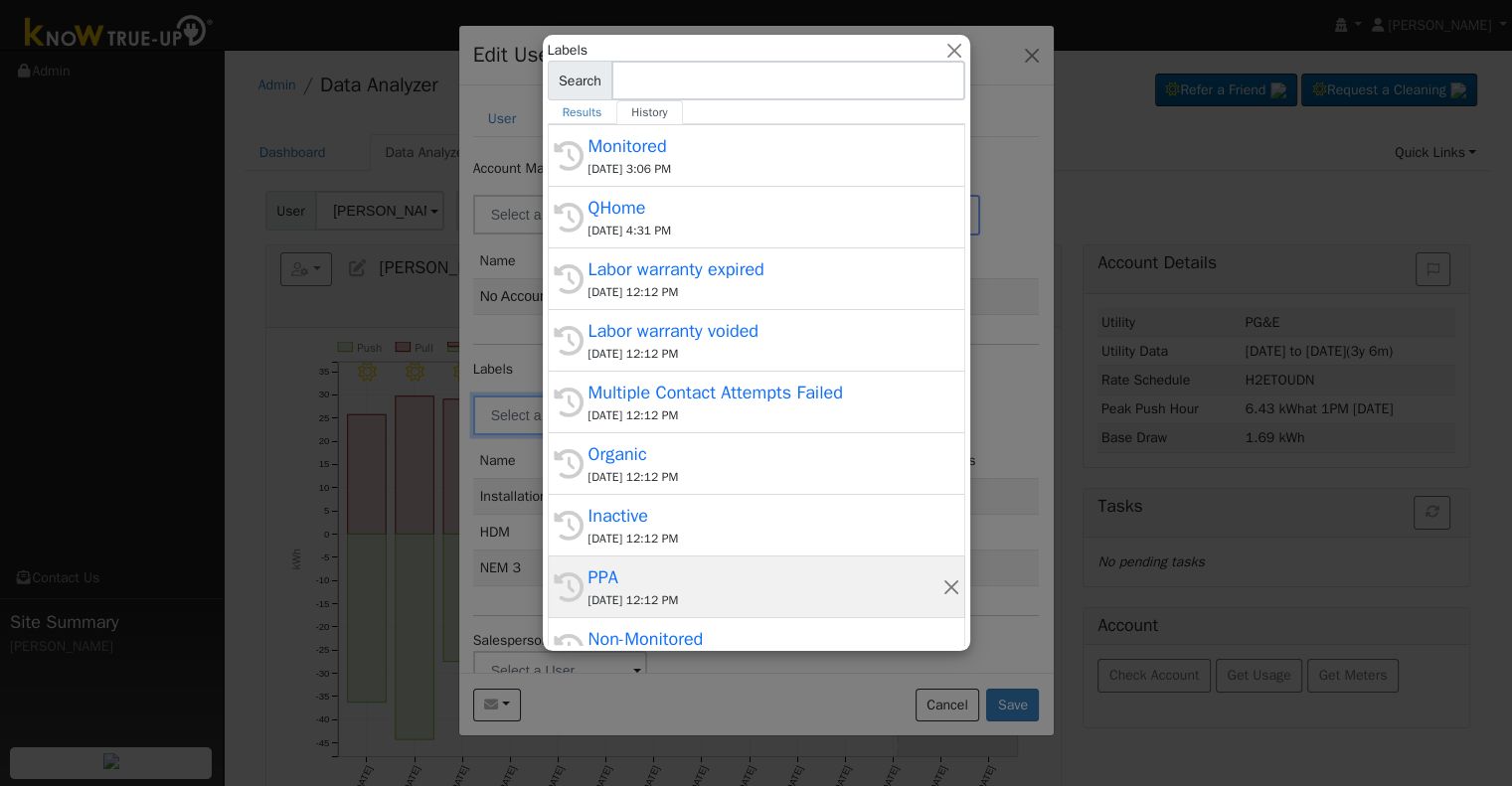 scroll, scrollTop: 0, scrollLeft: 0, axis: both 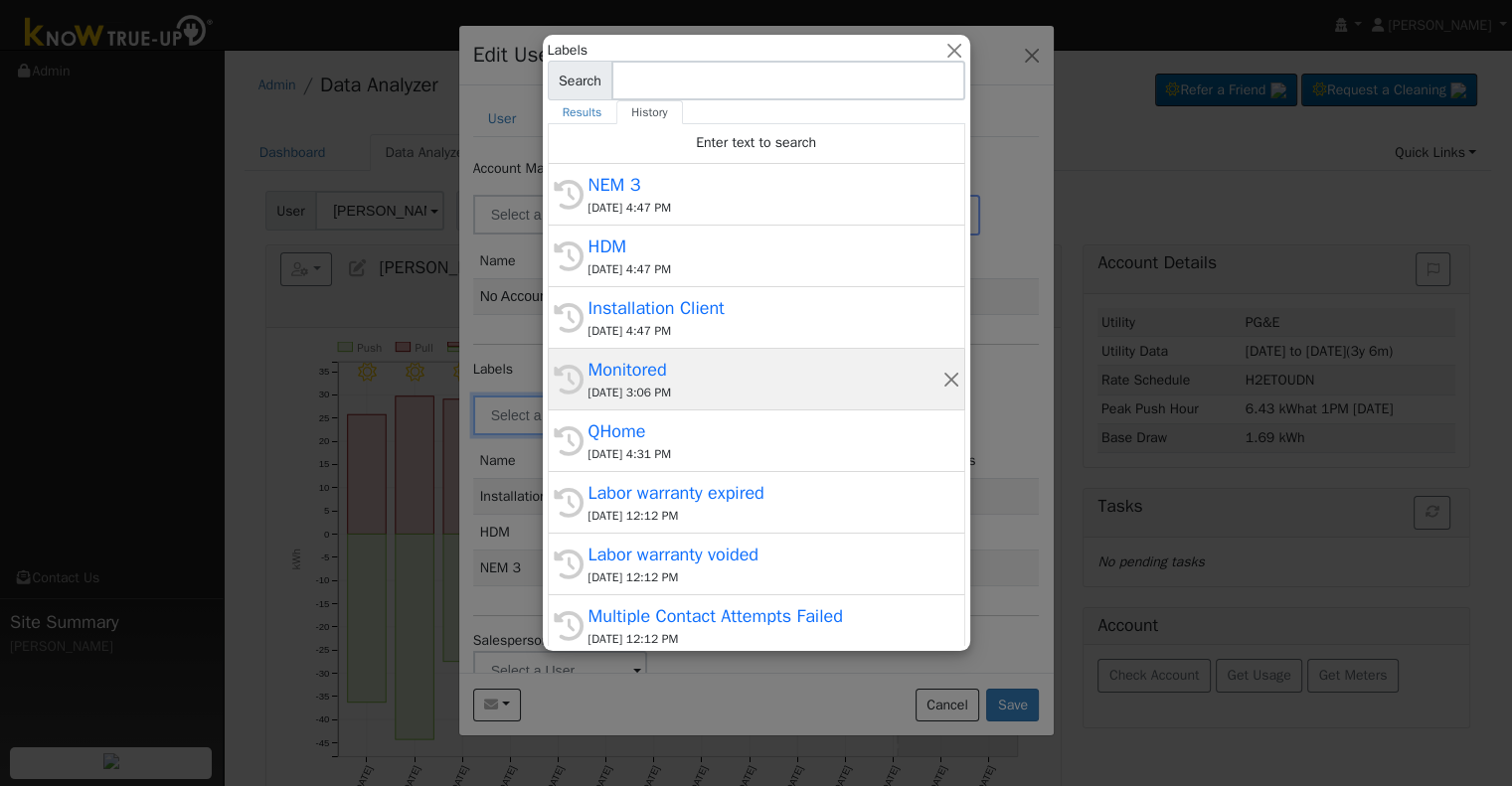 click on "07/15/2025 3:06 PM" at bounding box center [765, 393] 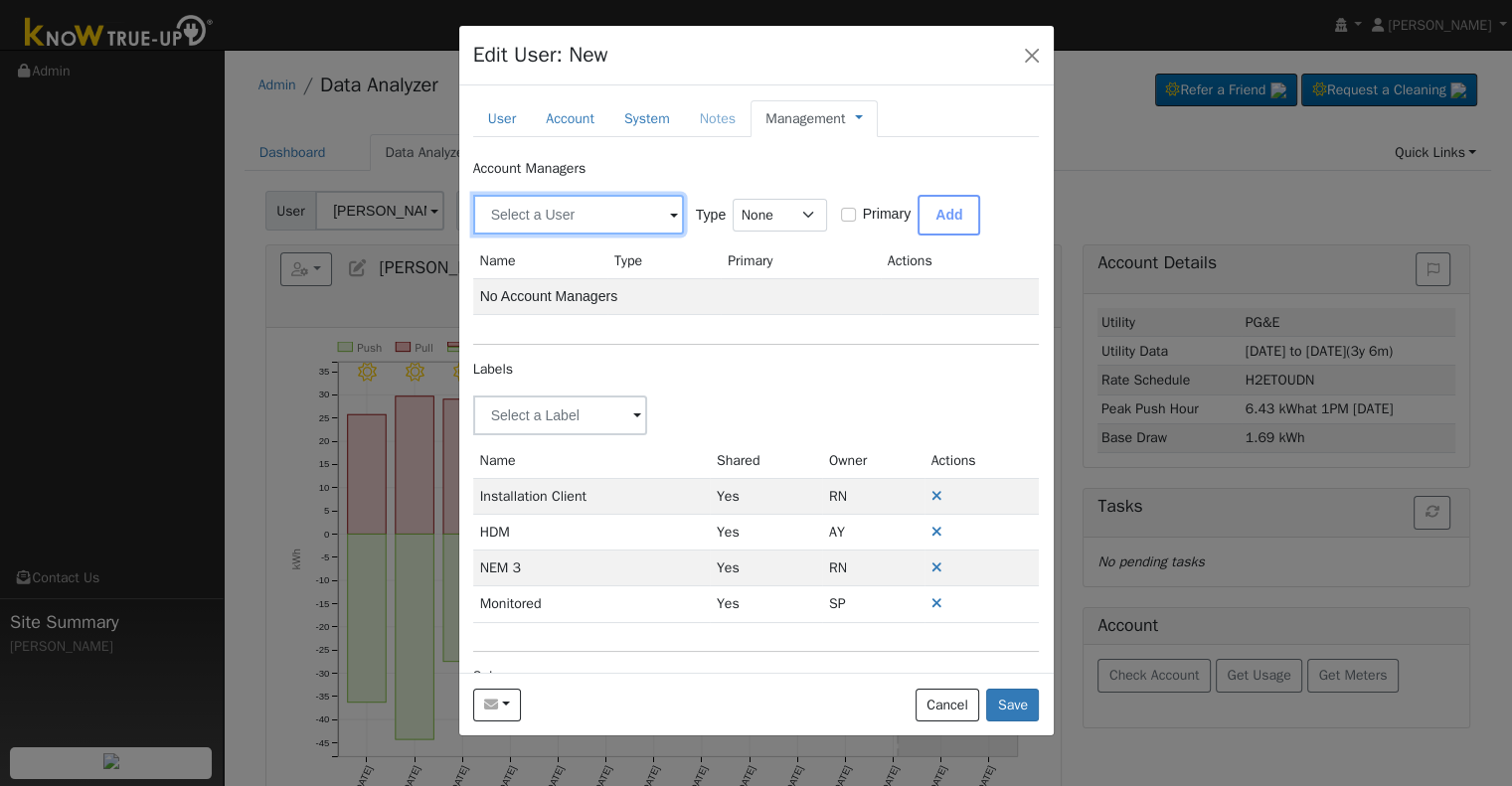 click at bounding box center [579, 215] 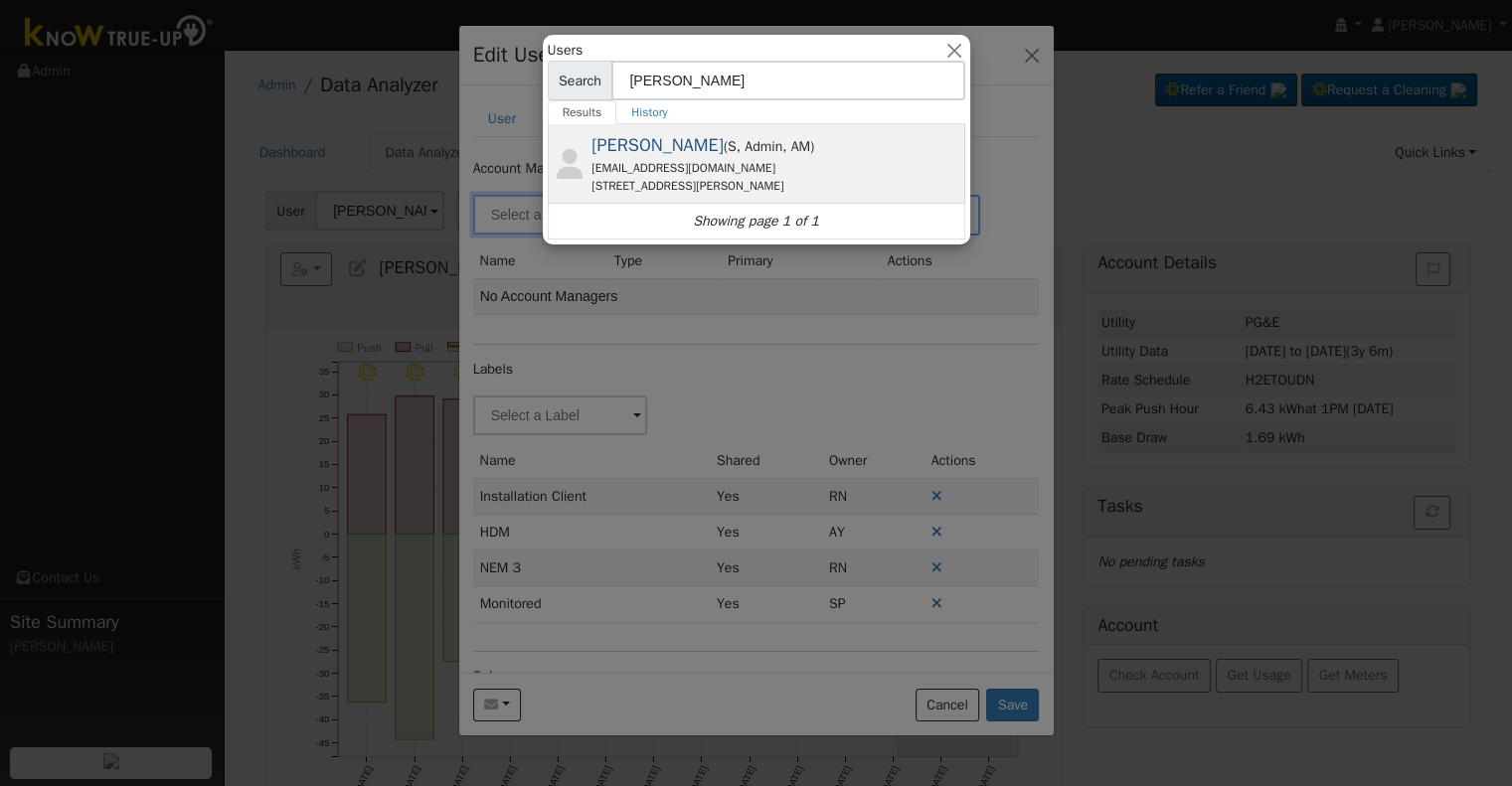 type on "Tyler" 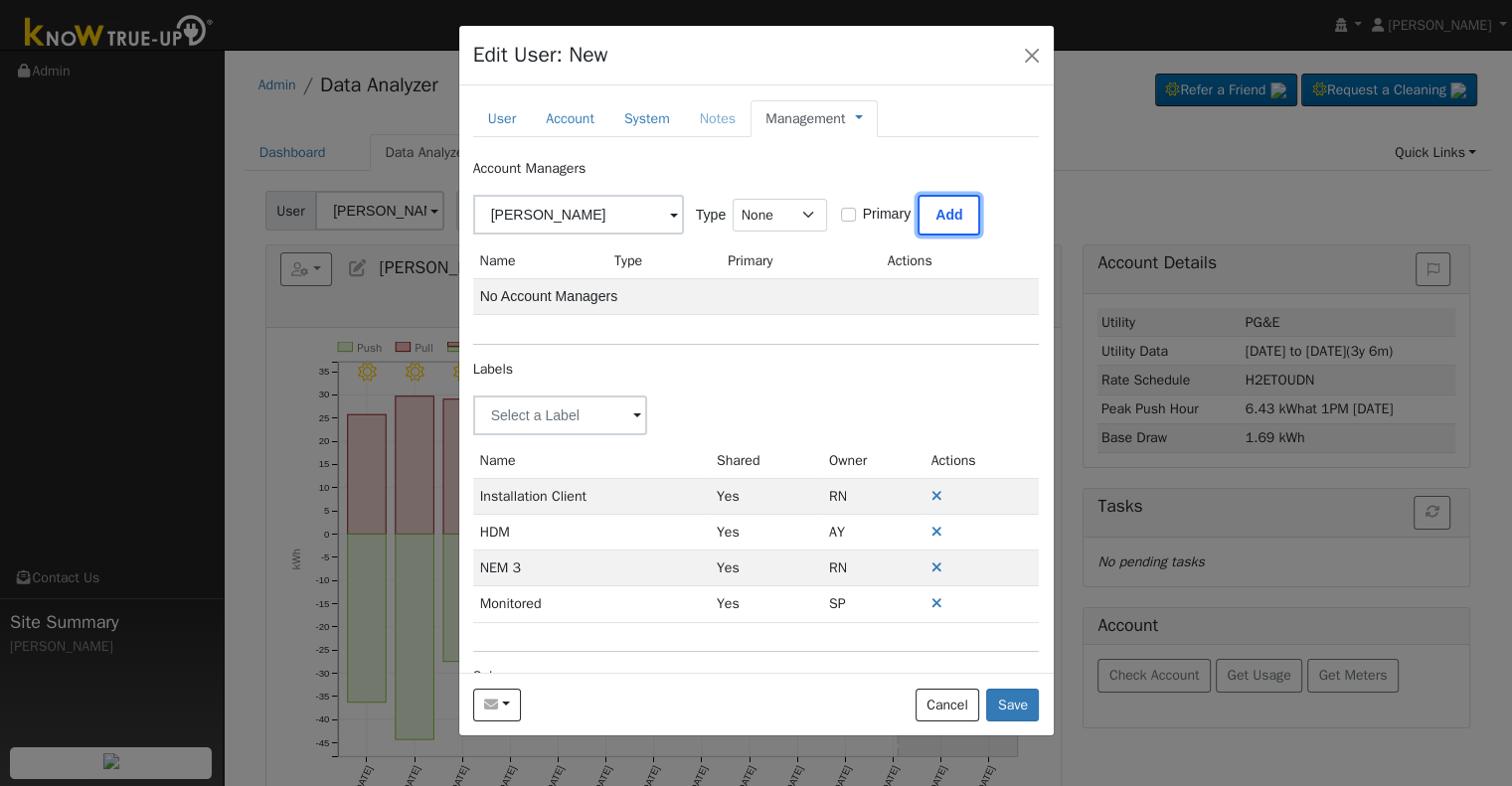 click on "Add" at bounding box center [948, 215] 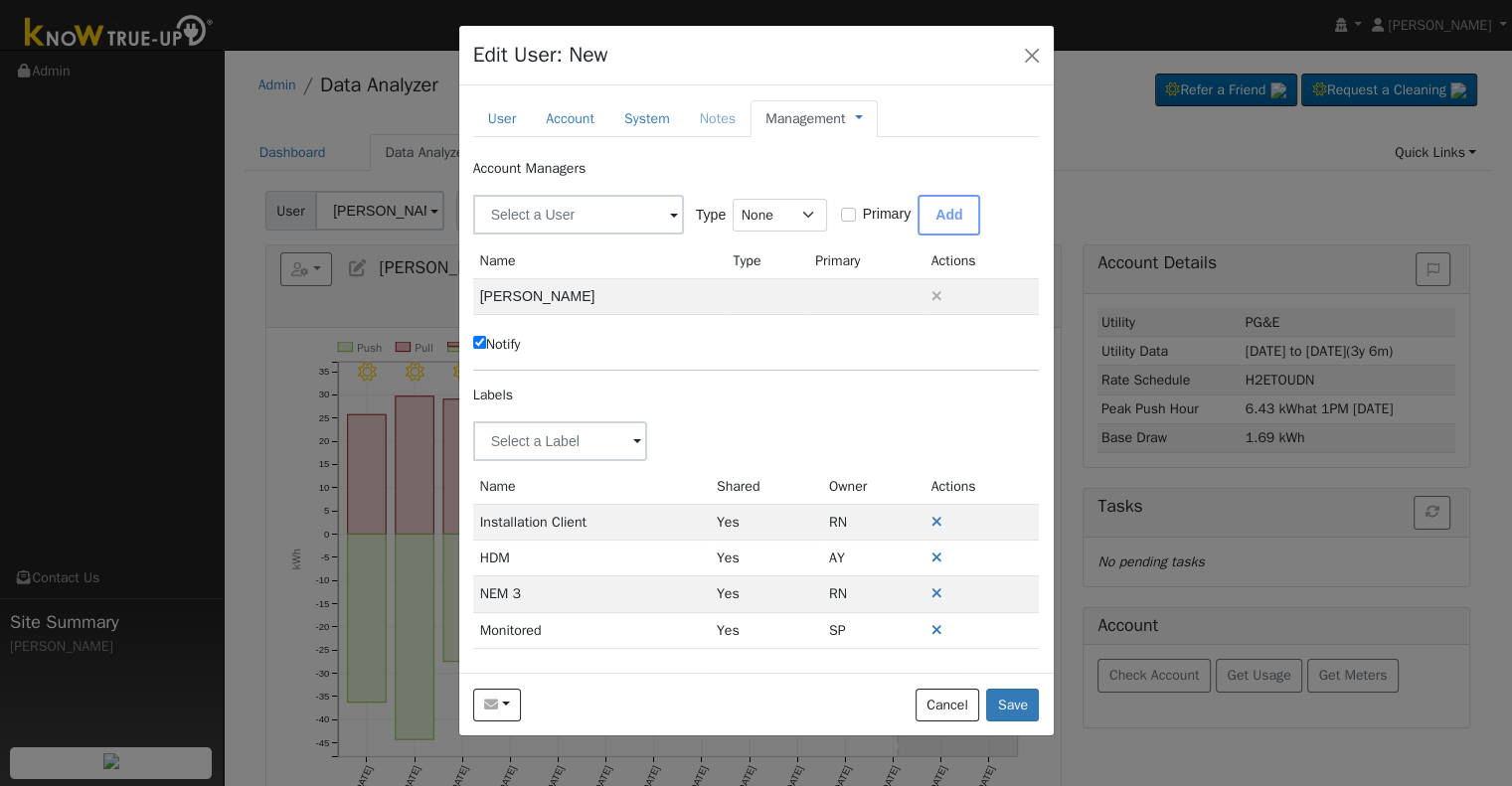 click on "Notify" at bounding box center [497, 344] 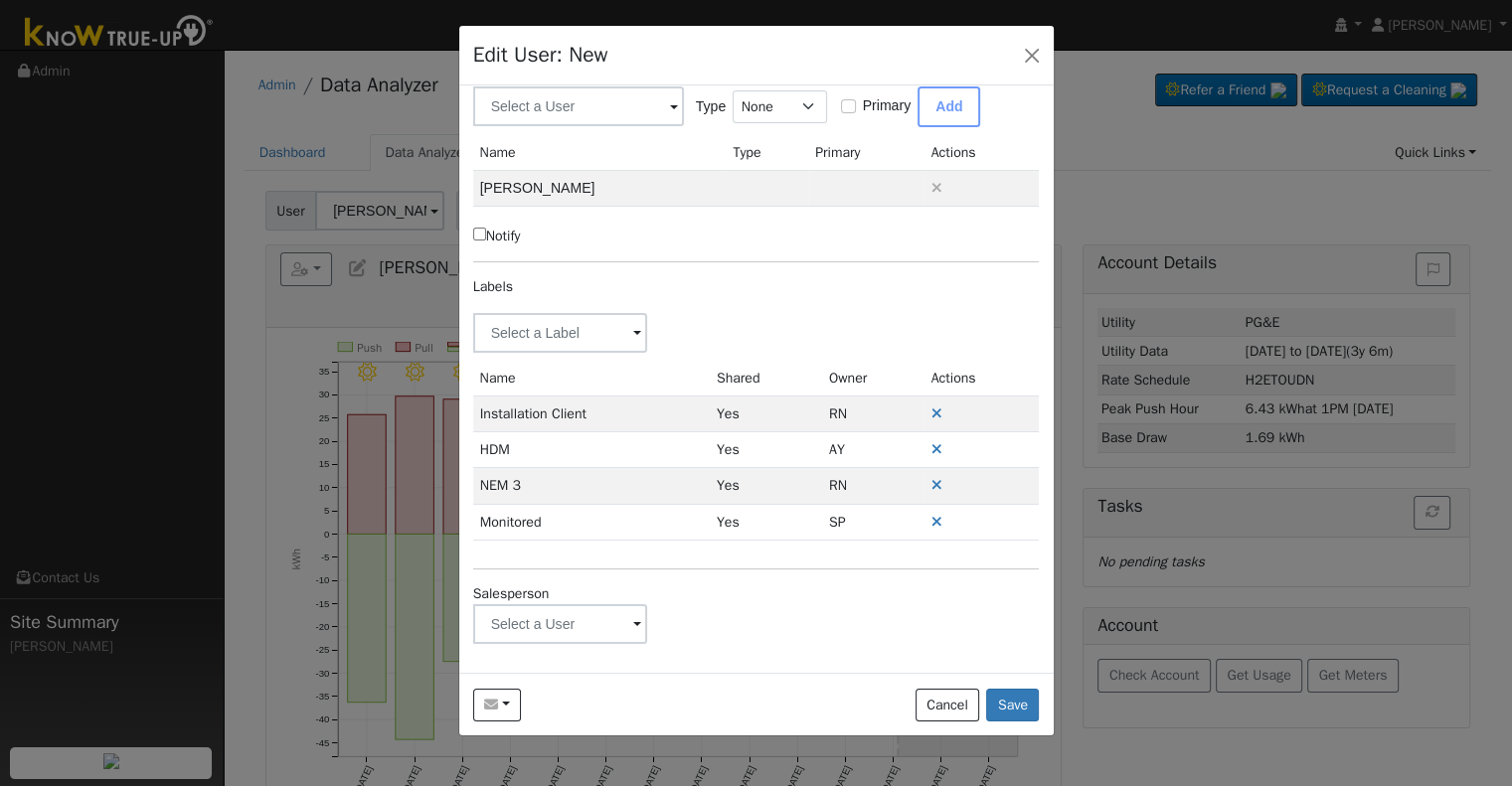scroll, scrollTop: 109, scrollLeft: 0, axis: vertical 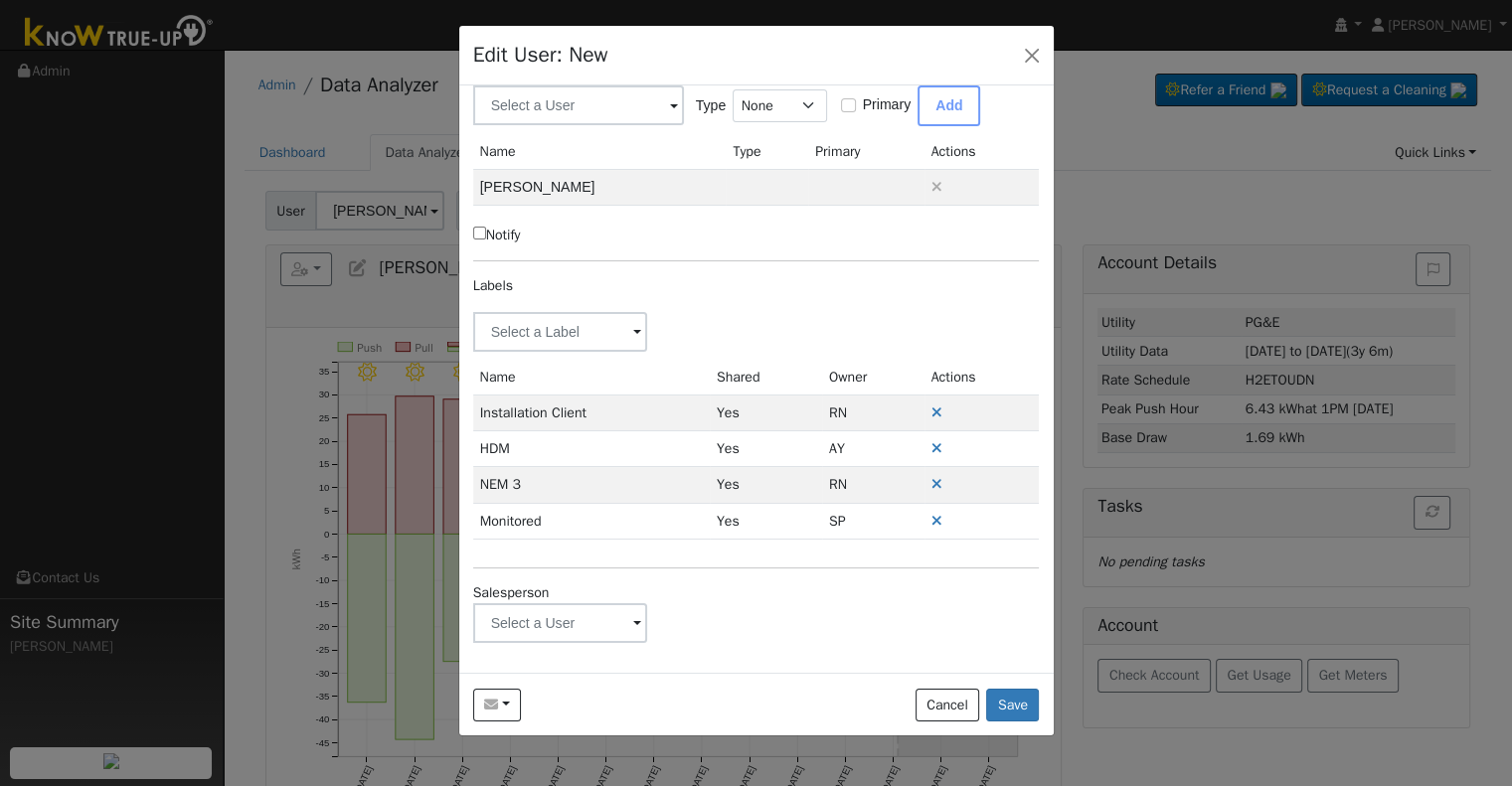click at bounding box center [637, 333] 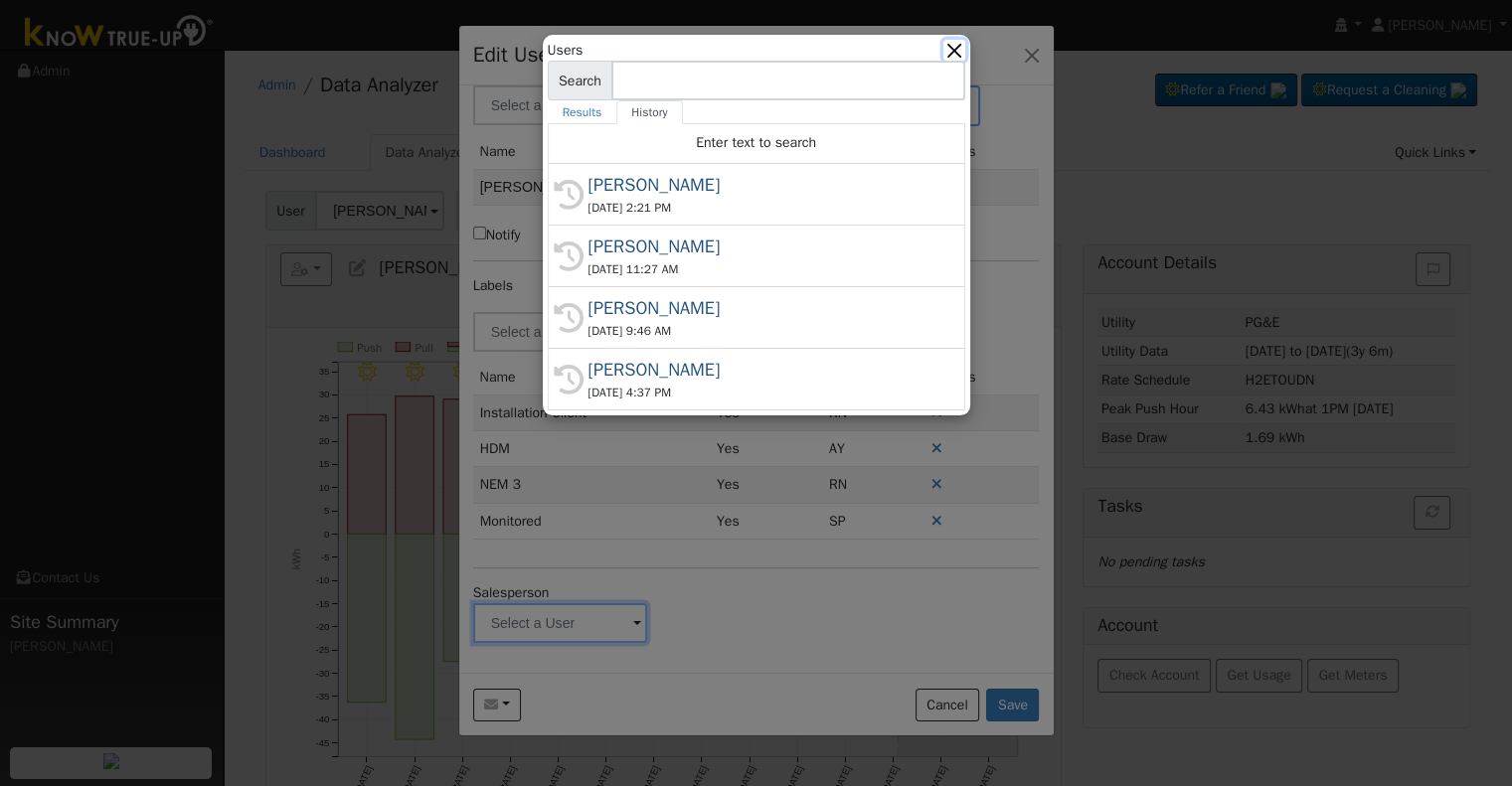 click at bounding box center [953, 50] 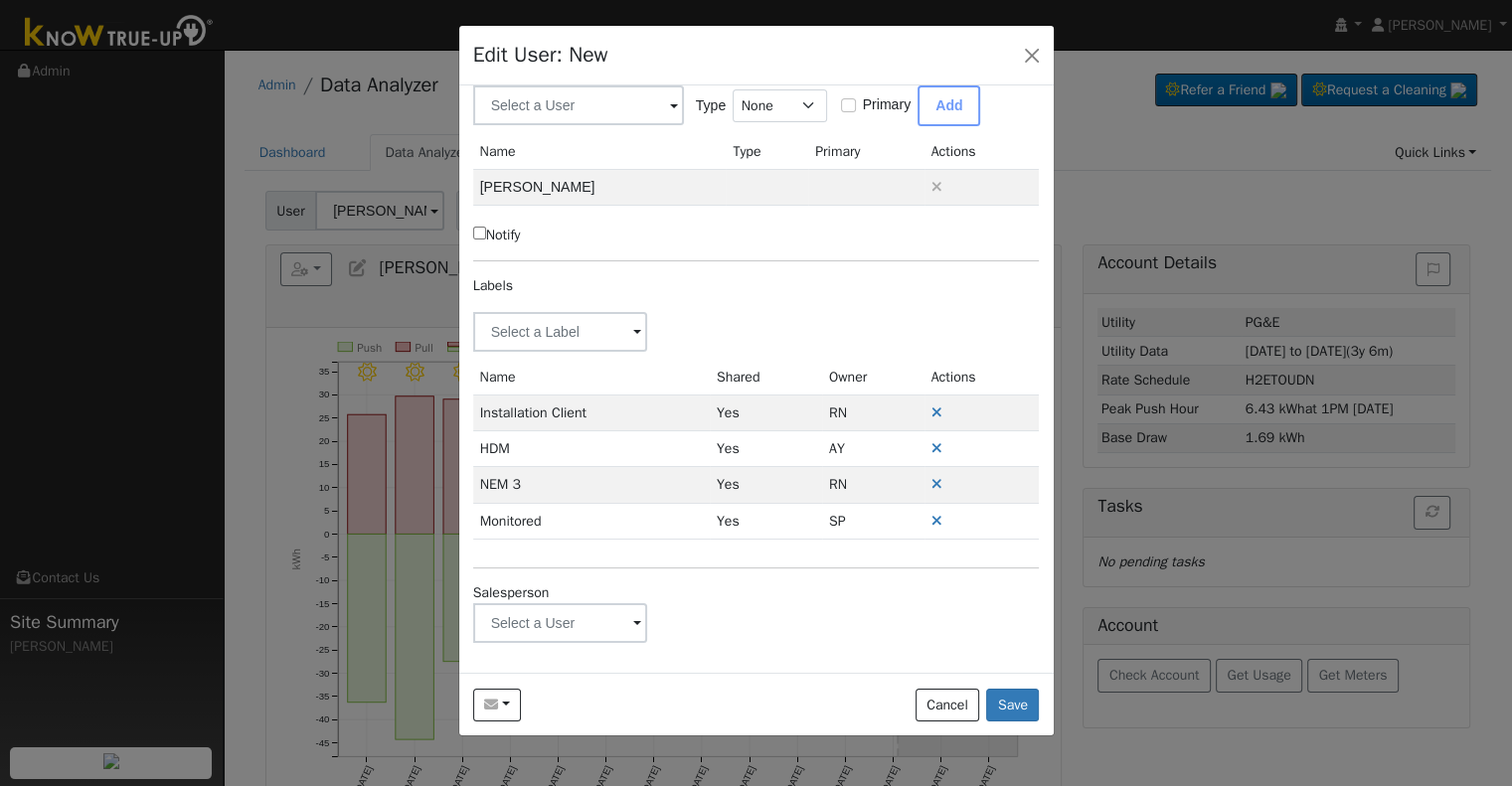 scroll, scrollTop: 0, scrollLeft: 0, axis: both 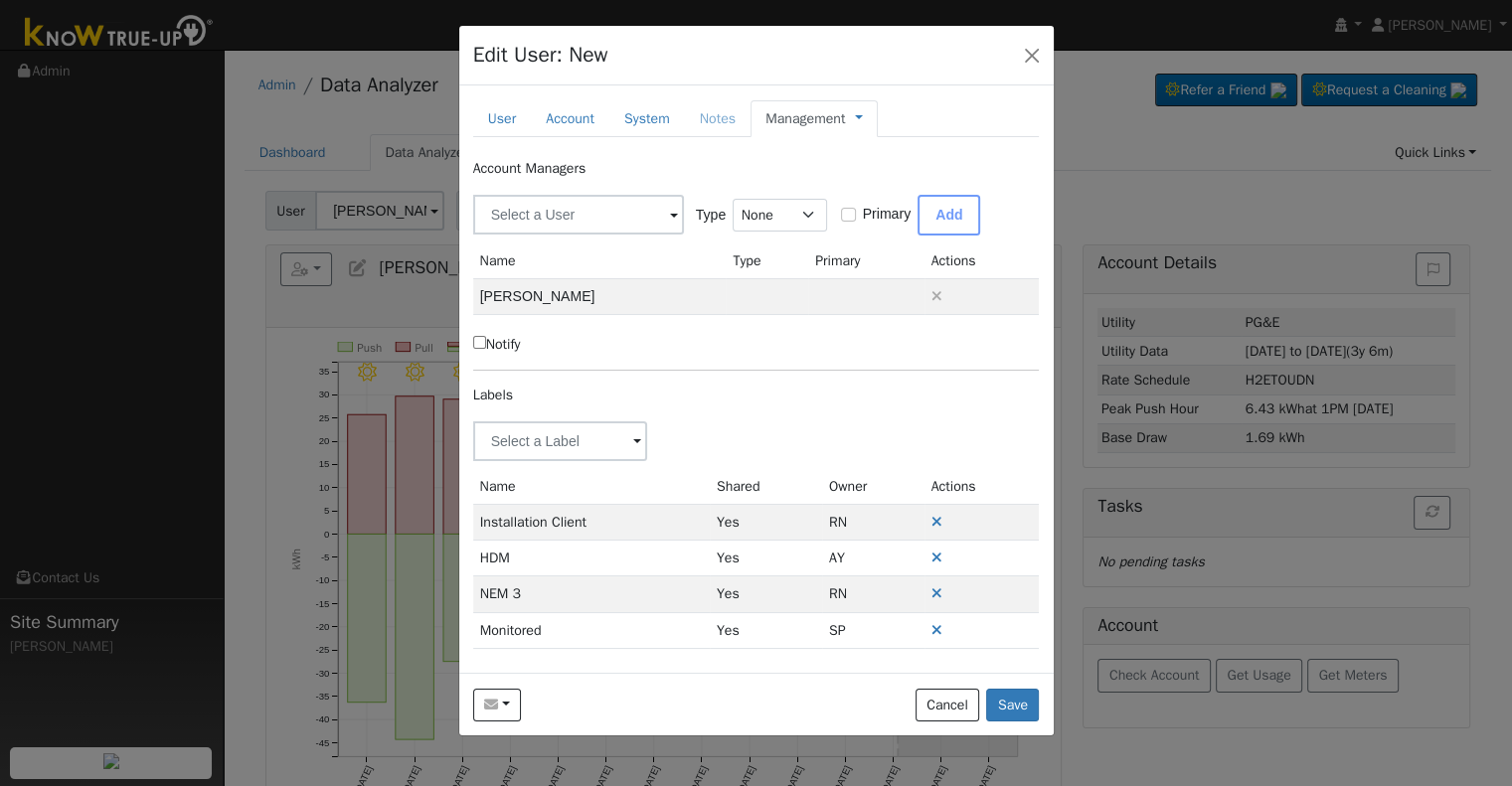 click on "Management" at bounding box center [805, 118] 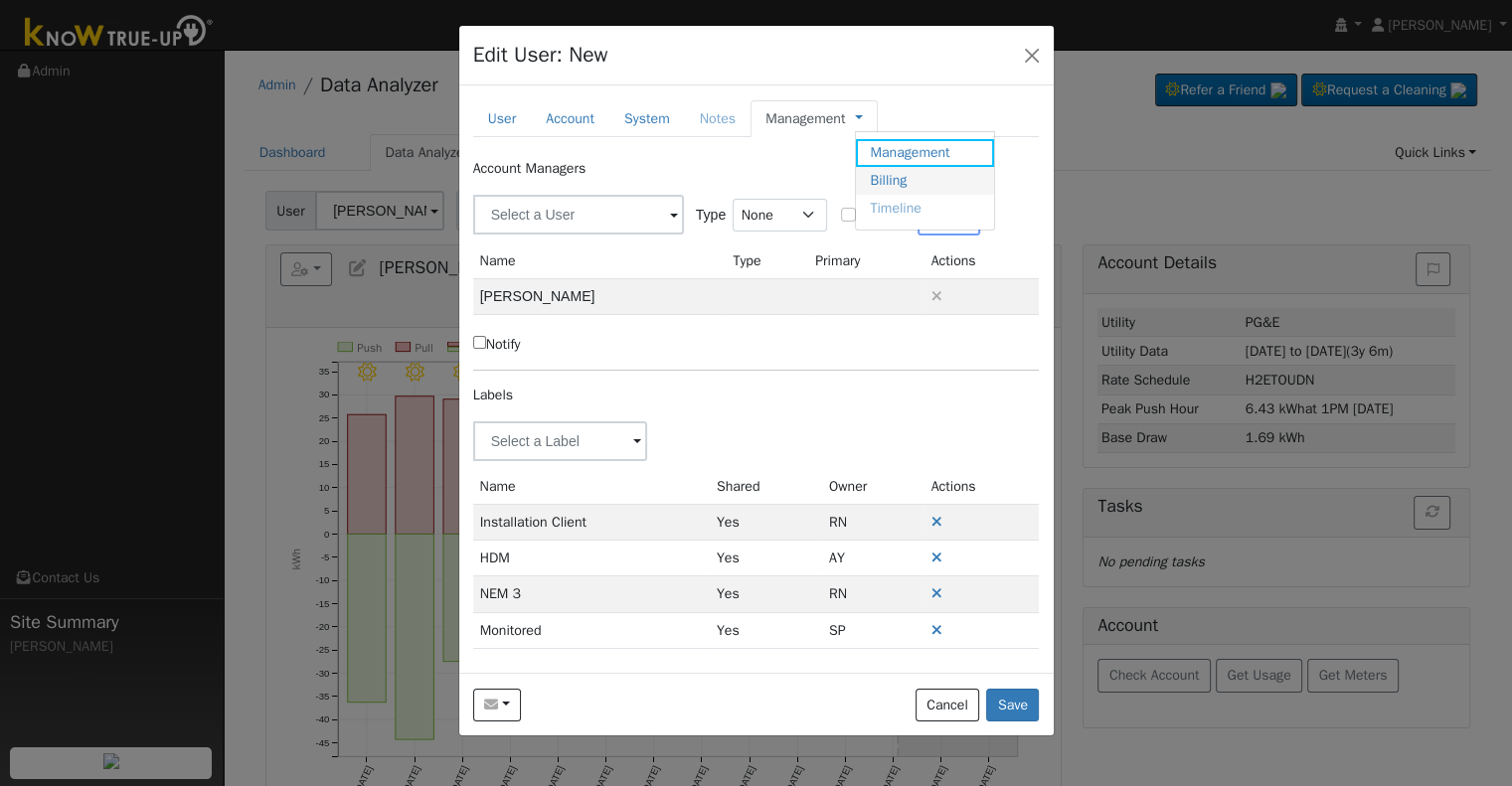 click on "Billing" at bounding box center [924, 181] 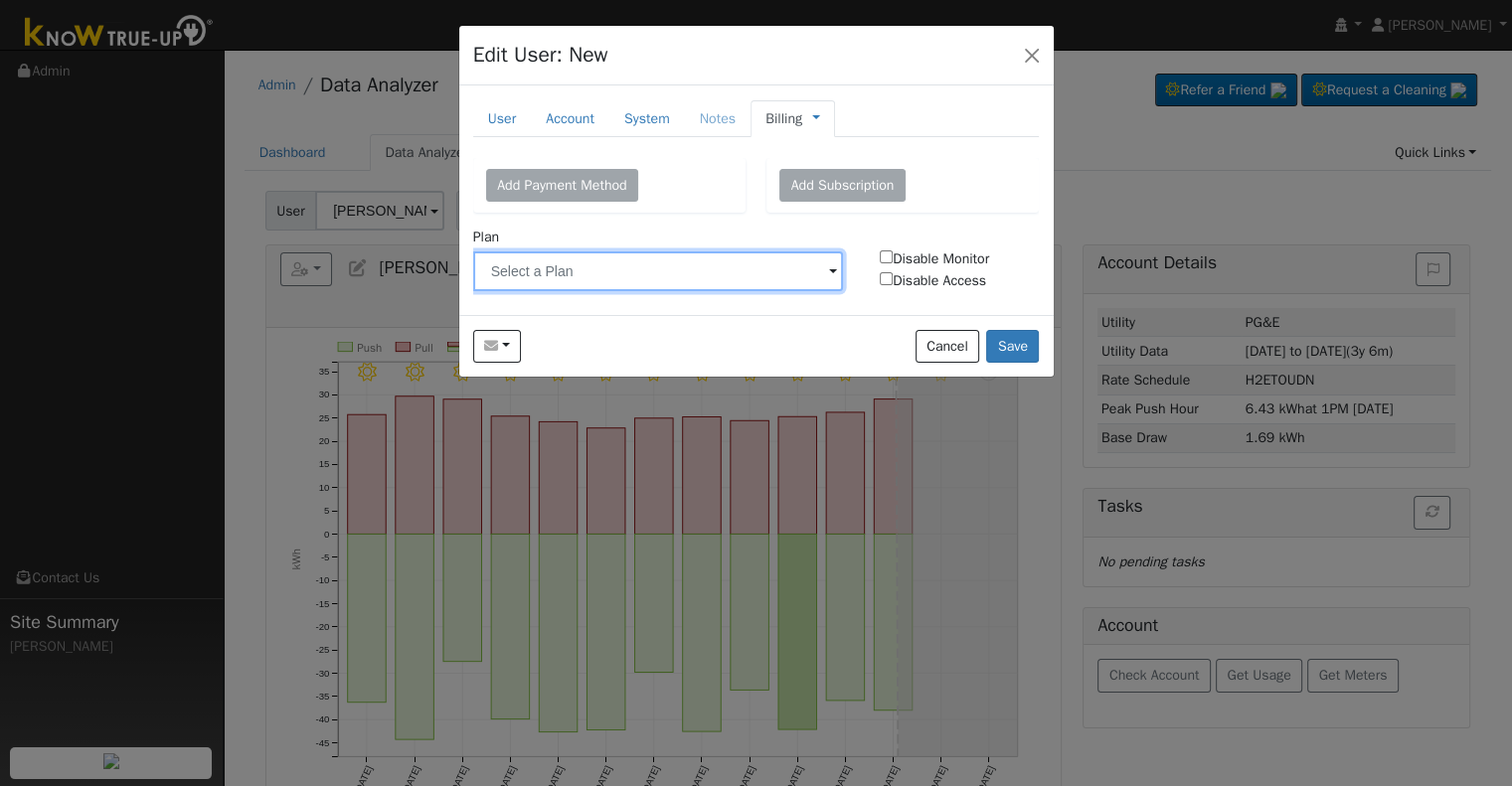 click at bounding box center [658, 271] 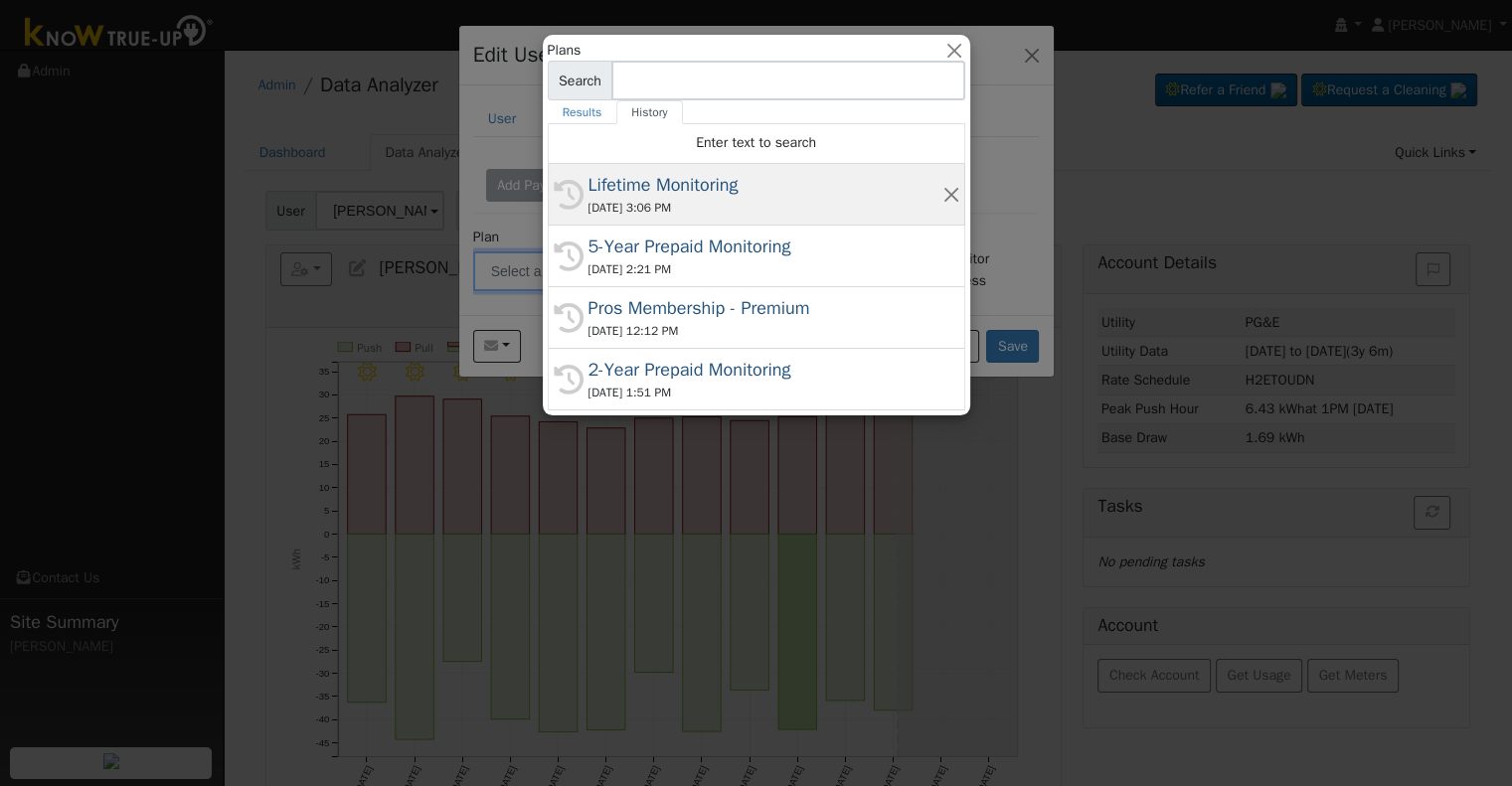 click on "07/15/2025 3:06 PM" at bounding box center (765, 208) 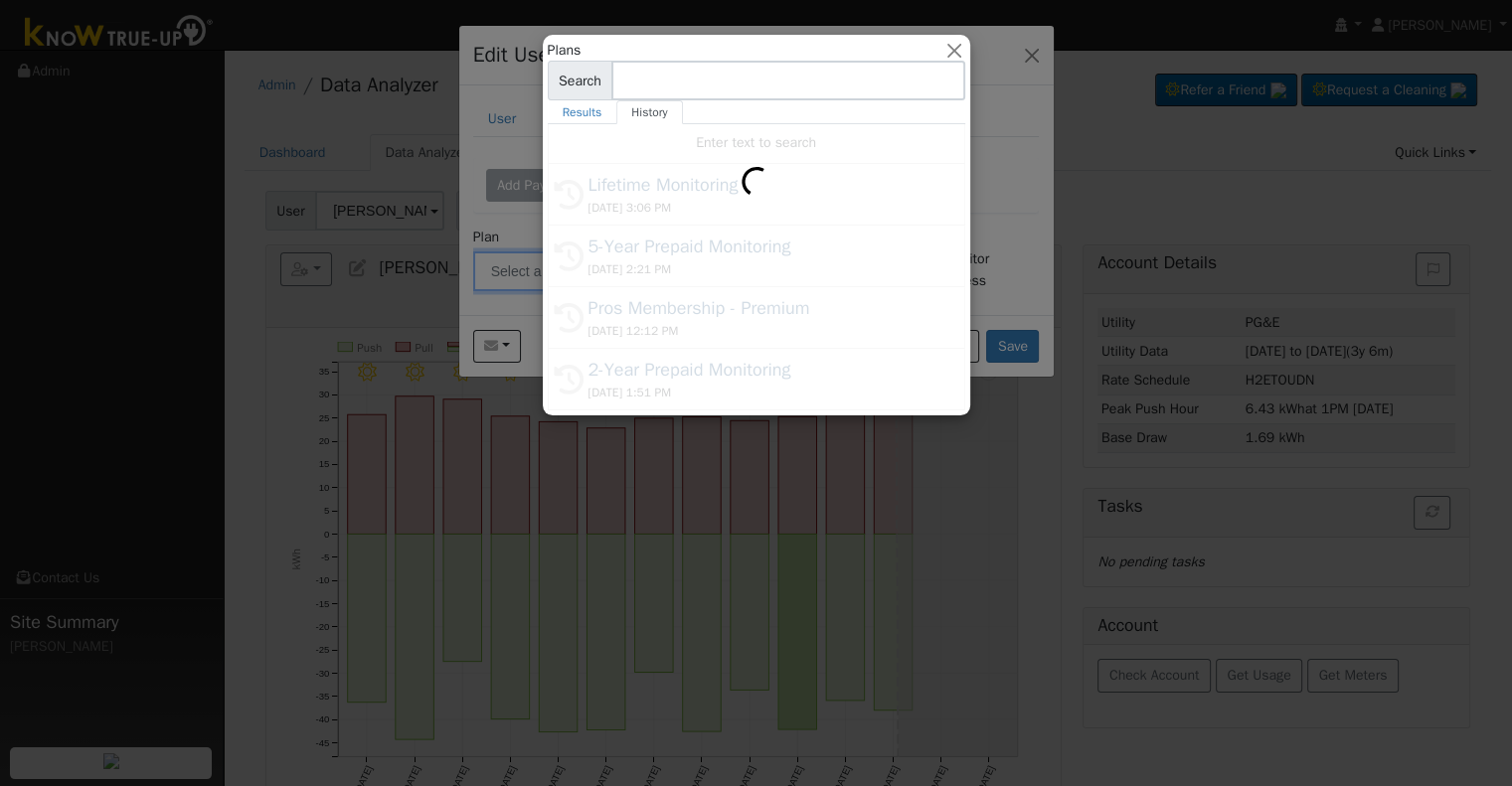 type on "Lifetime Monitoring" 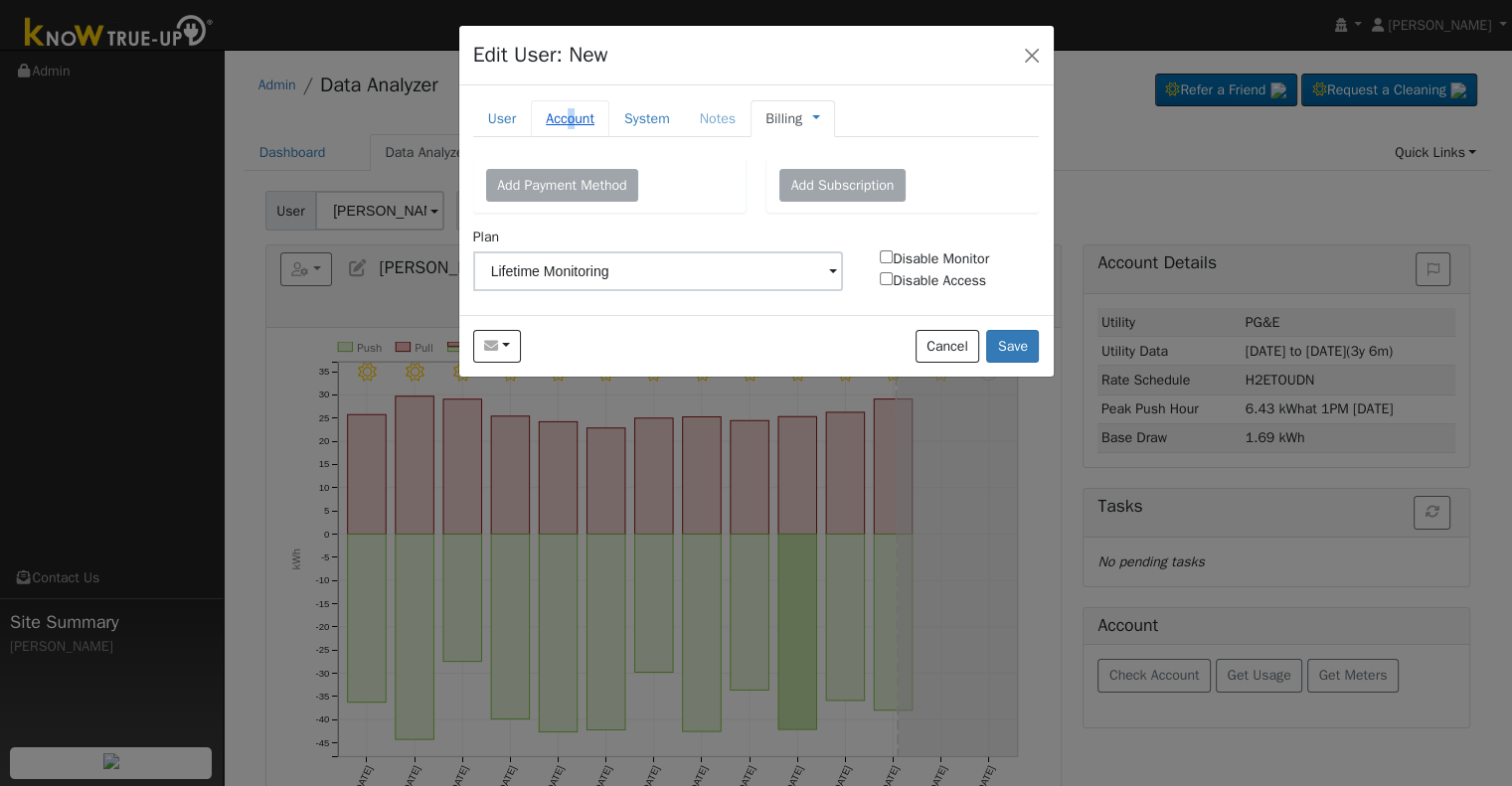 click on "Account" at bounding box center [570, 118] 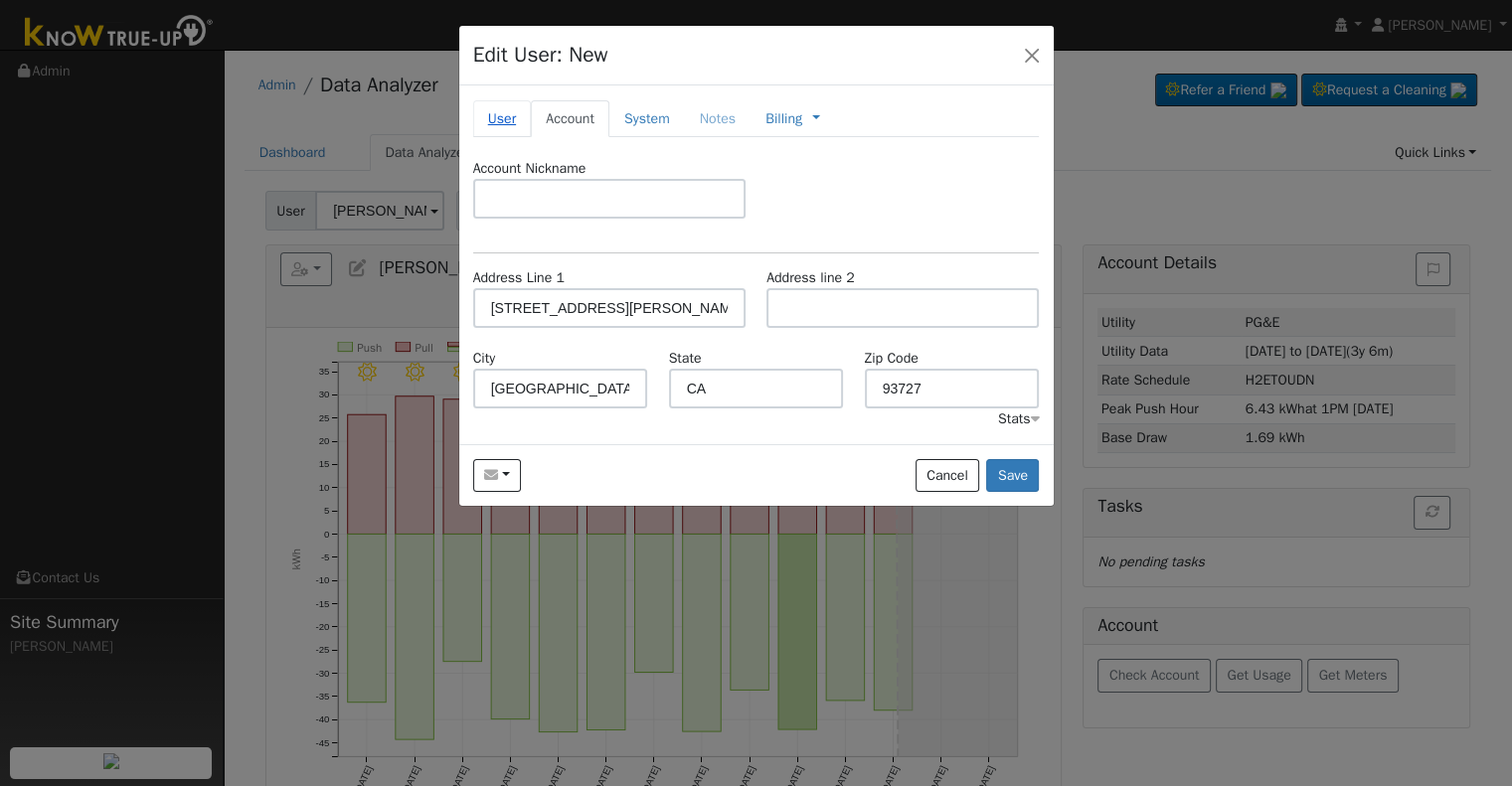 click on "User" at bounding box center [502, 118] 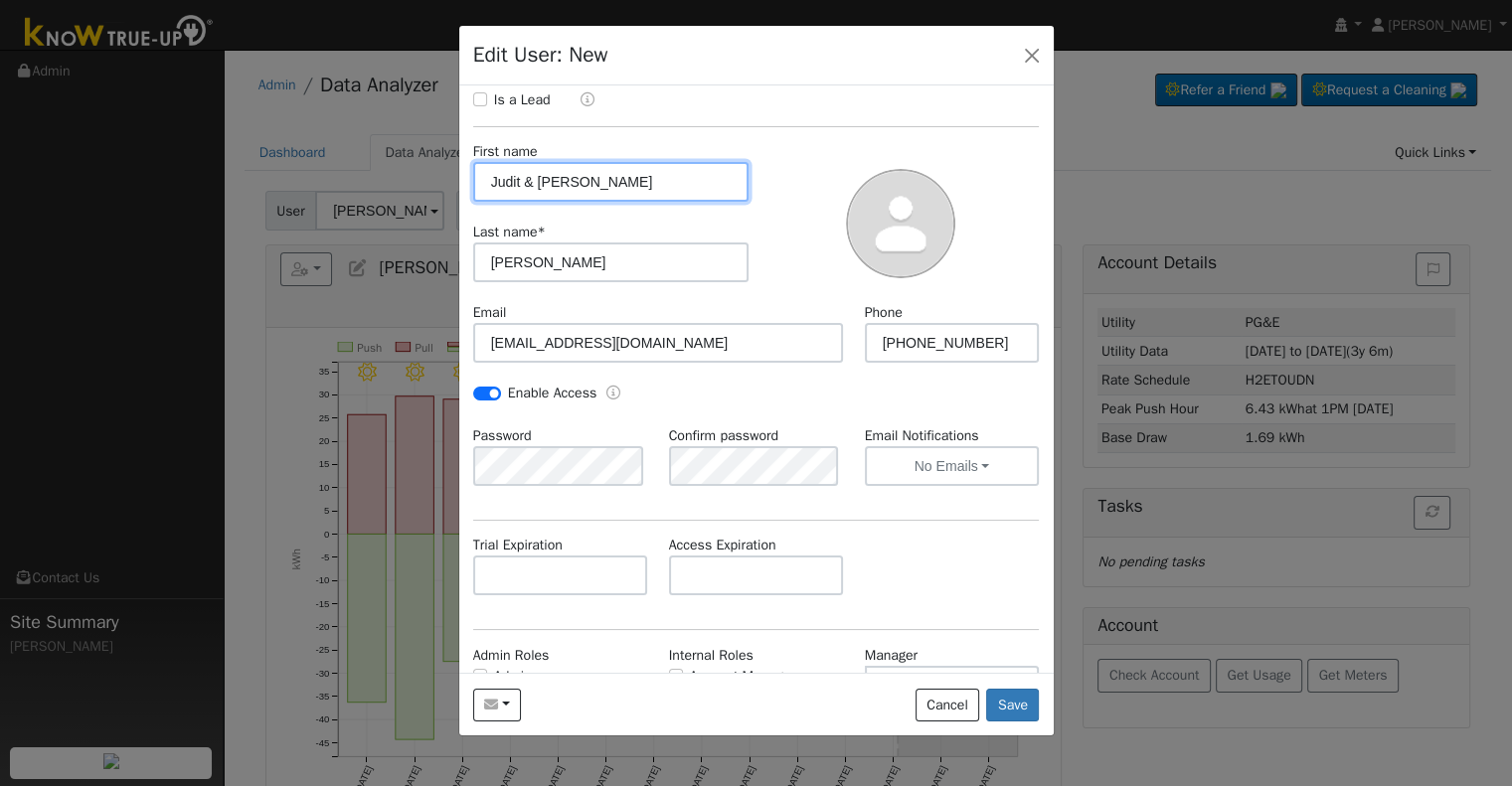 scroll, scrollTop: 183, scrollLeft: 0, axis: vertical 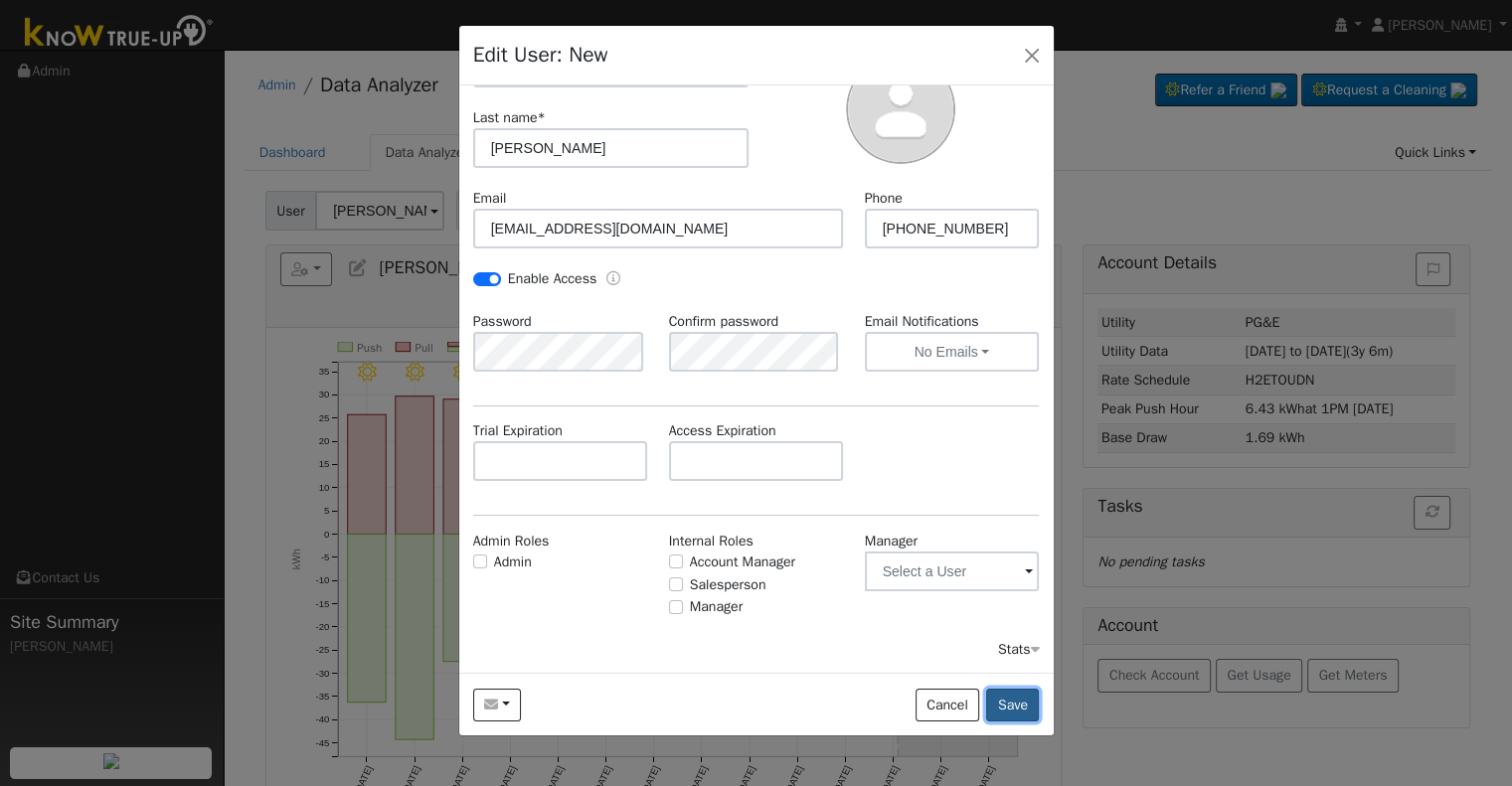 click on "Save" at bounding box center [1012, 706] 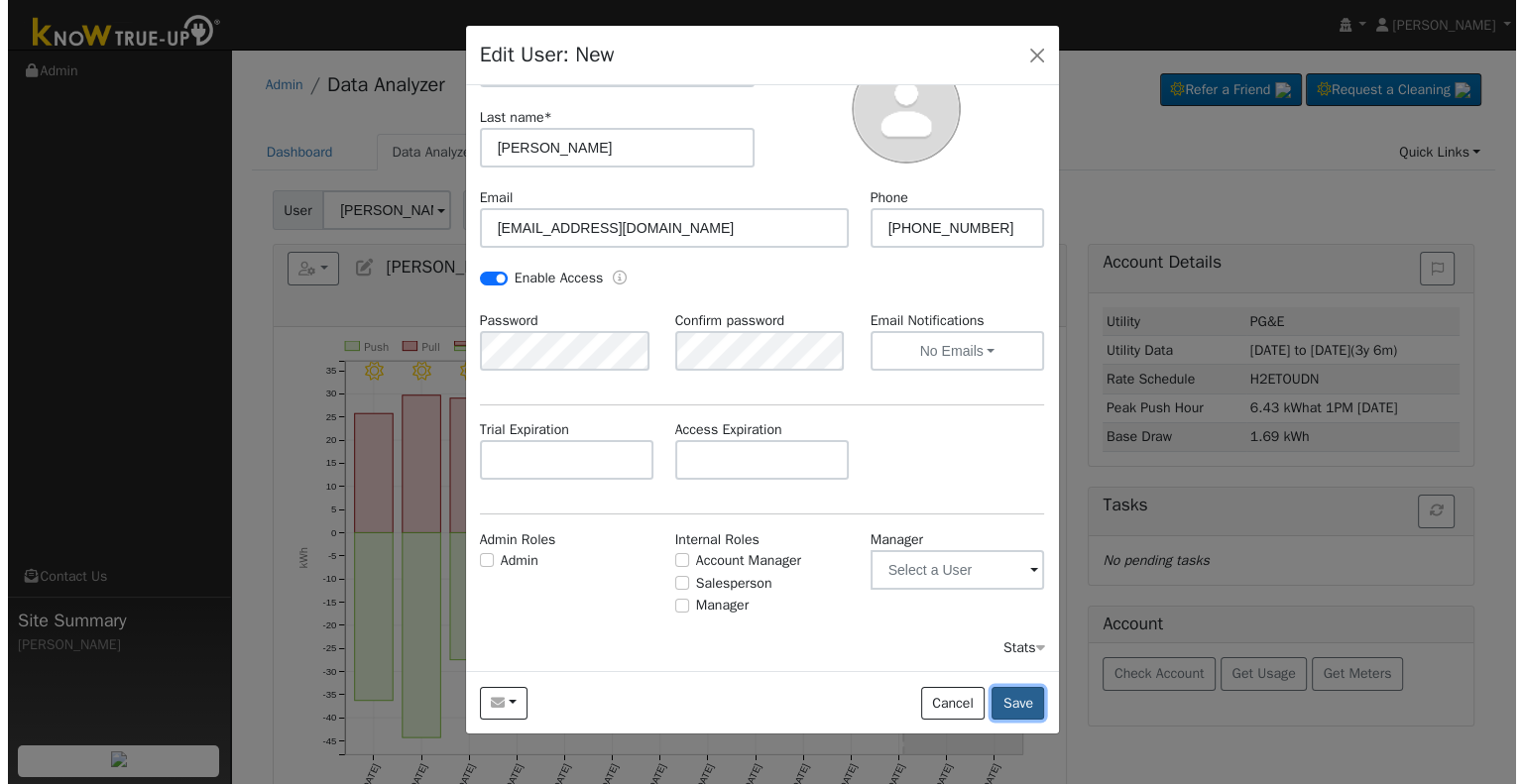 scroll, scrollTop: 0, scrollLeft: 0, axis: both 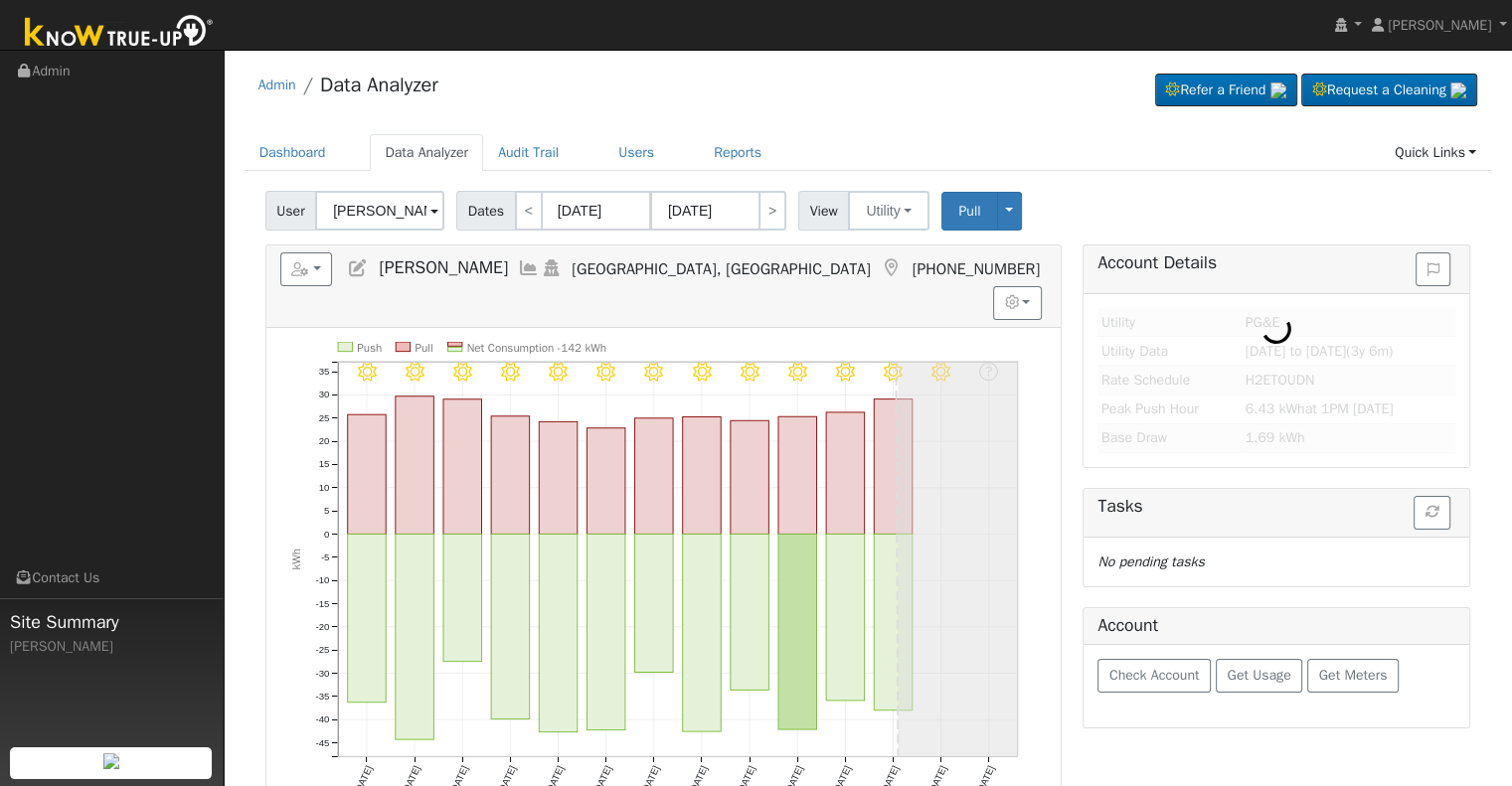 type on "[PERSON_NAME] & [PERSON_NAME]" 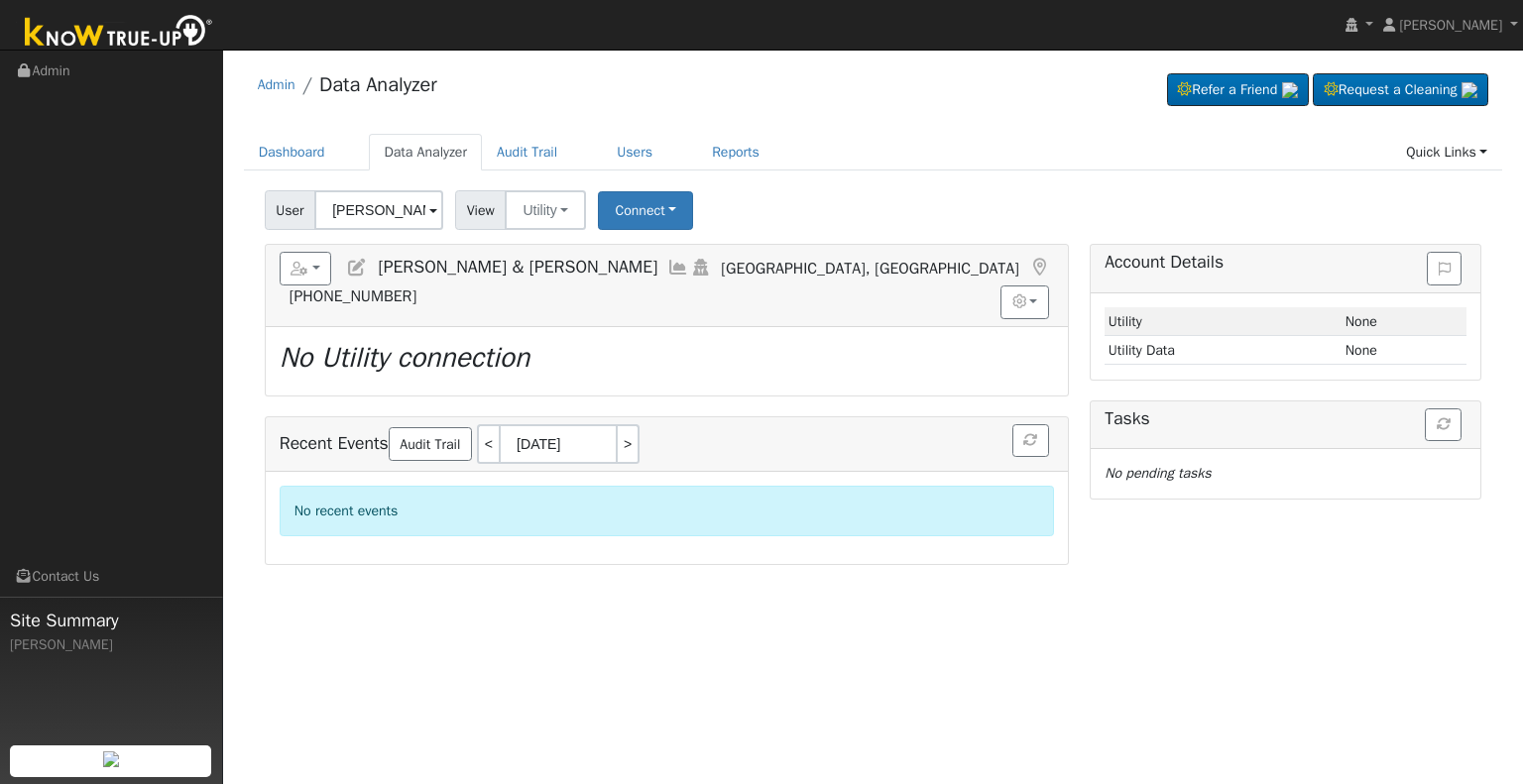 click at bounding box center (357, 268) 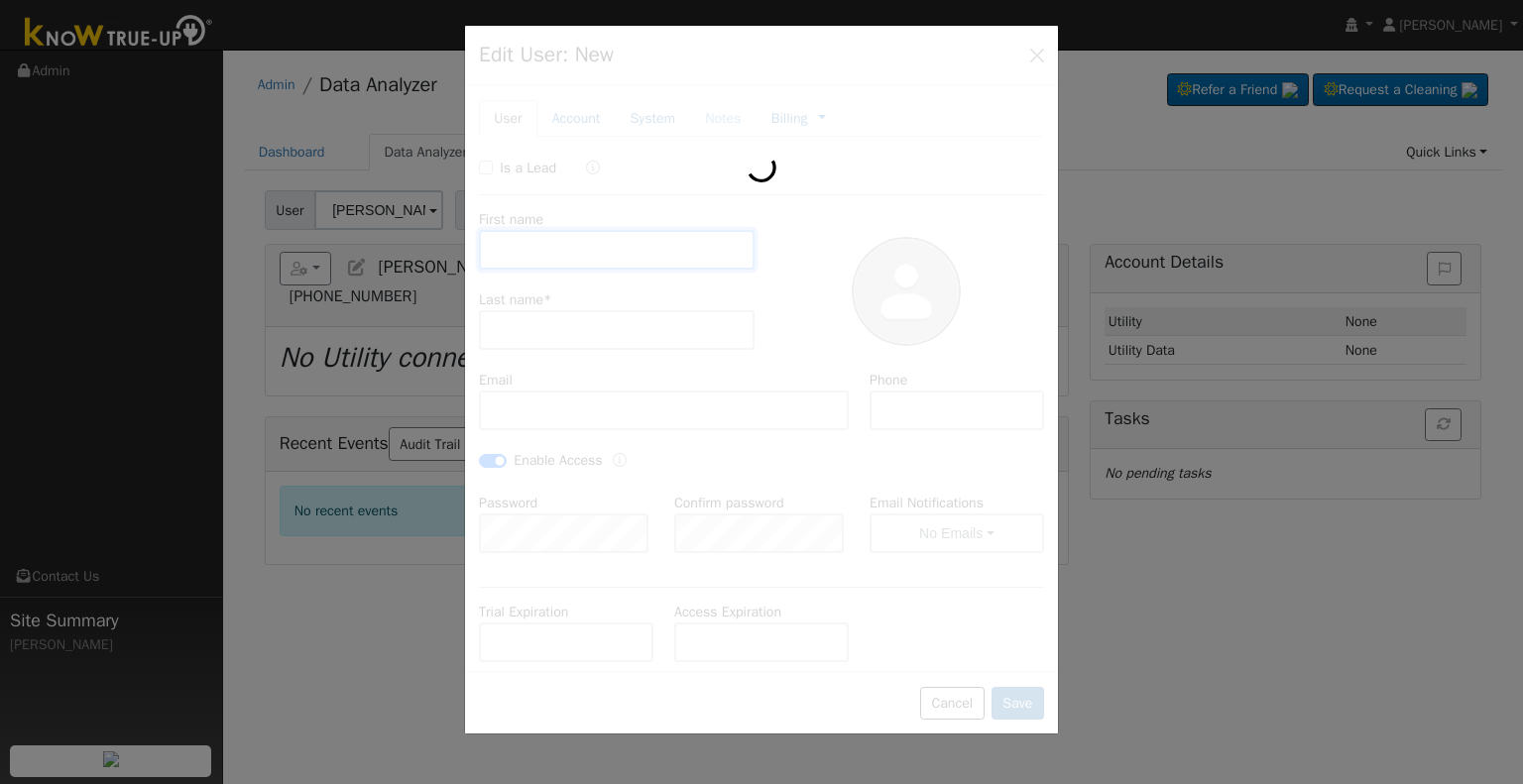 type on "Judit & Omar" 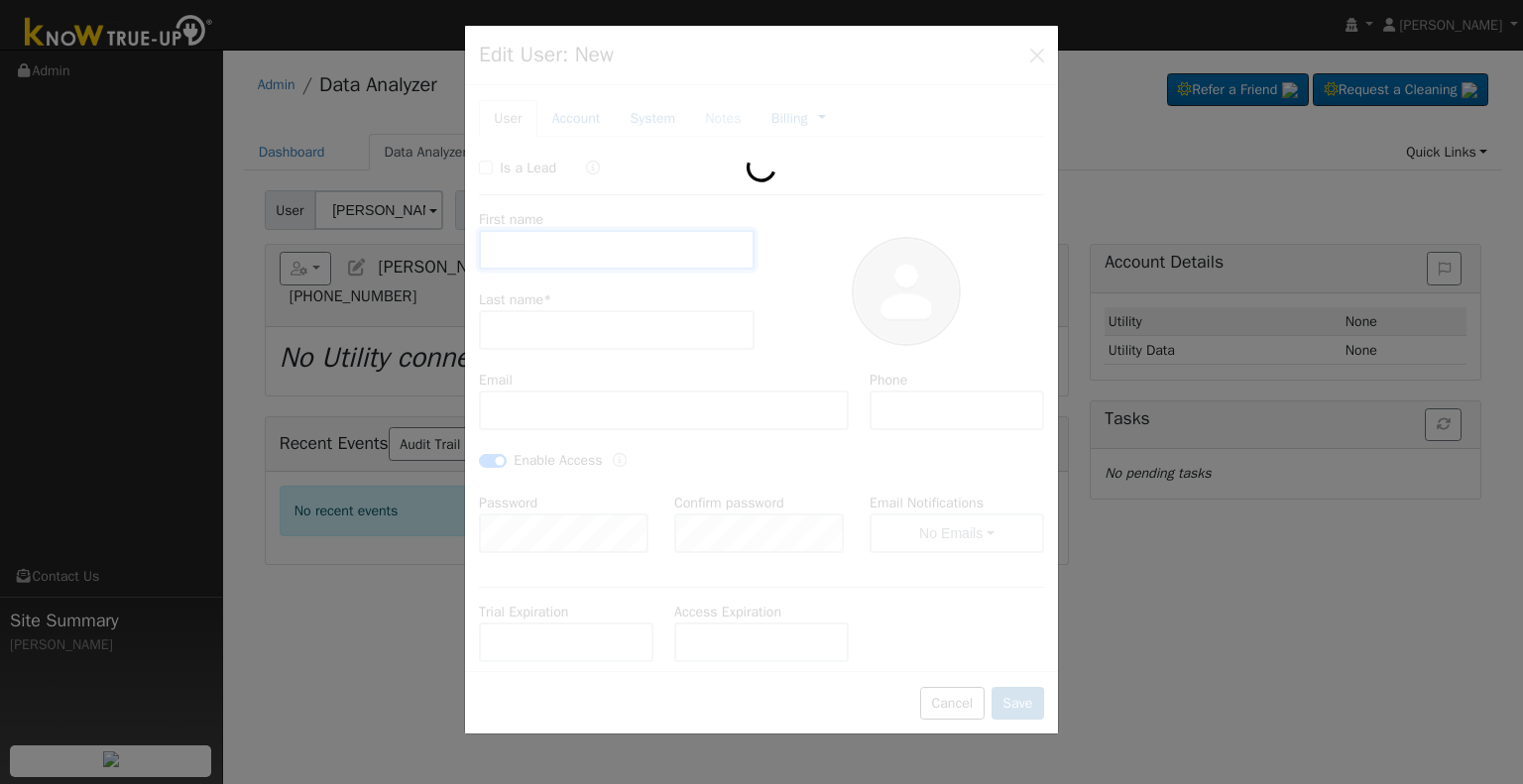 type on "Lopez" 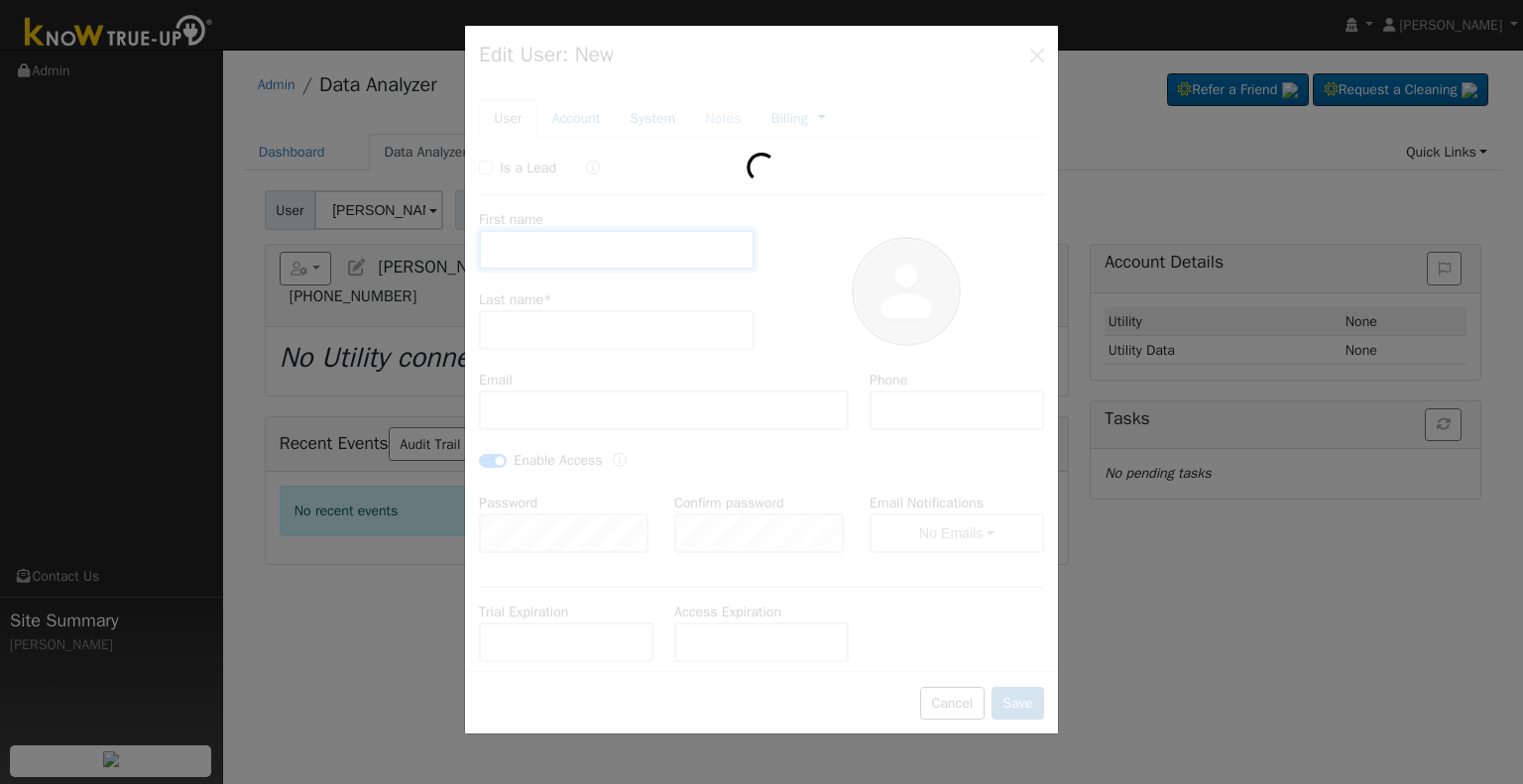 type on "judylopez.326@gmail.com" 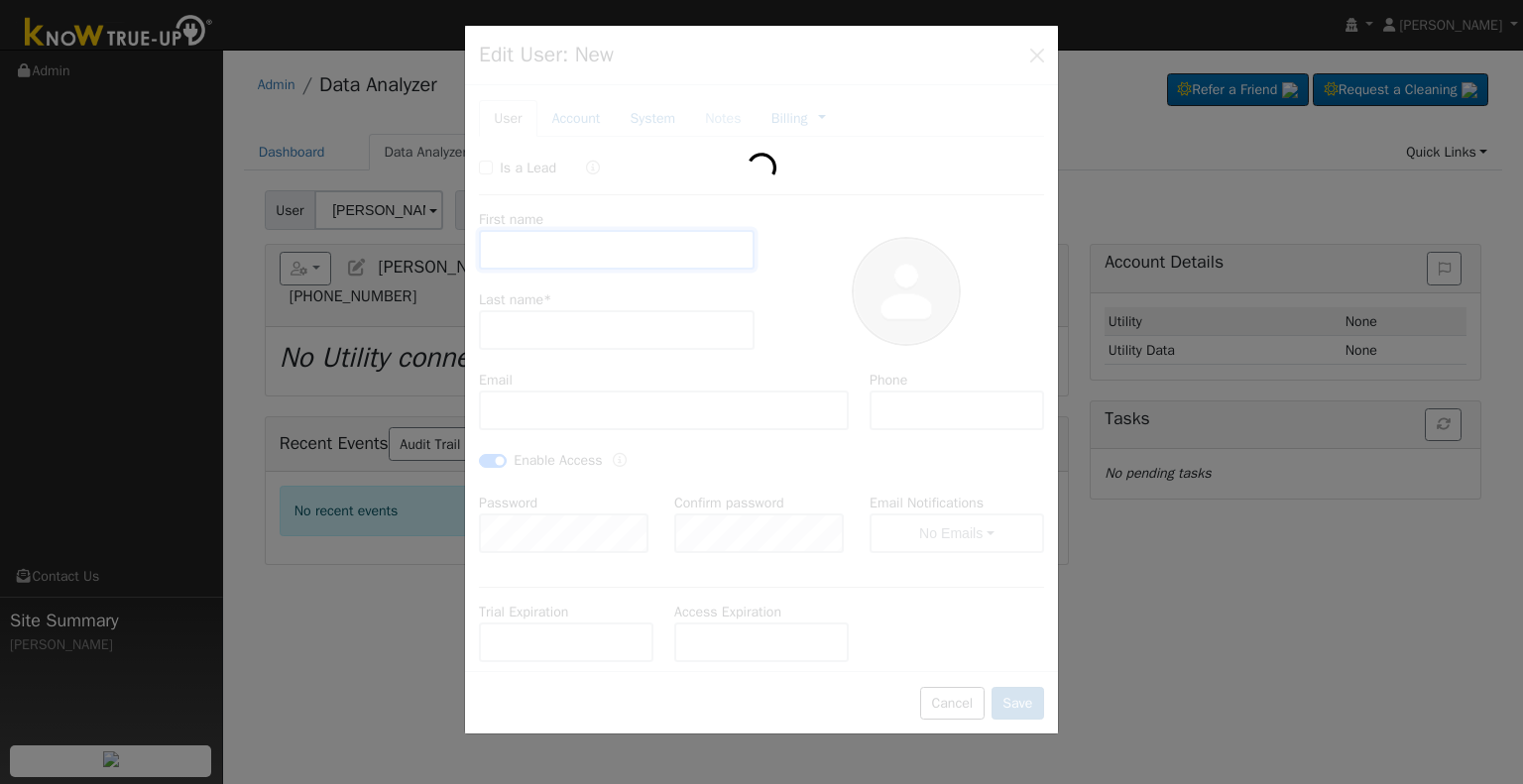 type on "[PHONE_NUMBER]" 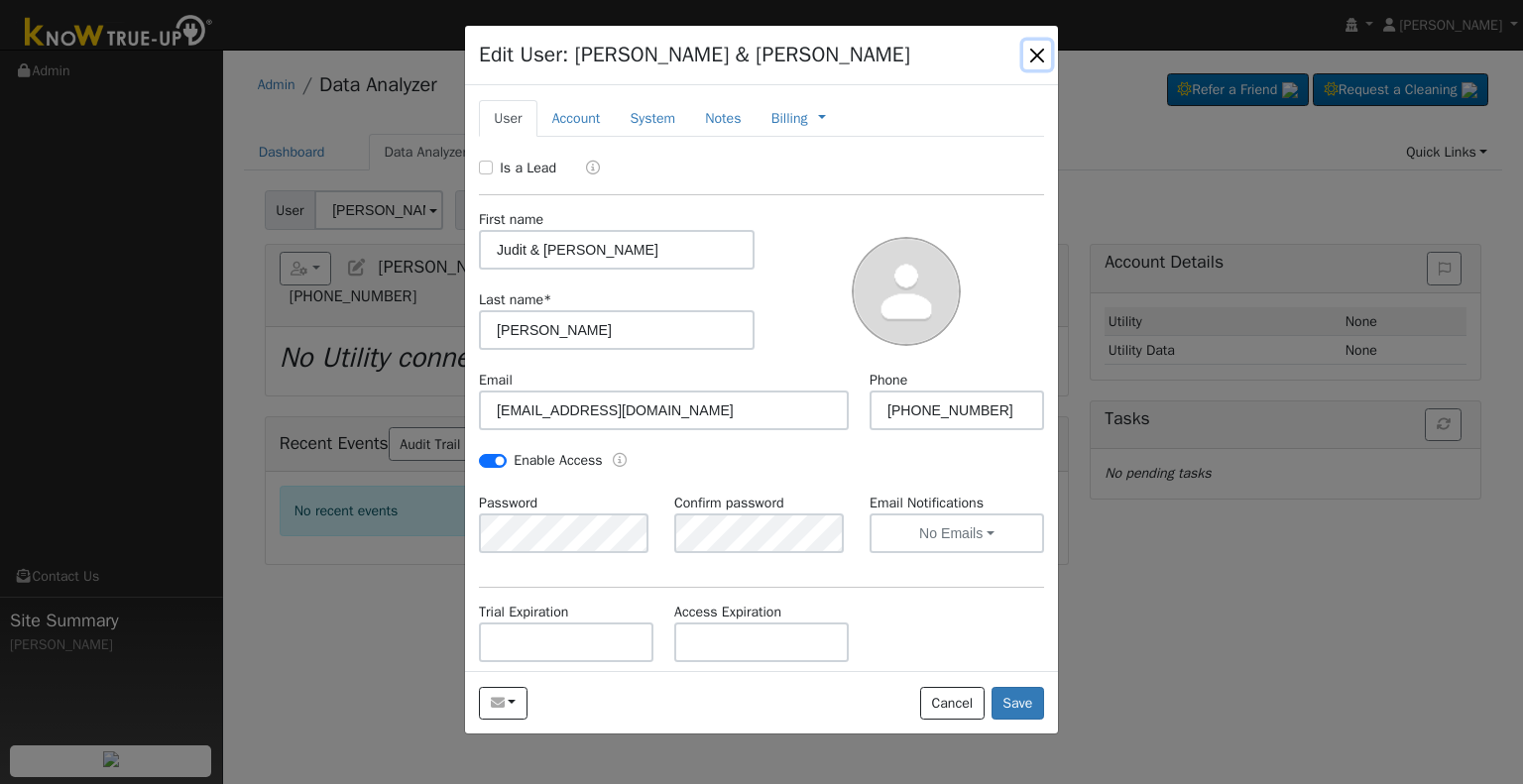 click at bounding box center (1037, 55) 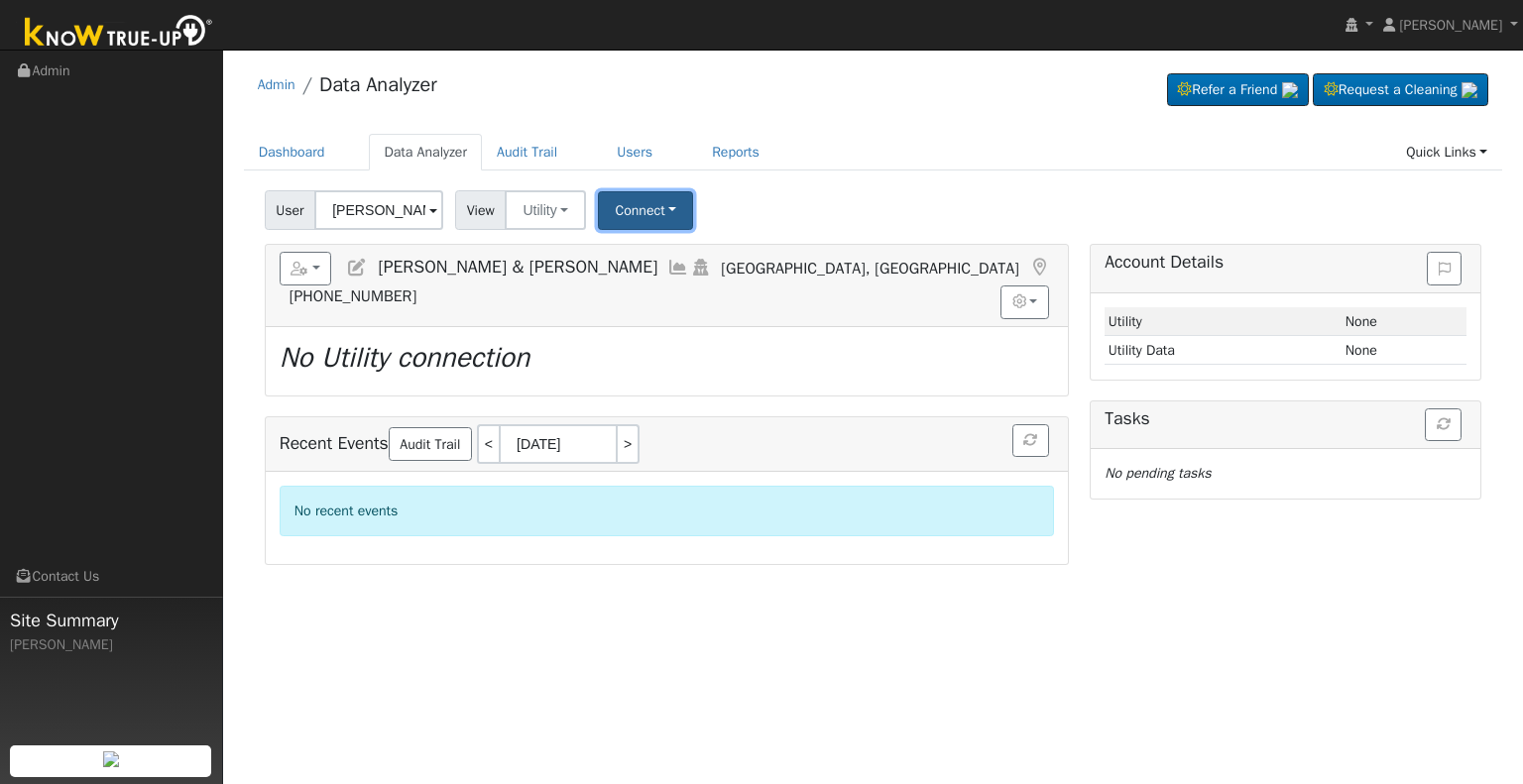 click on "Connect" at bounding box center (645, 210) 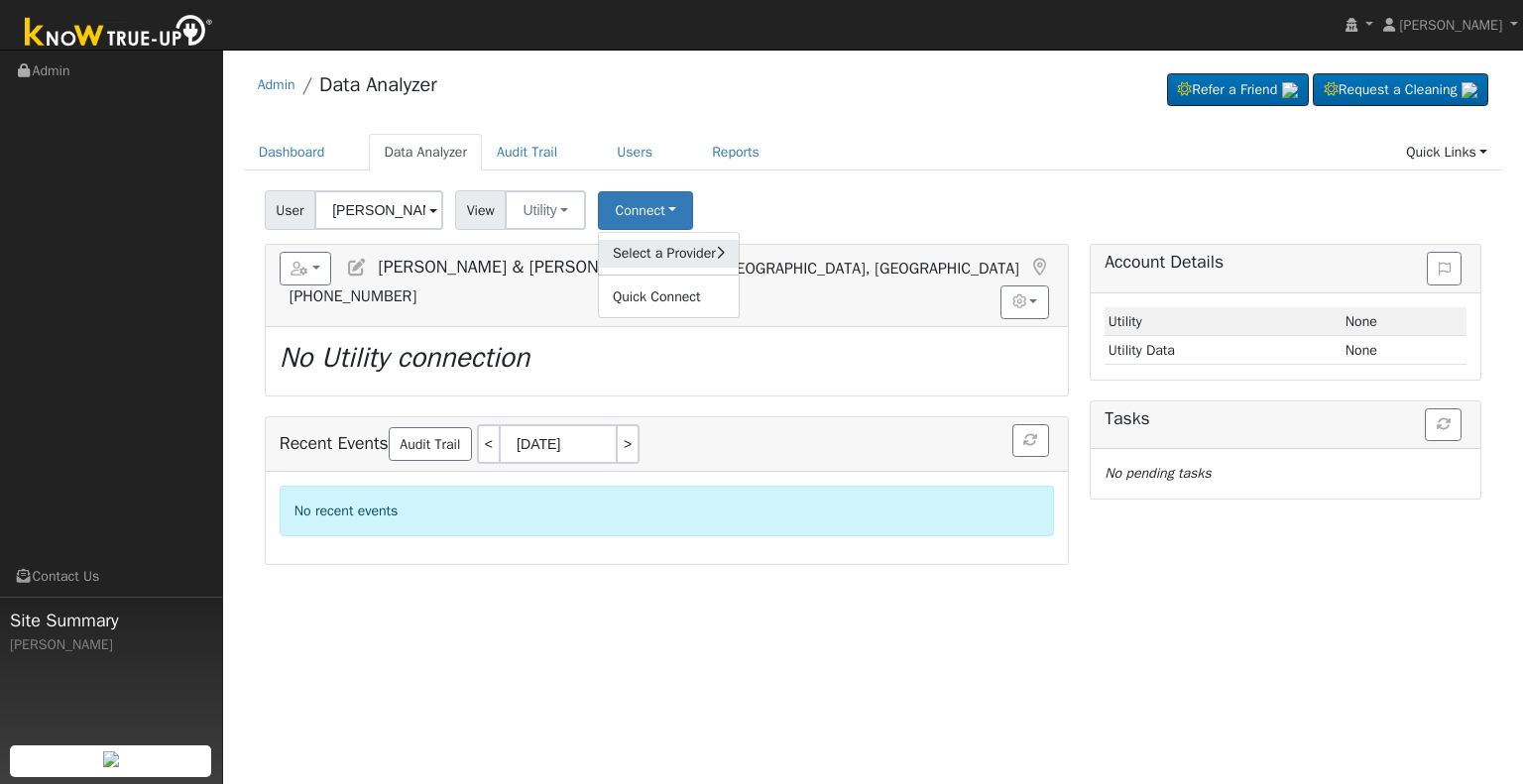 click on "Select a Provider" 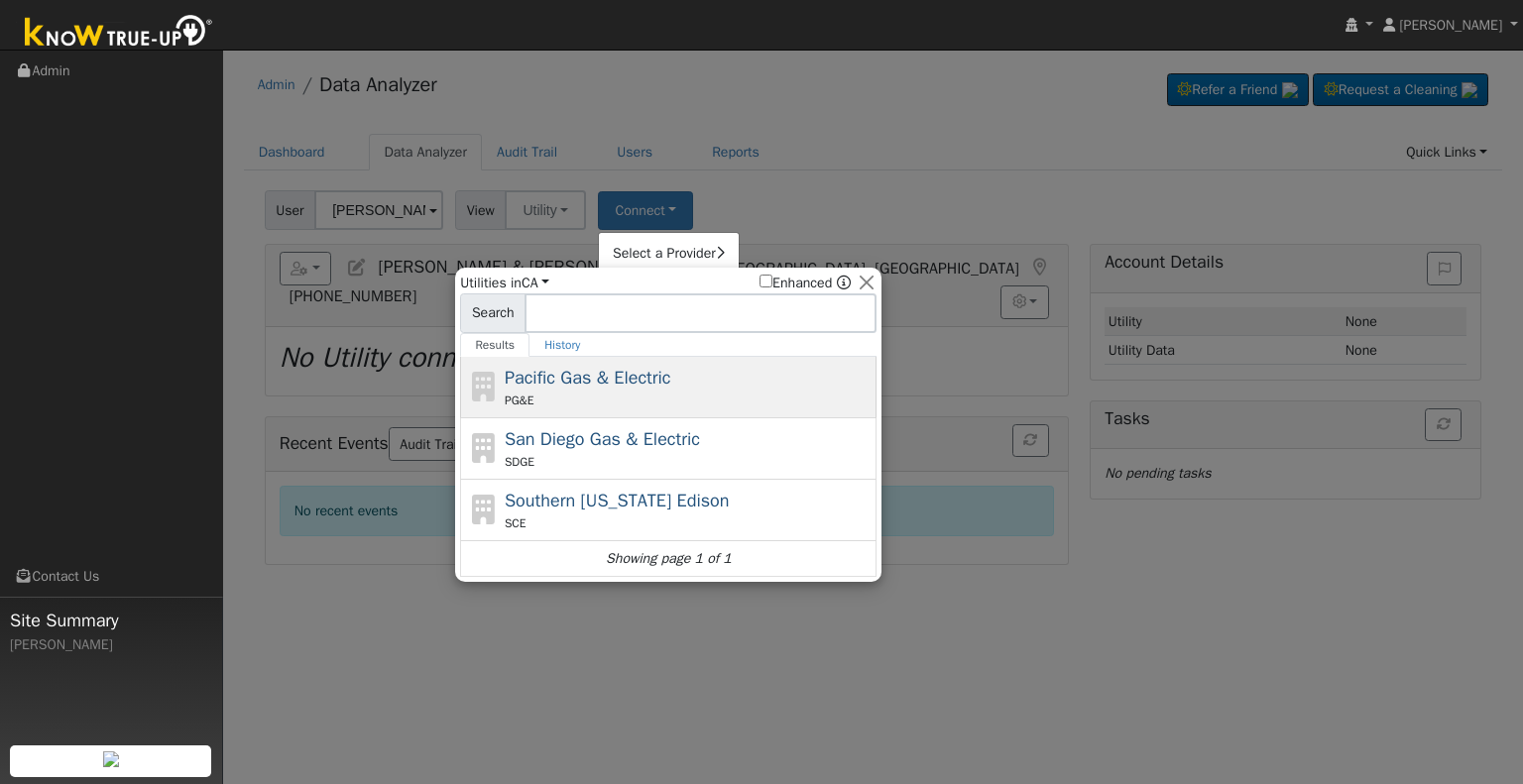 click on "Pacific Gas & Electric PG&E" at bounding box center (688, 387) 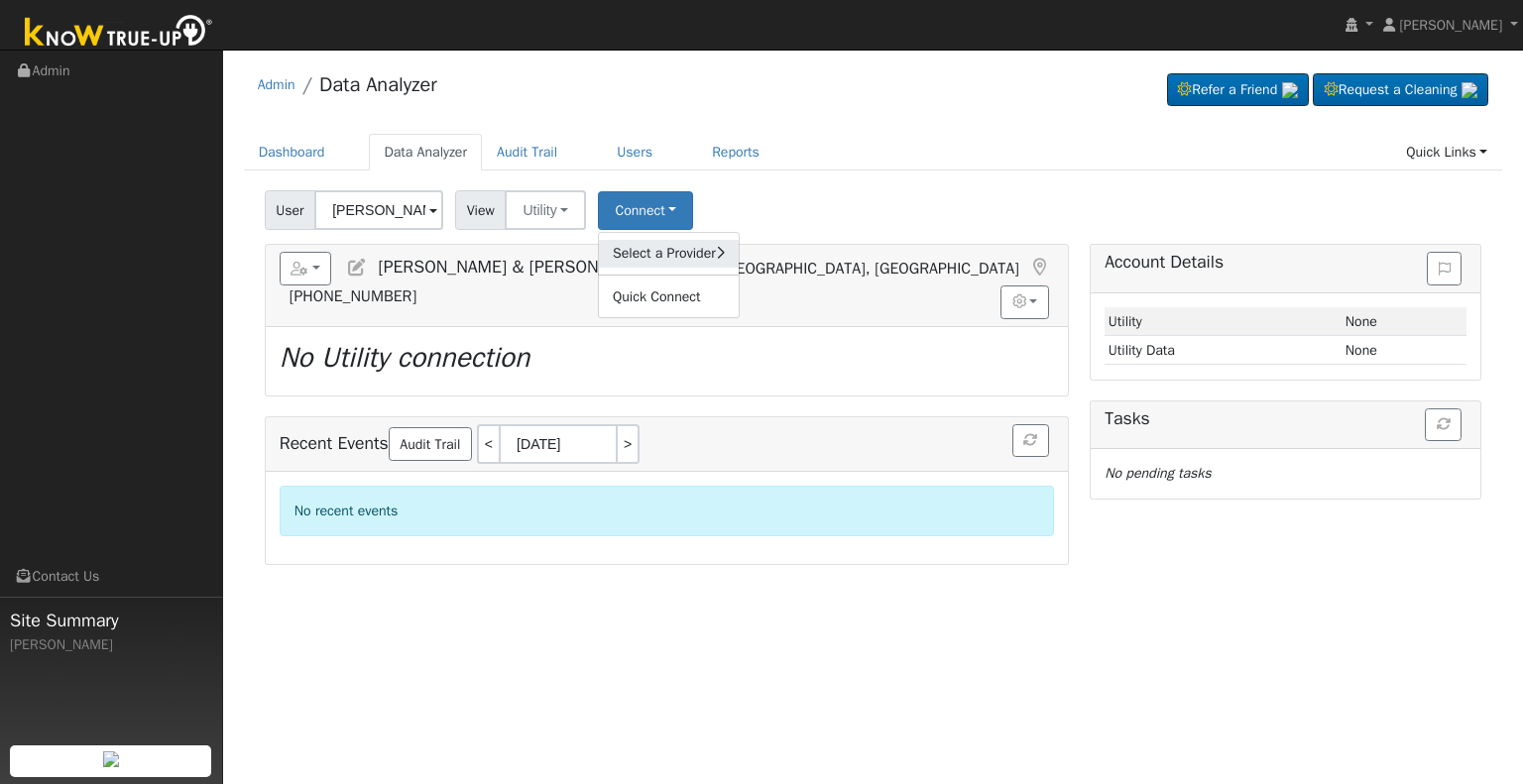 click on "Select a Provider" 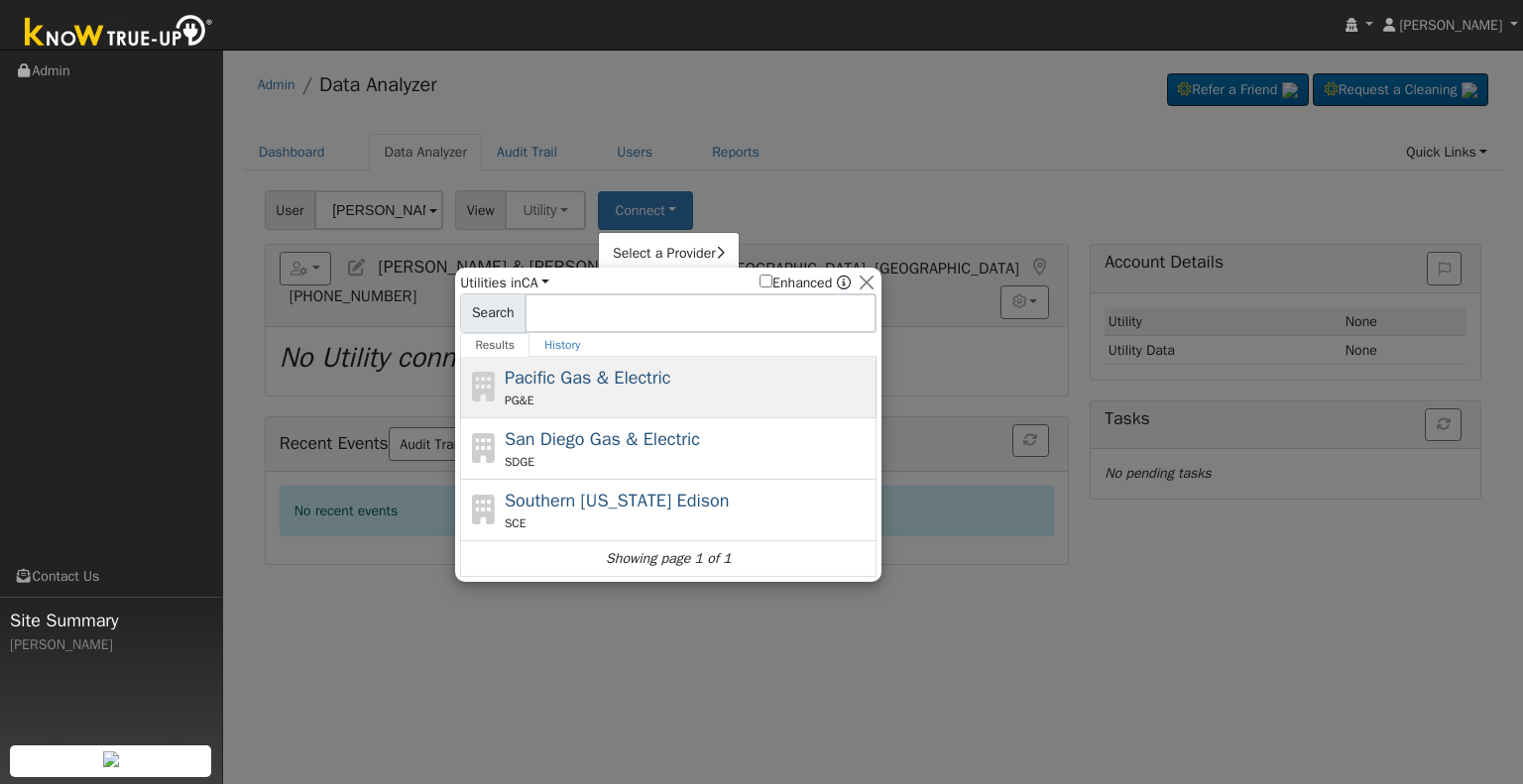 click on "Pacific Gas & Electric" at bounding box center (588, 378) 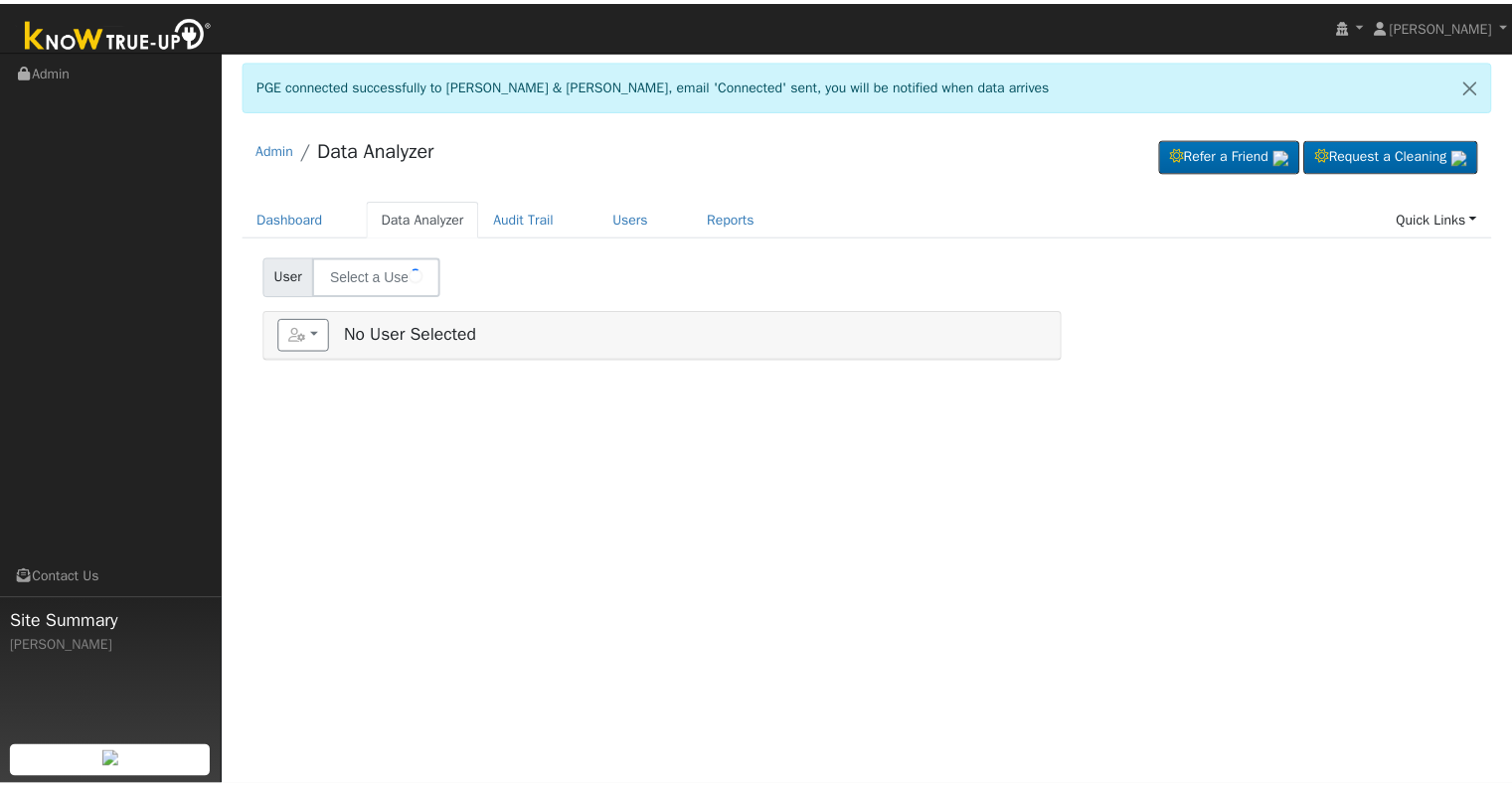 scroll, scrollTop: 0, scrollLeft: 0, axis: both 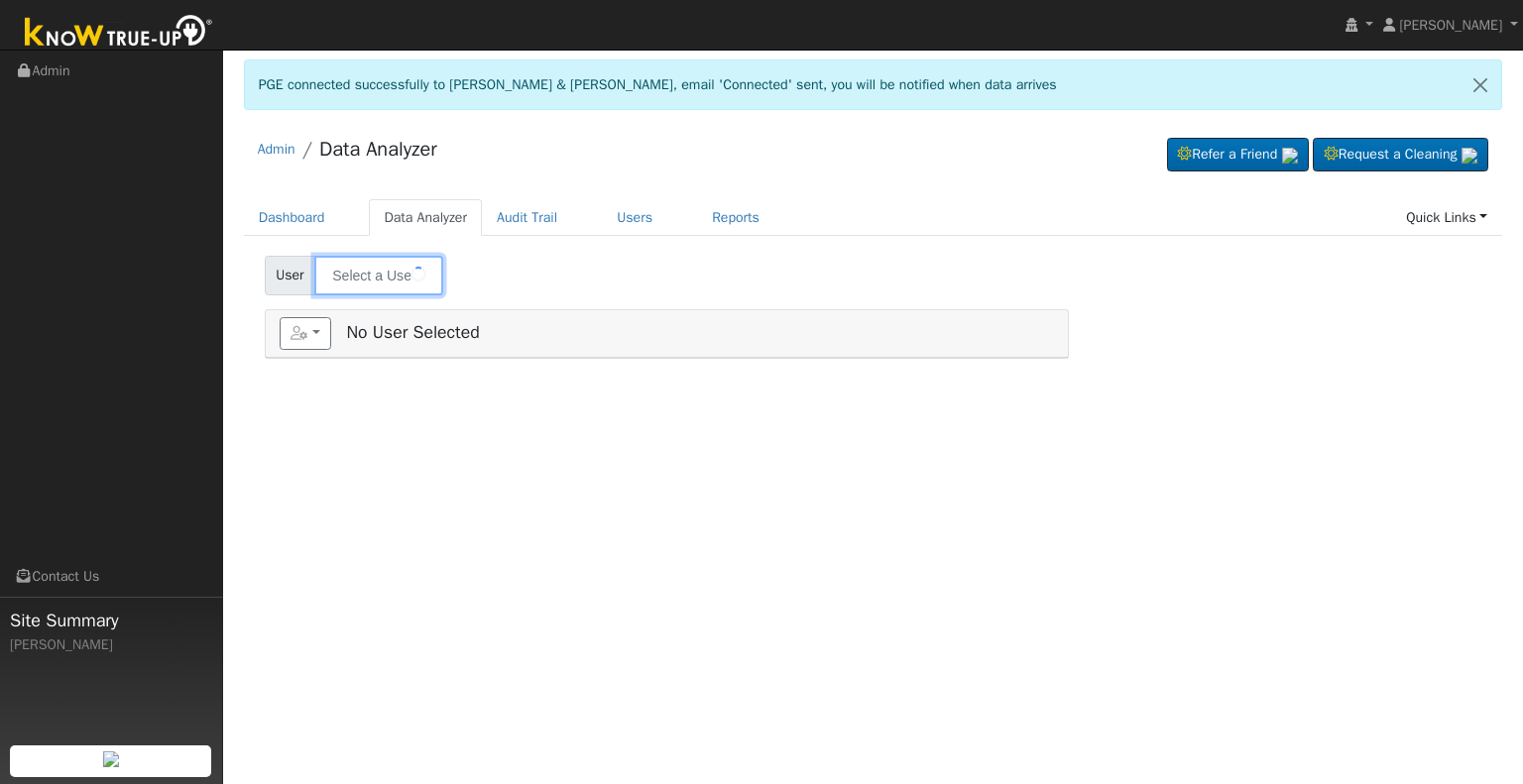 type on "[PERSON_NAME] & [PERSON_NAME]" 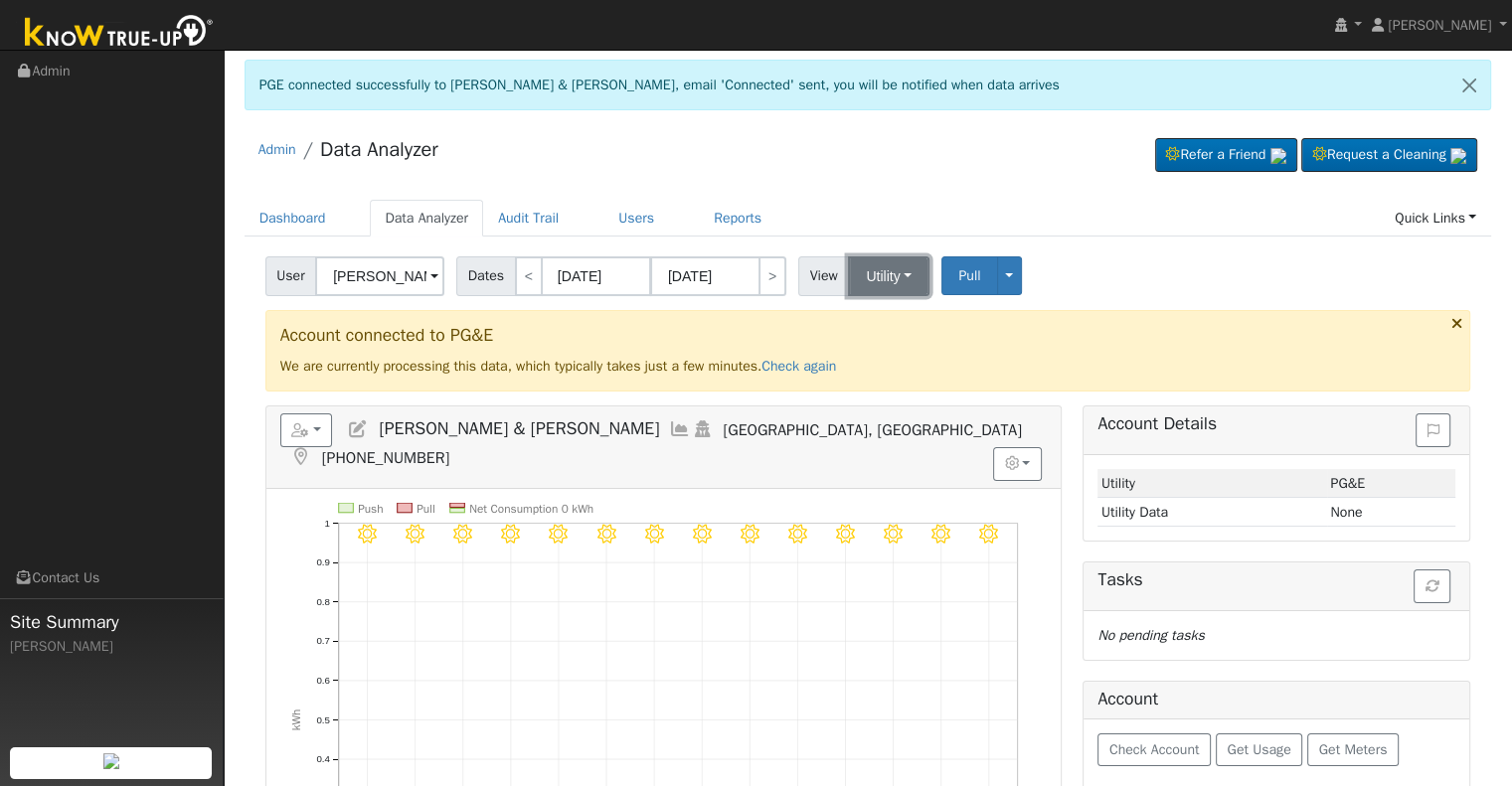 click on "Utility" at bounding box center [889, 276] 